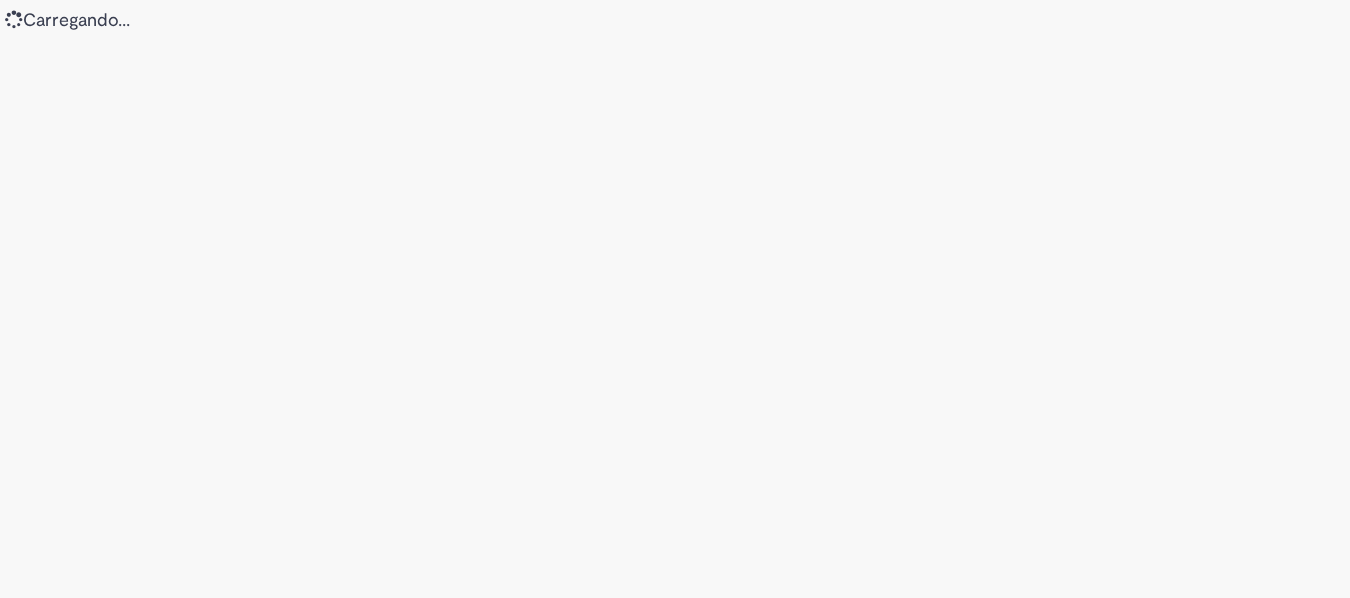 scroll, scrollTop: 0, scrollLeft: 0, axis: both 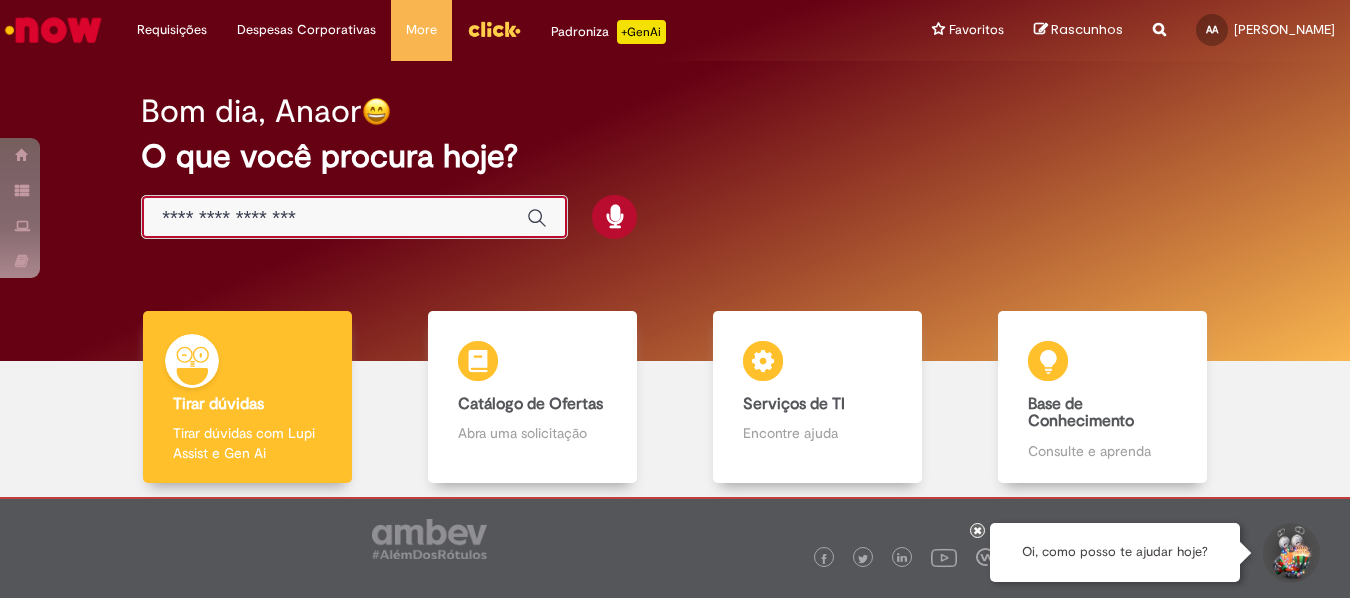 click at bounding box center [334, 218] 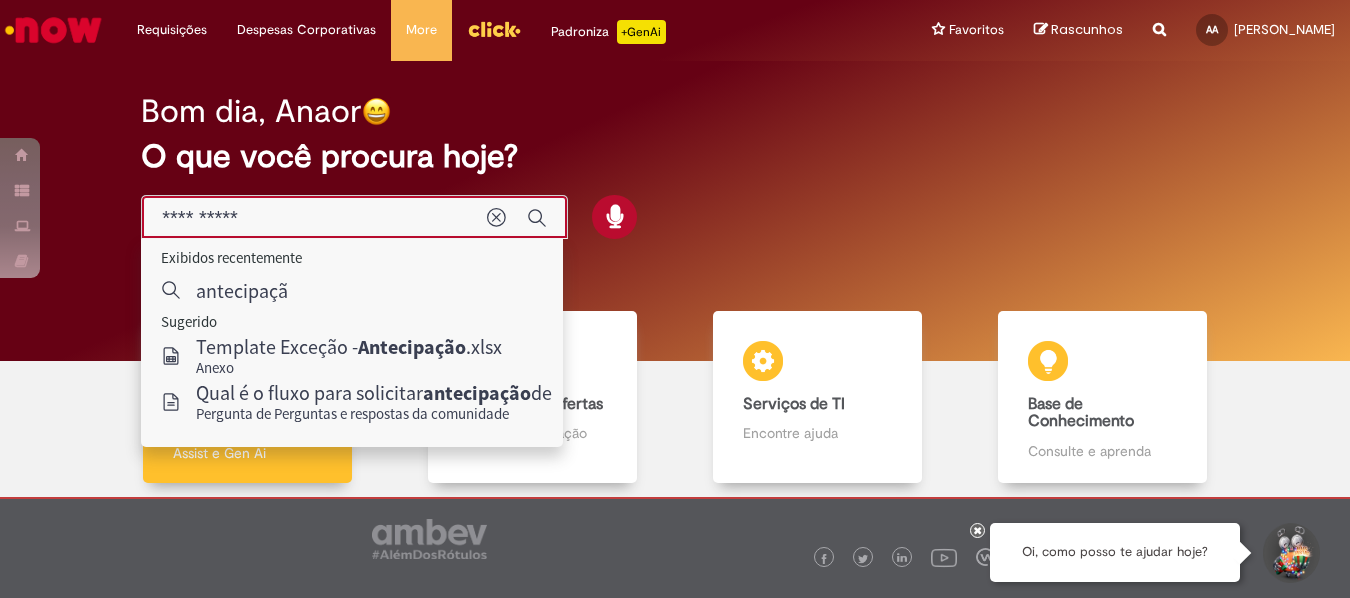 type on "**********" 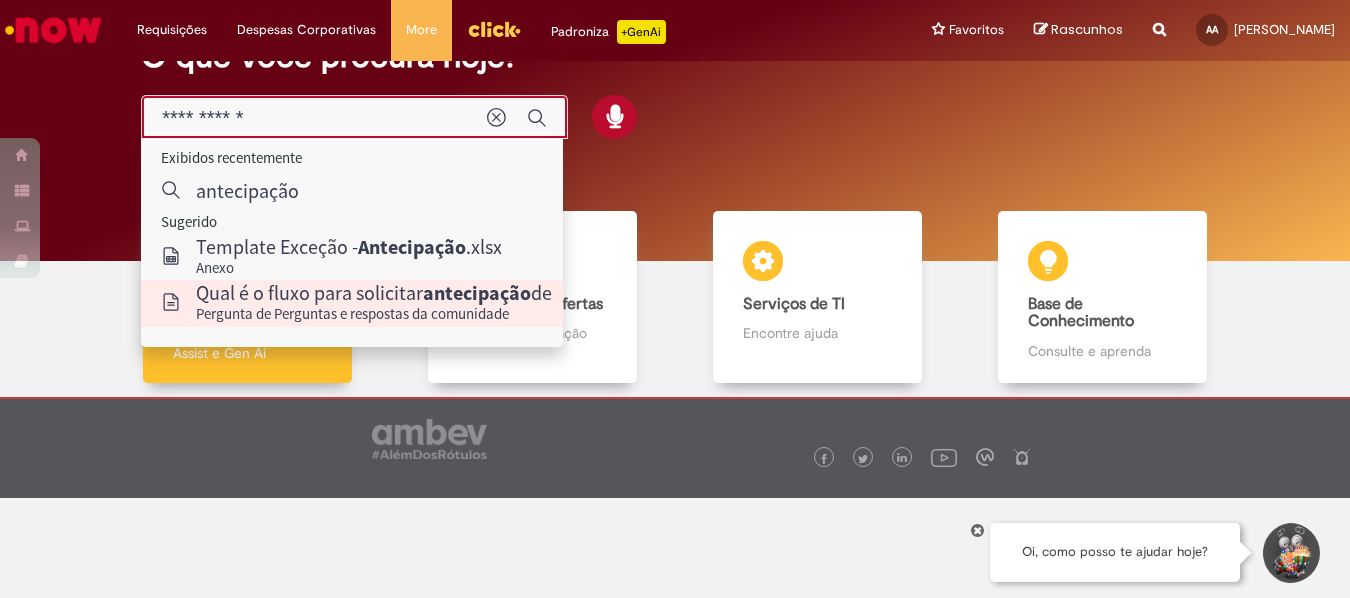 scroll, scrollTop: 103, scrollLeft: 0, axis: vertical 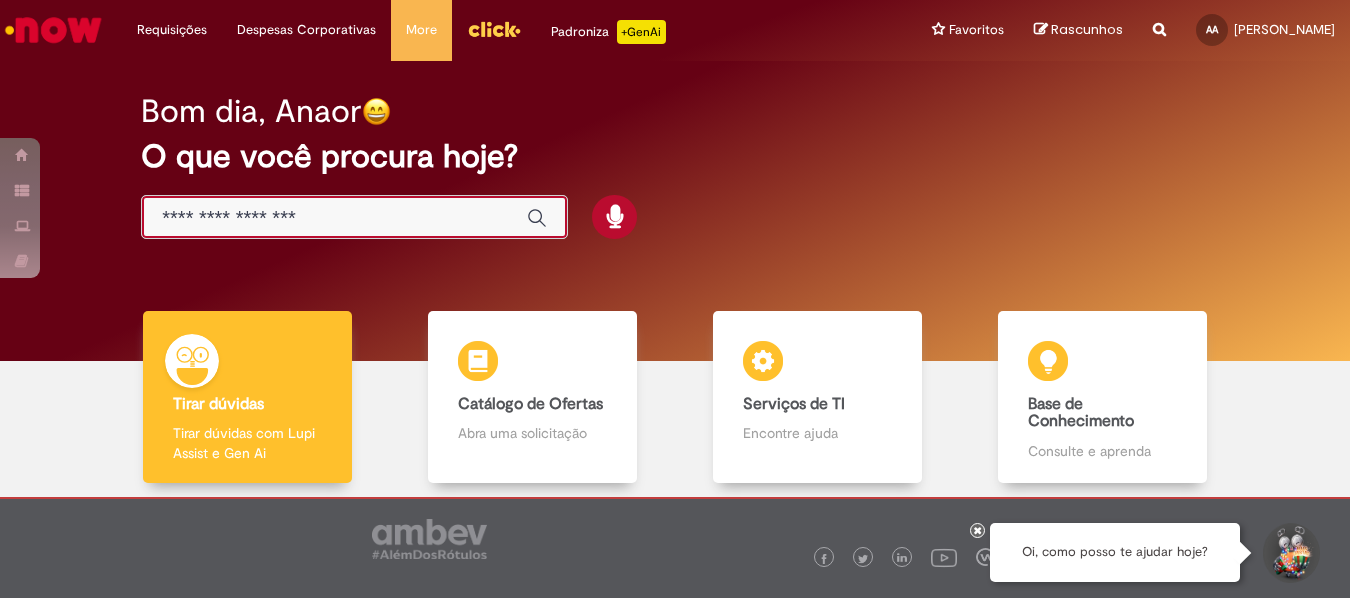 click at bounding box center (334, 218) 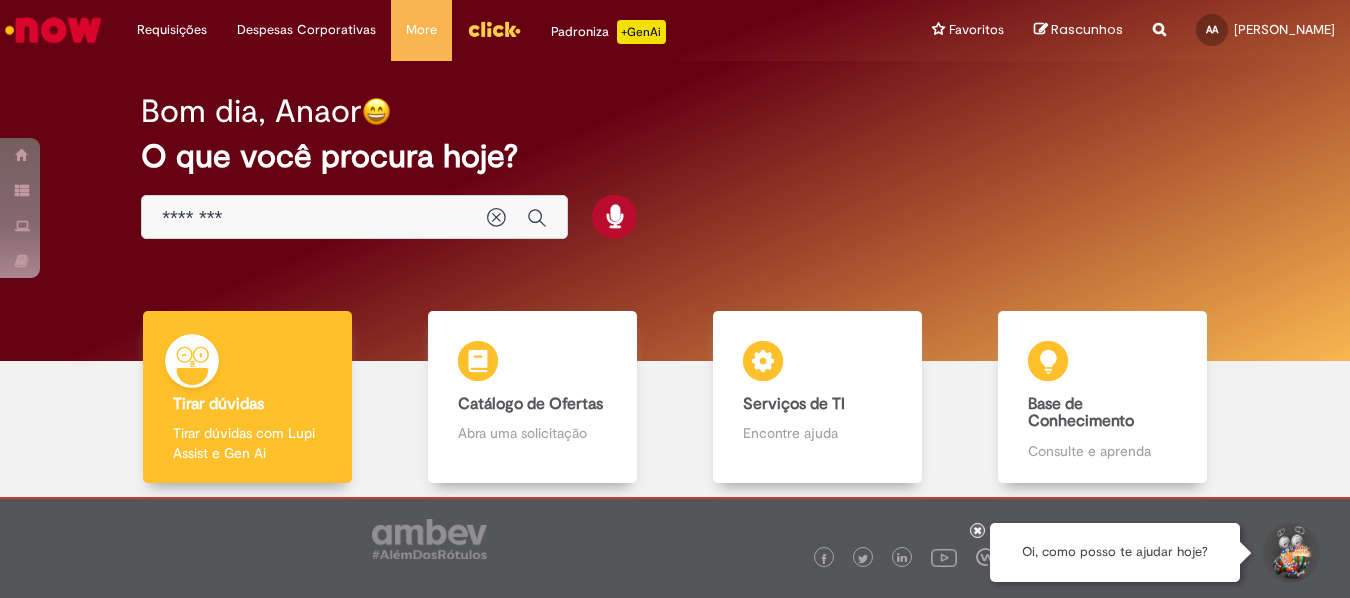 click on "********" at bounding box center (354, 217) 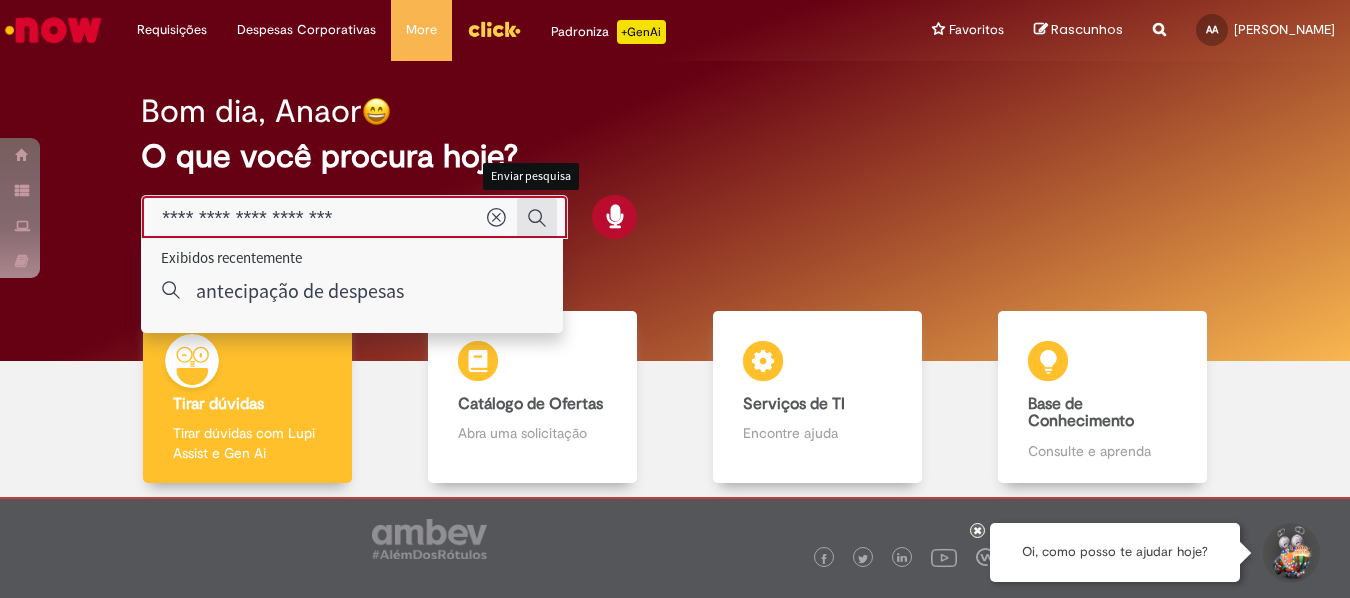 type on "**********" 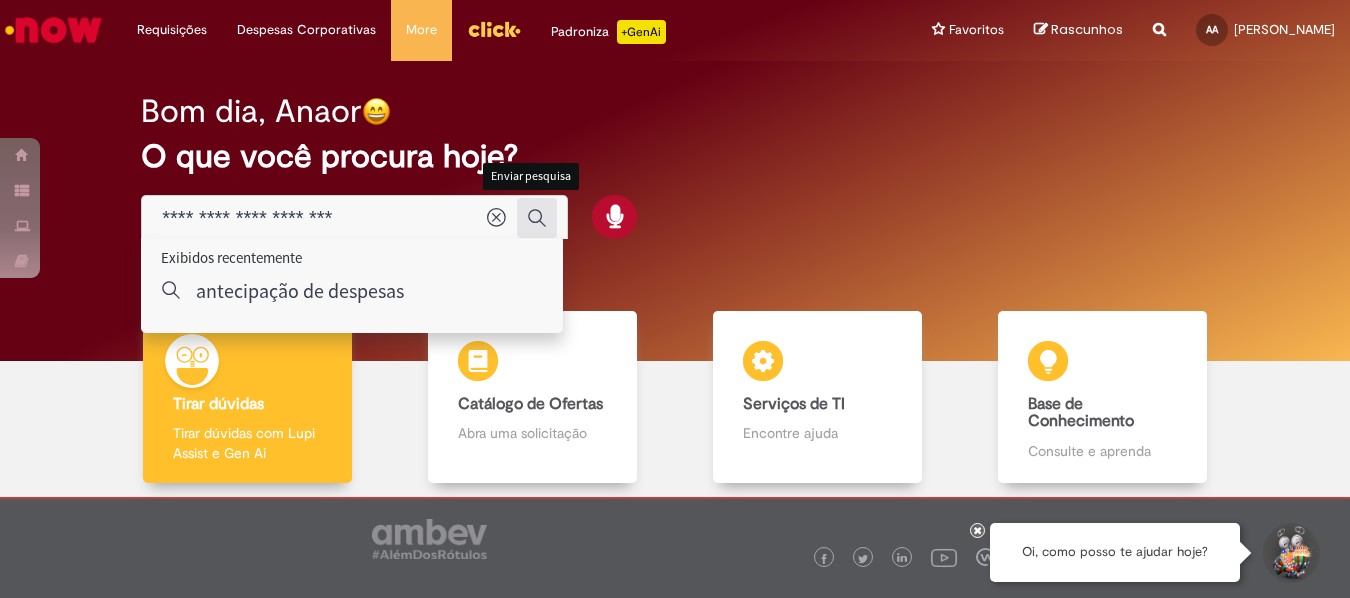 click 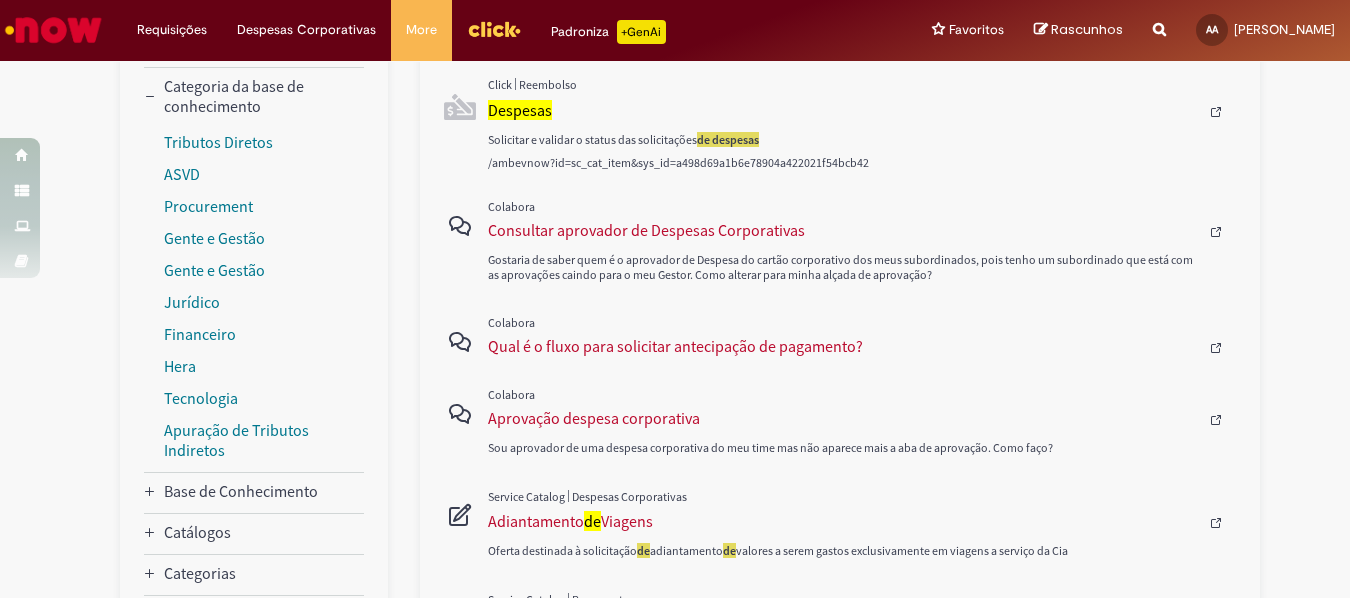 scroll, scrollTop: 400, scrollLeft: 0, axis: vertical 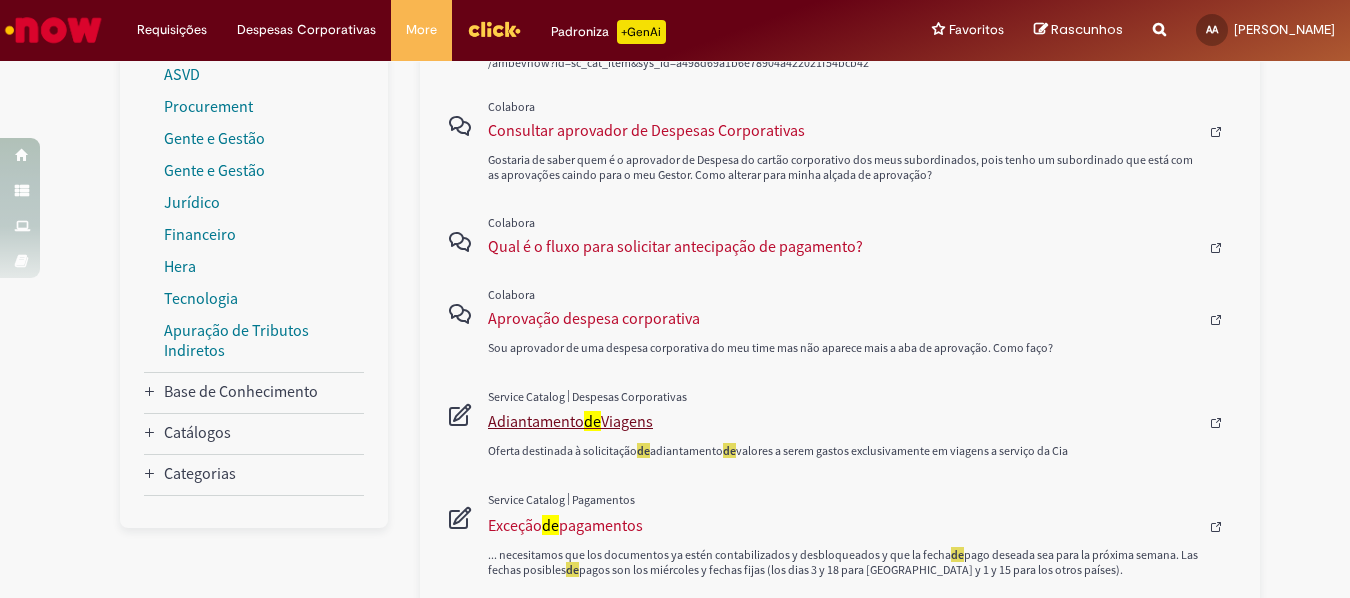 click on "Adiantamento  de  Viagens" at bounding box center [843, 421] 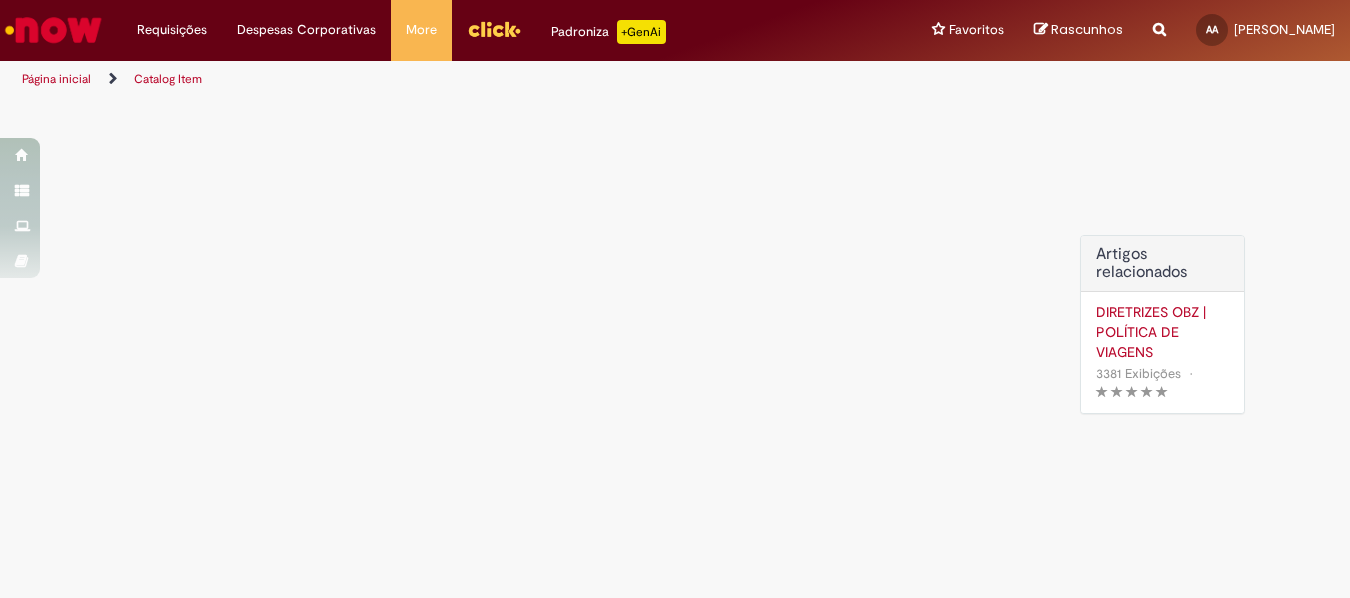 scroll, scrollTop: 0, scrollLeft: 0, axis: both 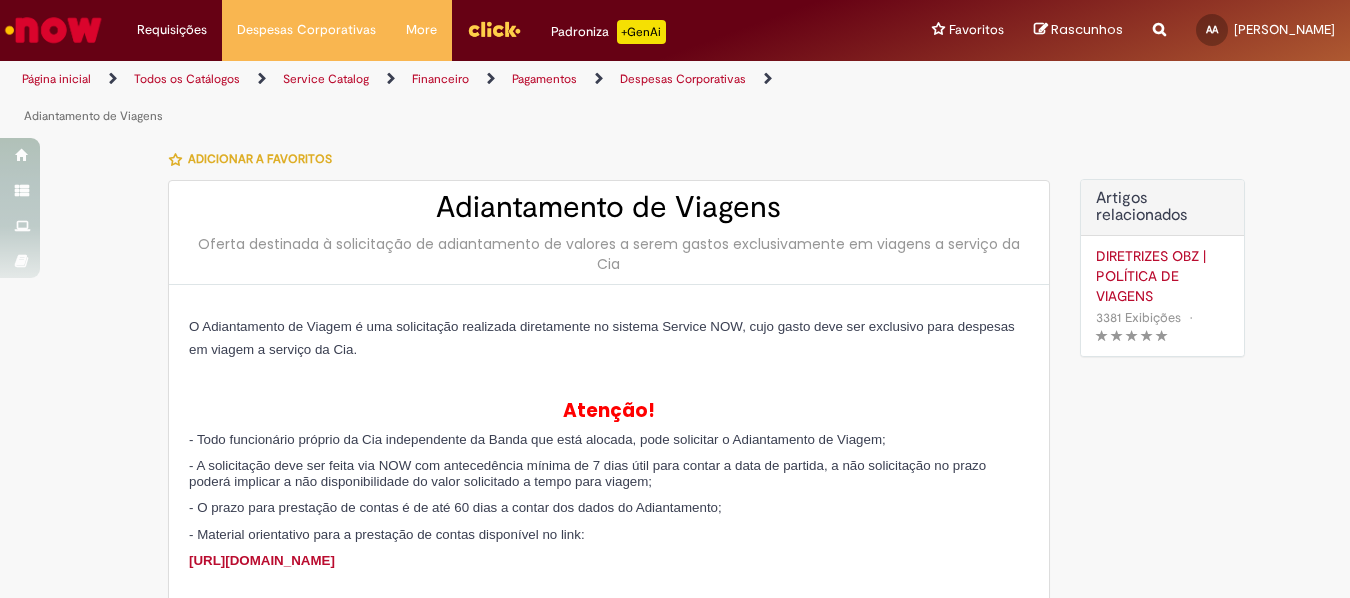 type on "********" 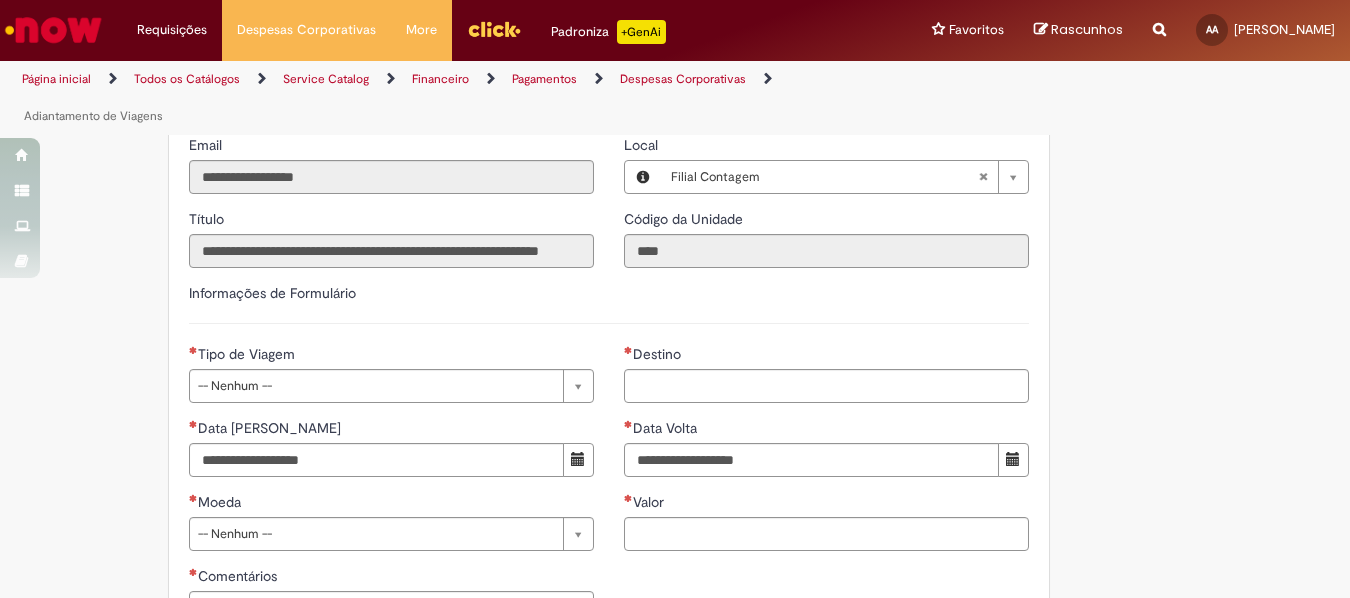 scroll, scrollTop: 1000, scrollLeft: 0, axis: vertical 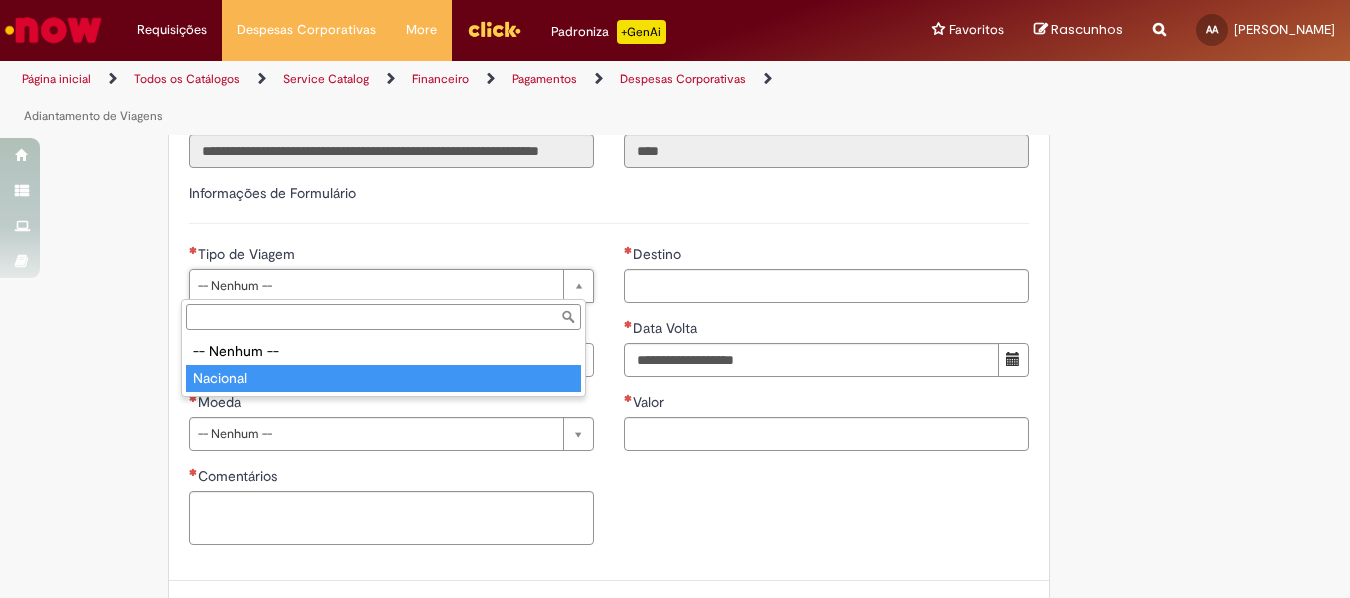 type on "********" 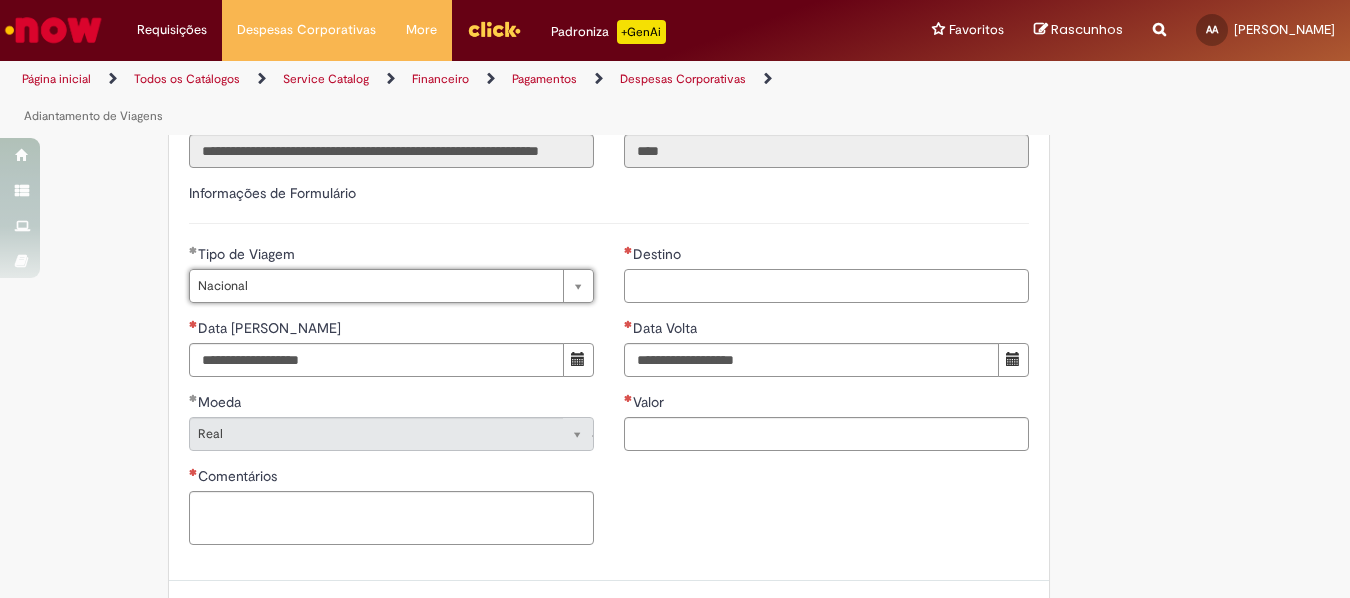 click on "Destino" at bounding box center (826, 286) 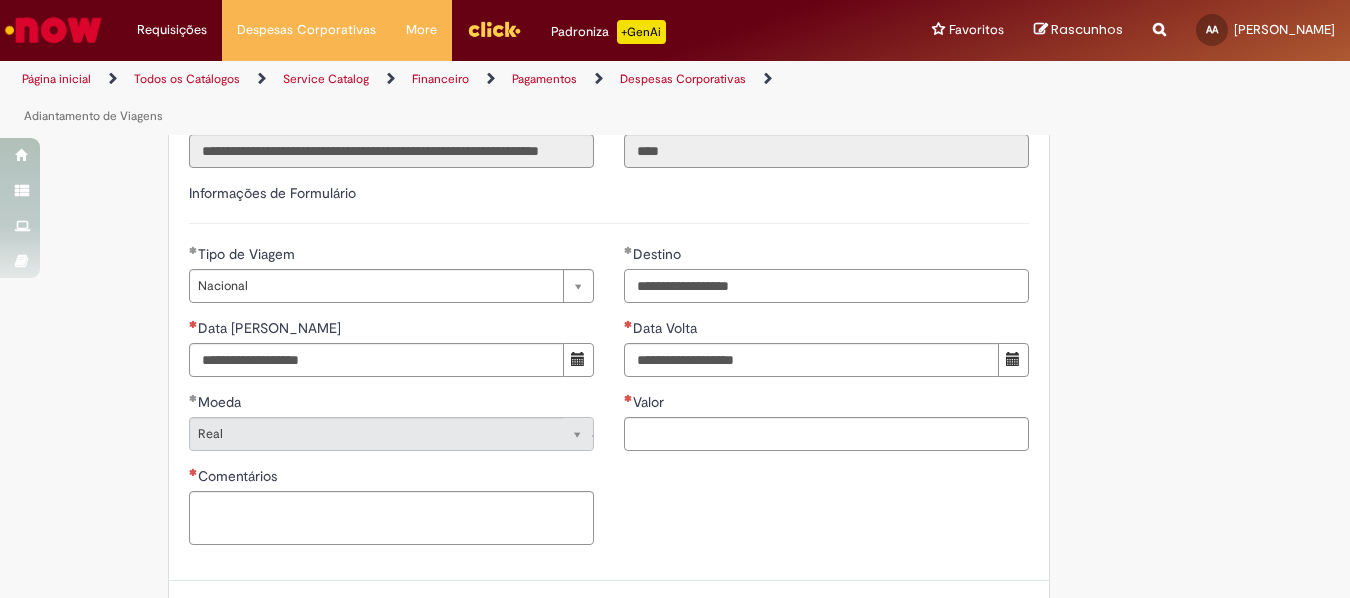 type on "**********" 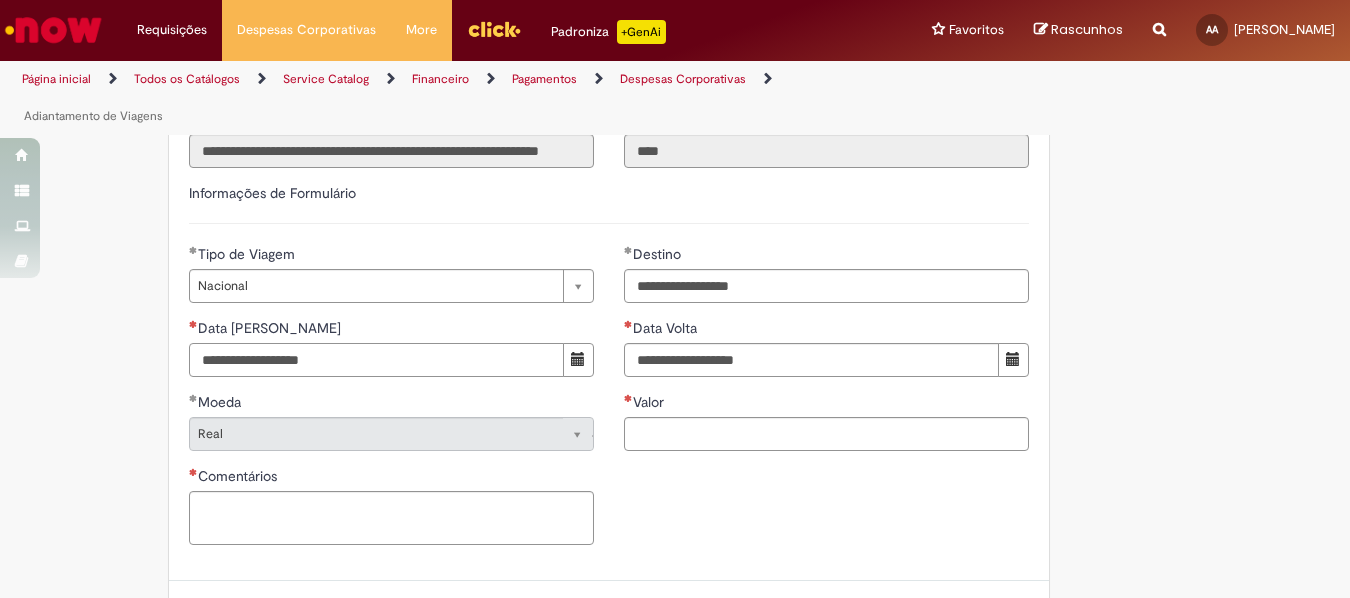 click on "Data [PERSON_NAME]" at bounding box center [376, 360] 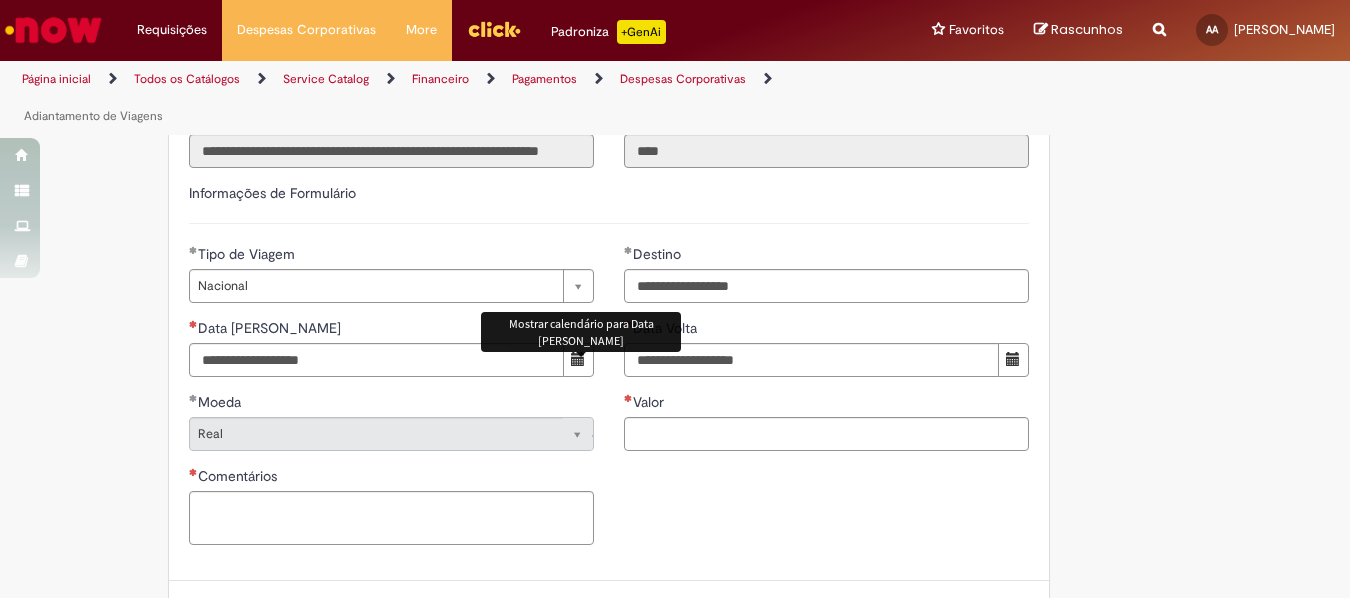 click at bounding box center [578, 359] 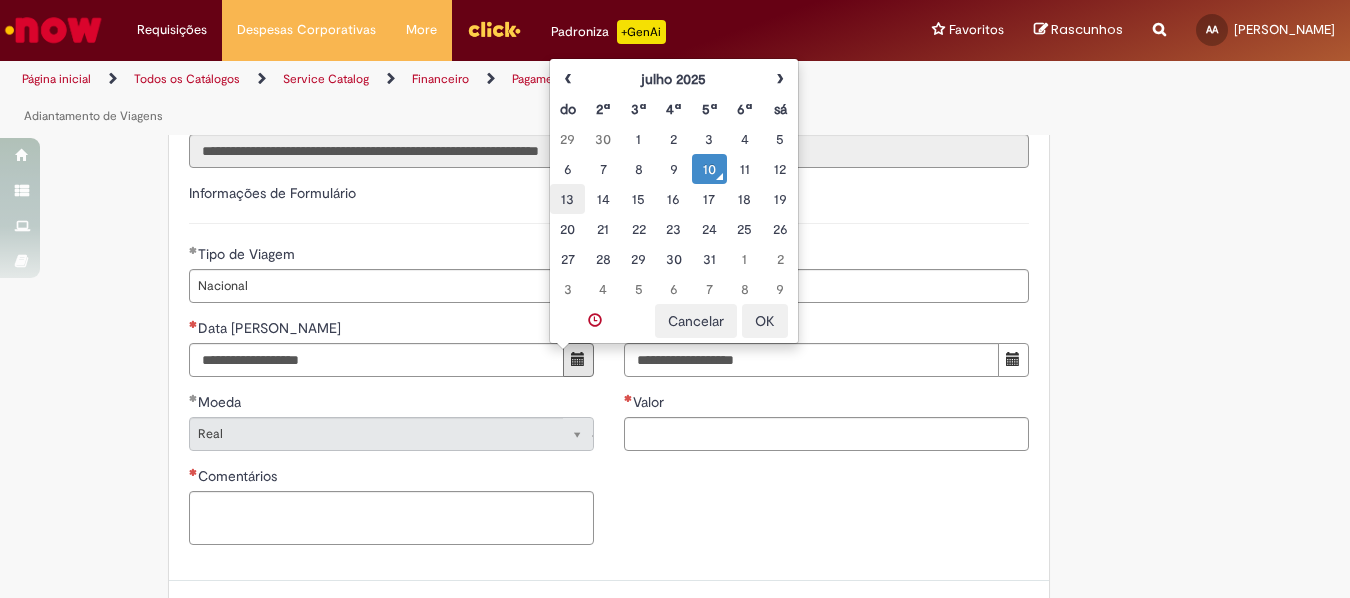 click on "13" at bounding box center [567, 199] 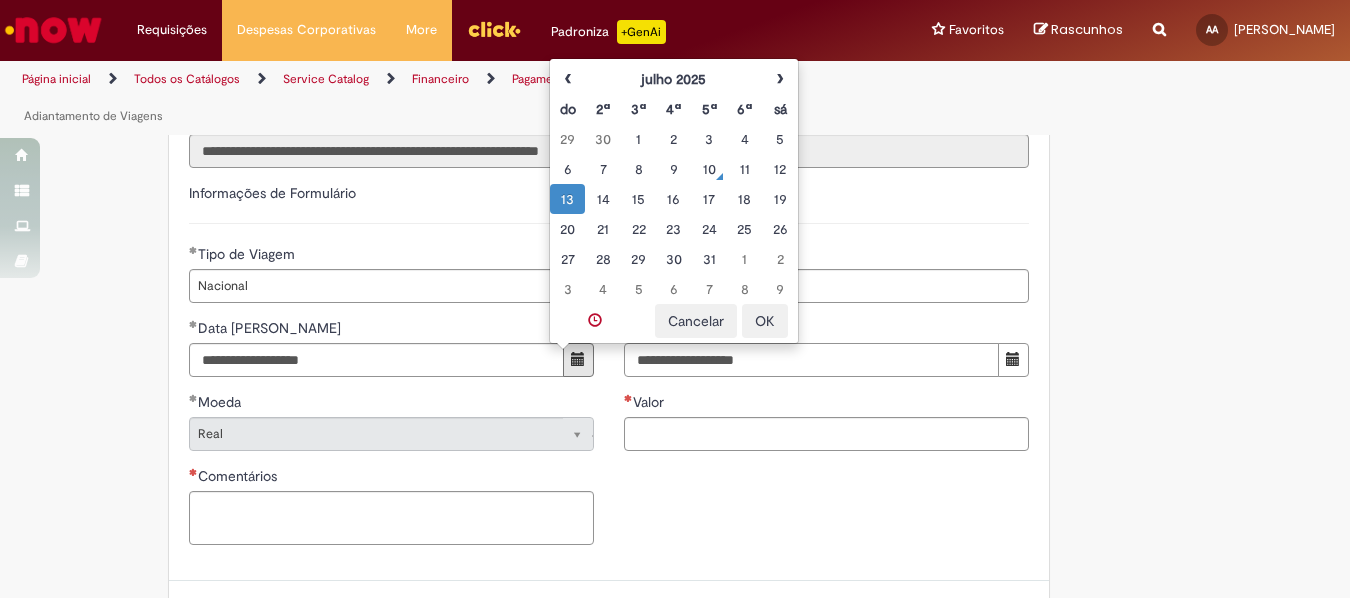 click on "Data Volta" at bounding box center [811, 360] 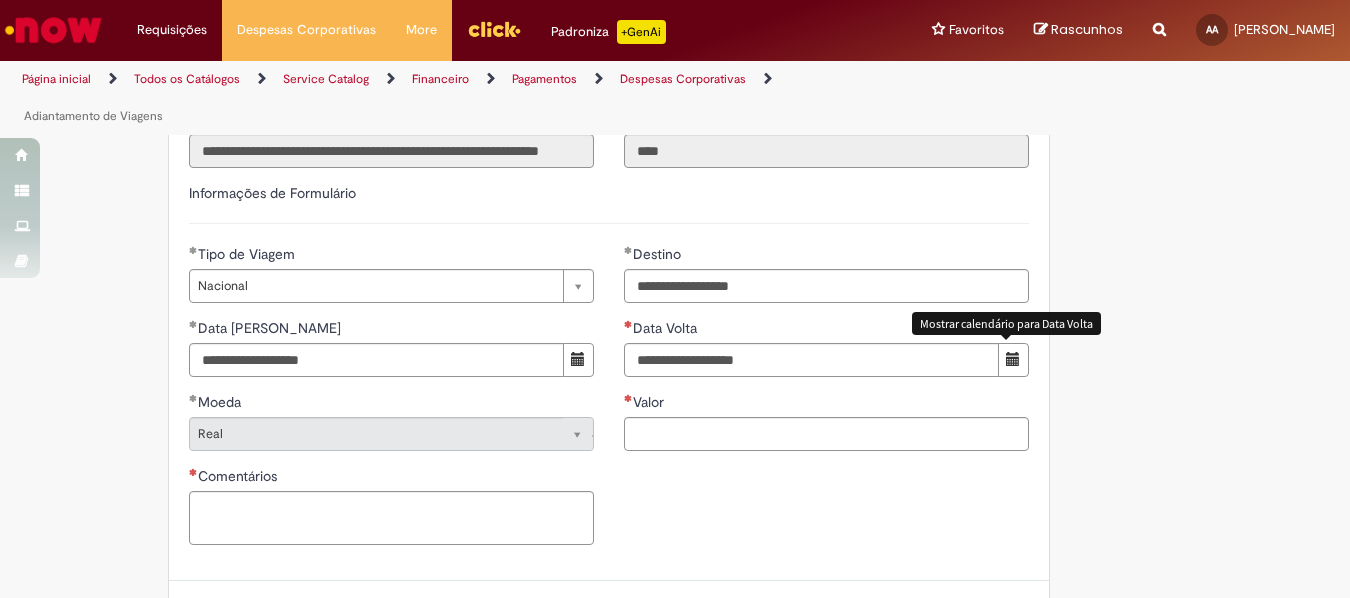 click at bounding box center [1013, 359] 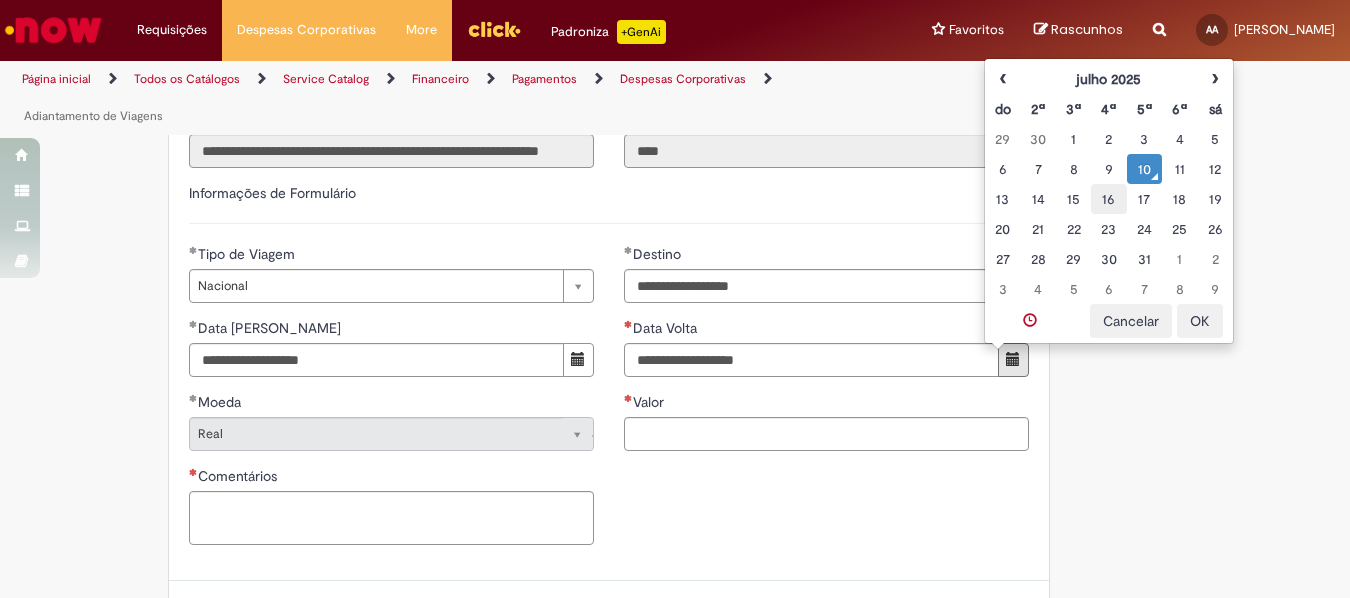 click on "16" at bounding box center [1108, 199] 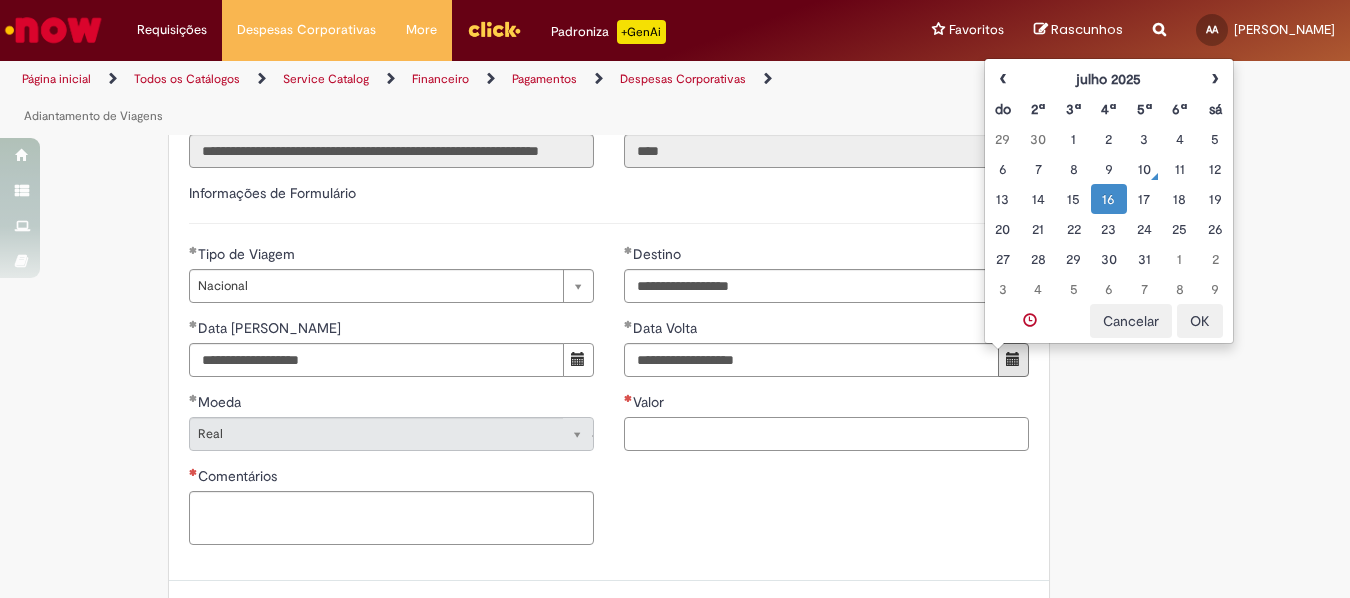 click on "Valor" at bounding box center [826, 434] 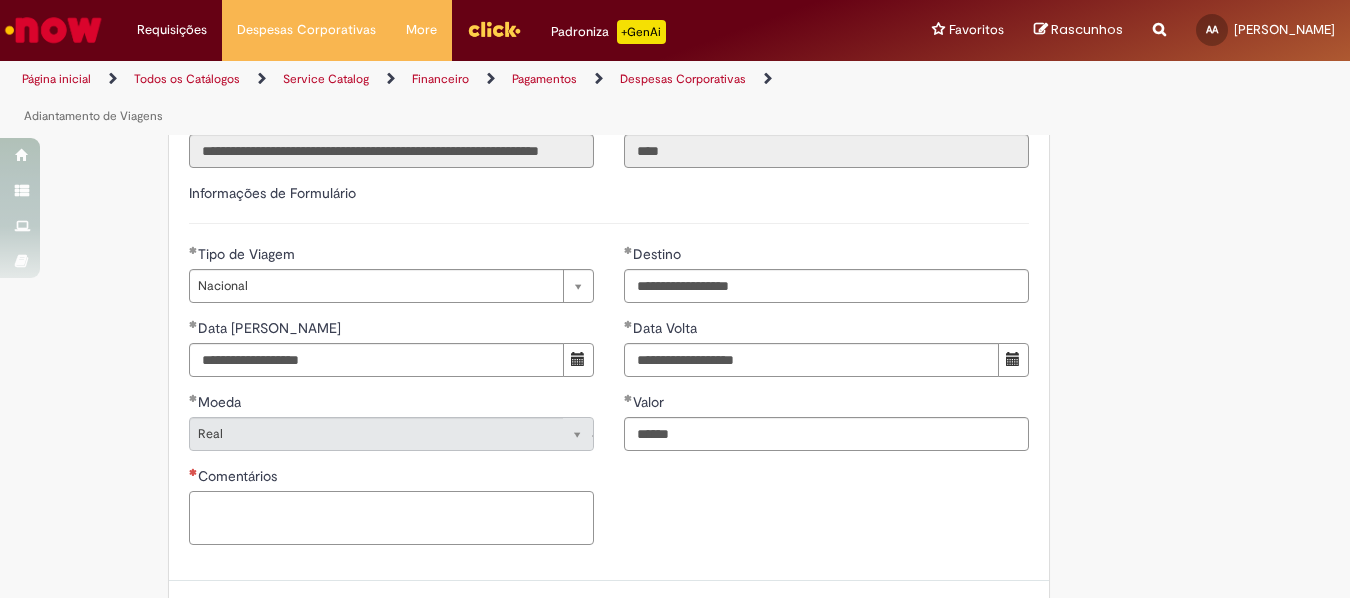 type on "***" 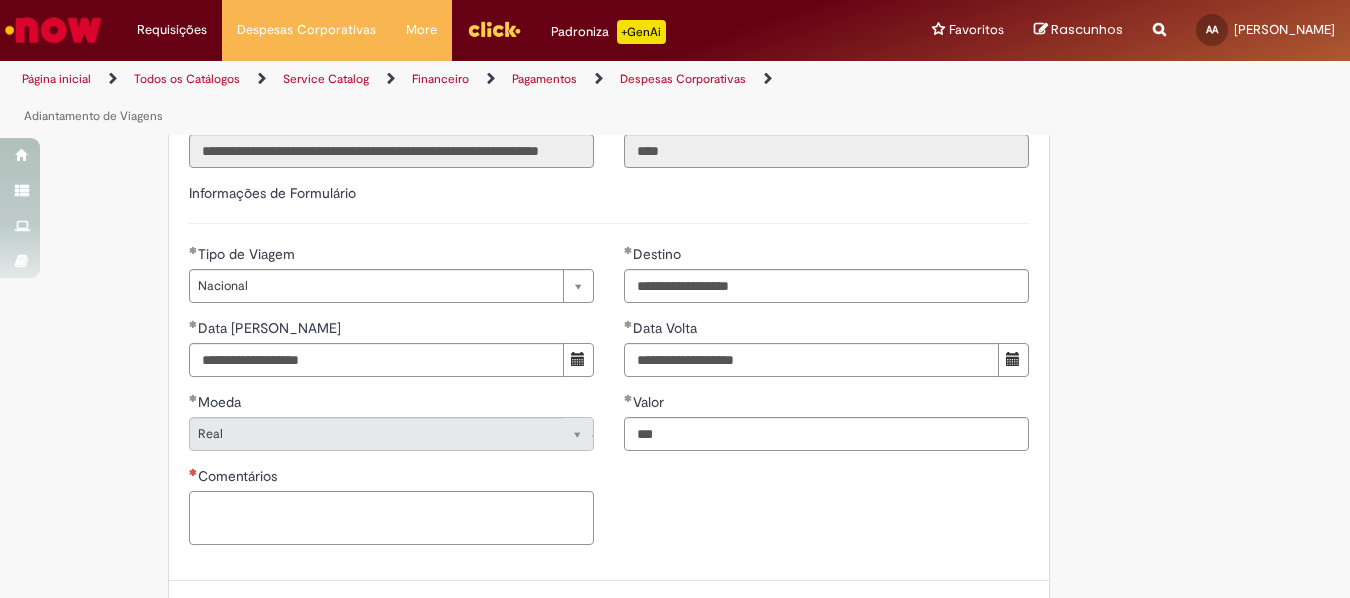 click on "Comentários" at bounding box center (391, 518) 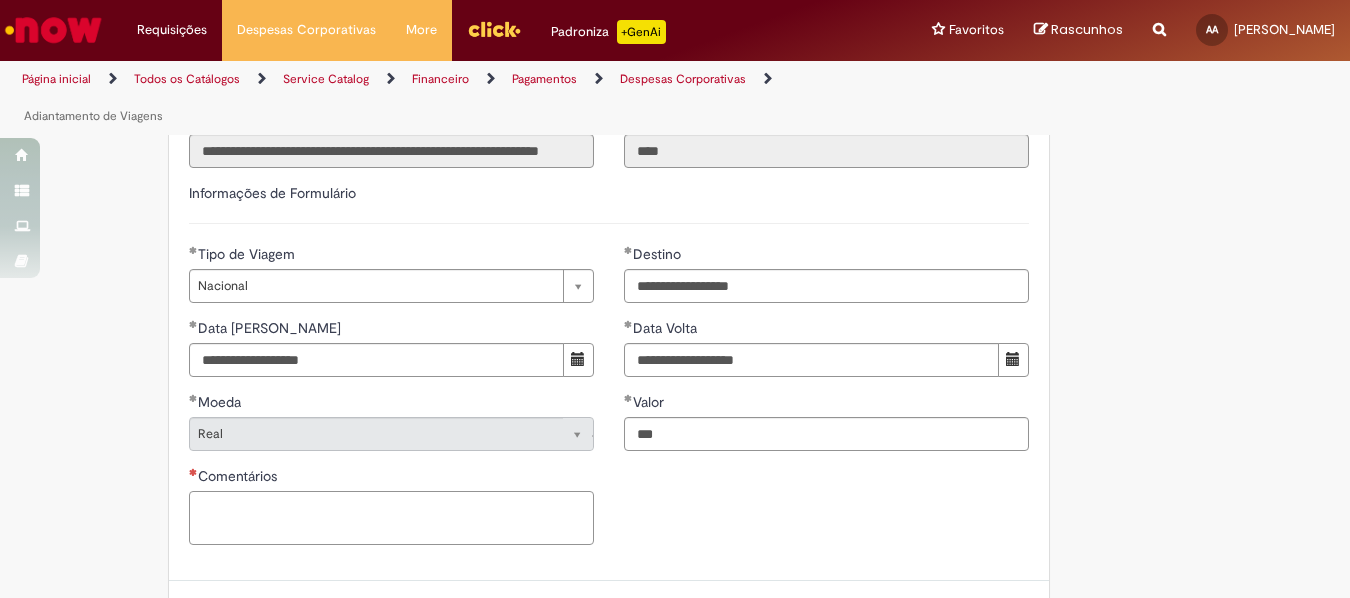 scroll, scrollTop: 1167, scrollLeft: 0, axis: vertical 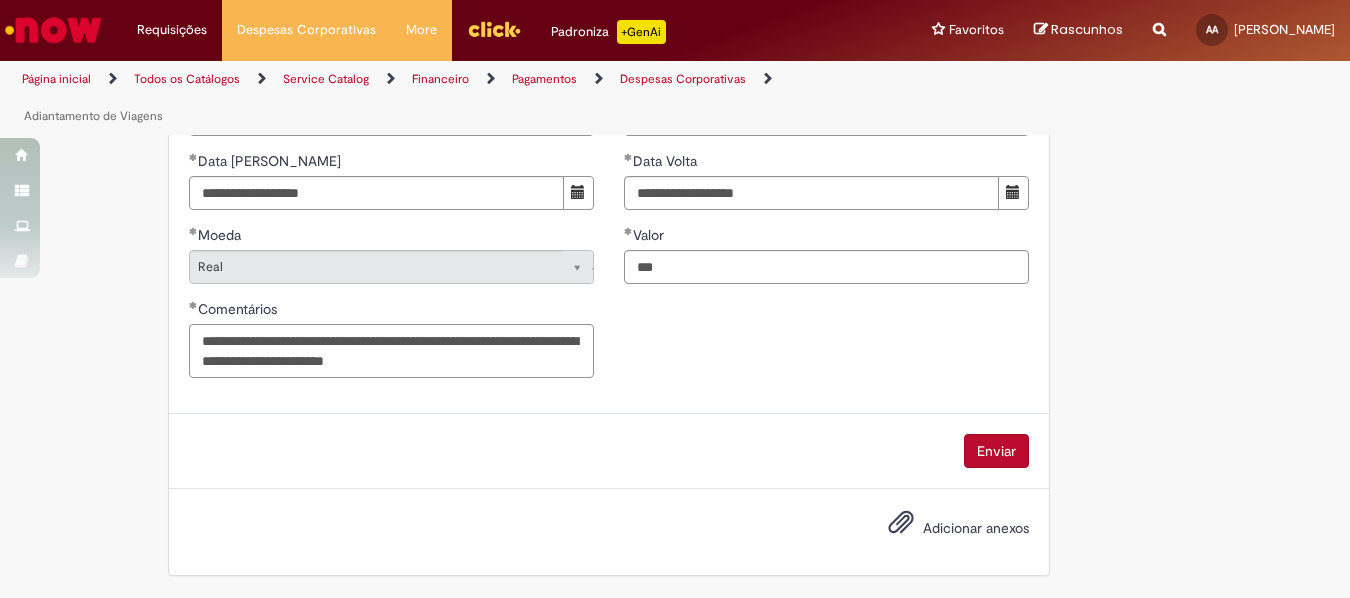 click on "**********" at bounding box center (391, 351) 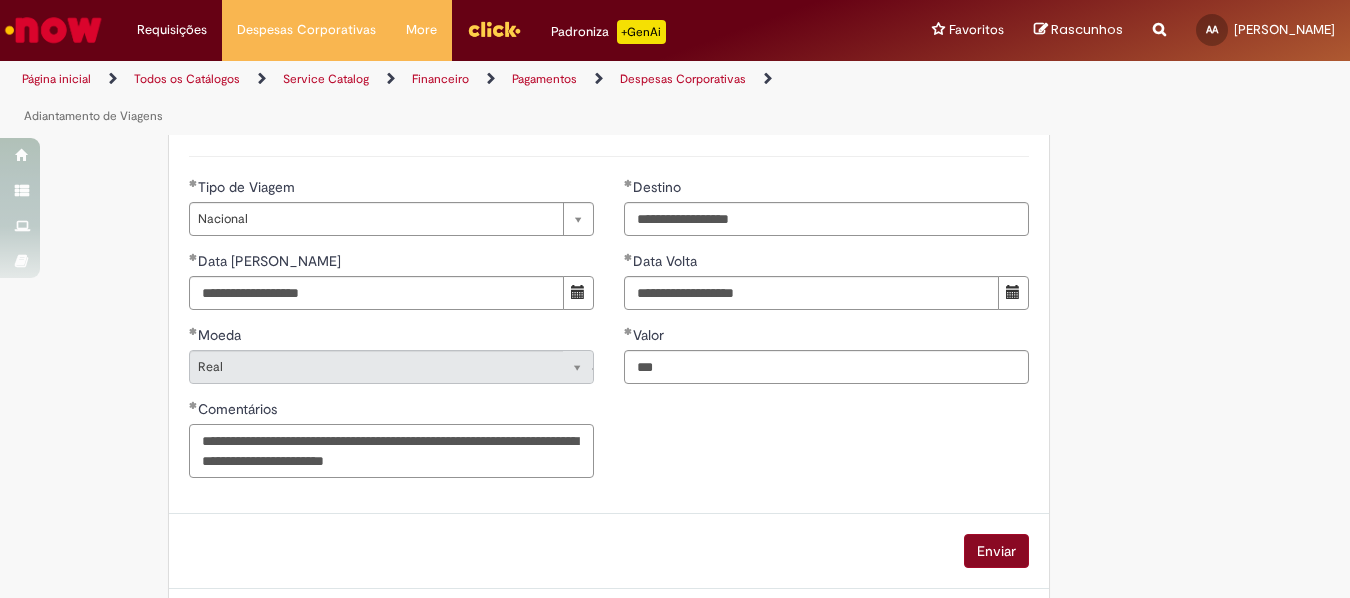 scroll, scrollTop: 1167, scrollLeft: 0, axis: vertical 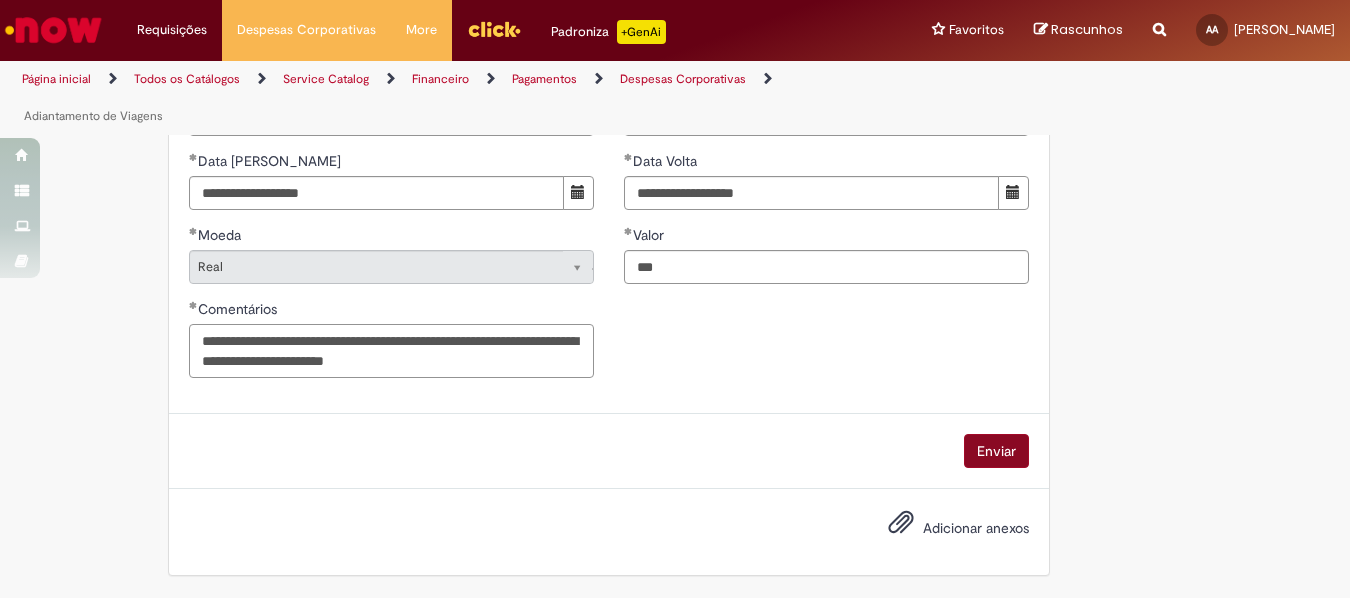 type on "**********" 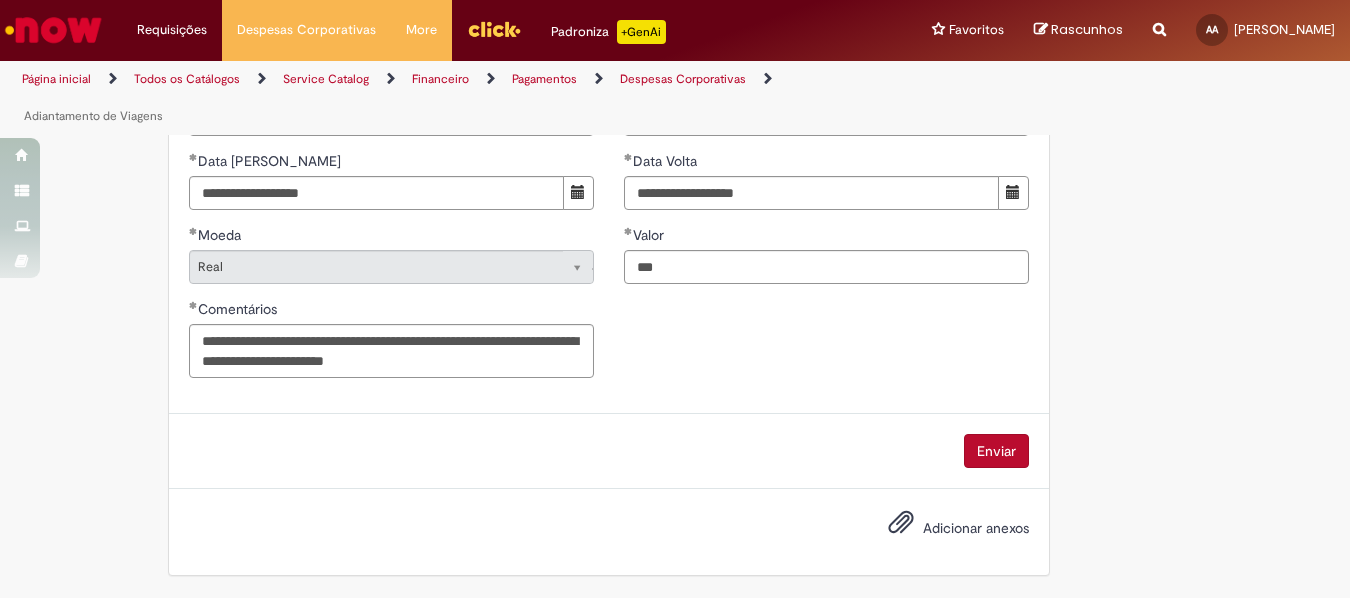 click on "Enviar" at bounding box center (996, 451) 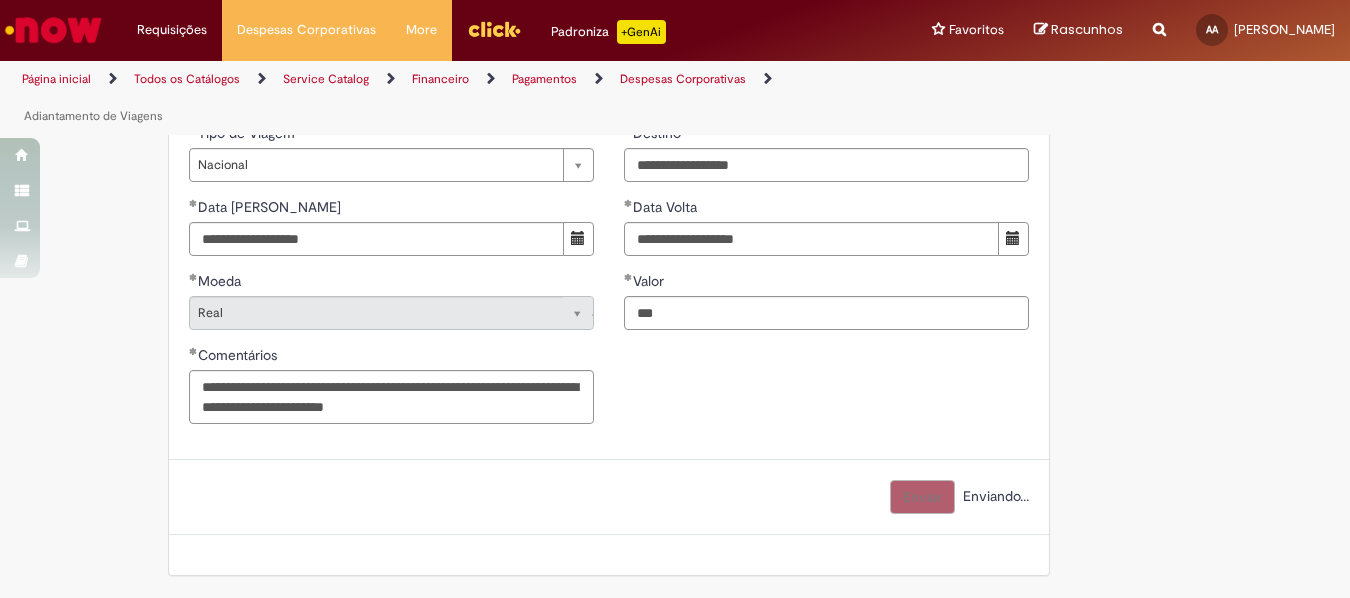scroll, scrollTop: 1121, scrollLeft: 0, axis: vertical 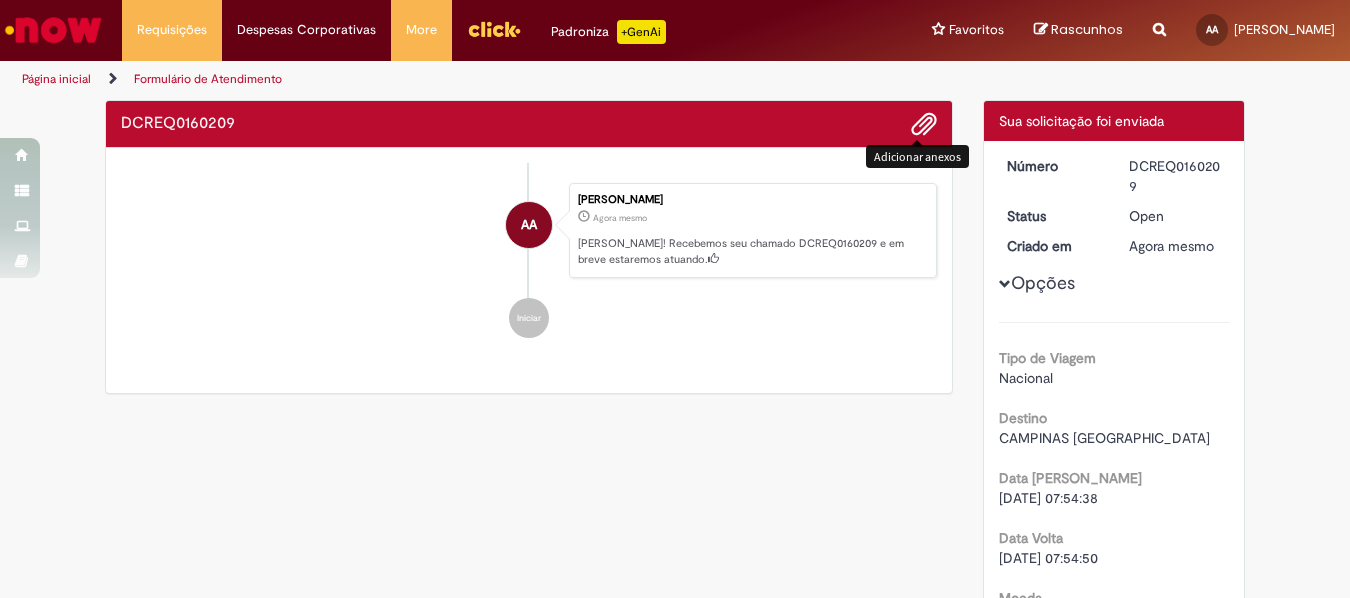 click at bounding box center [924, 125] 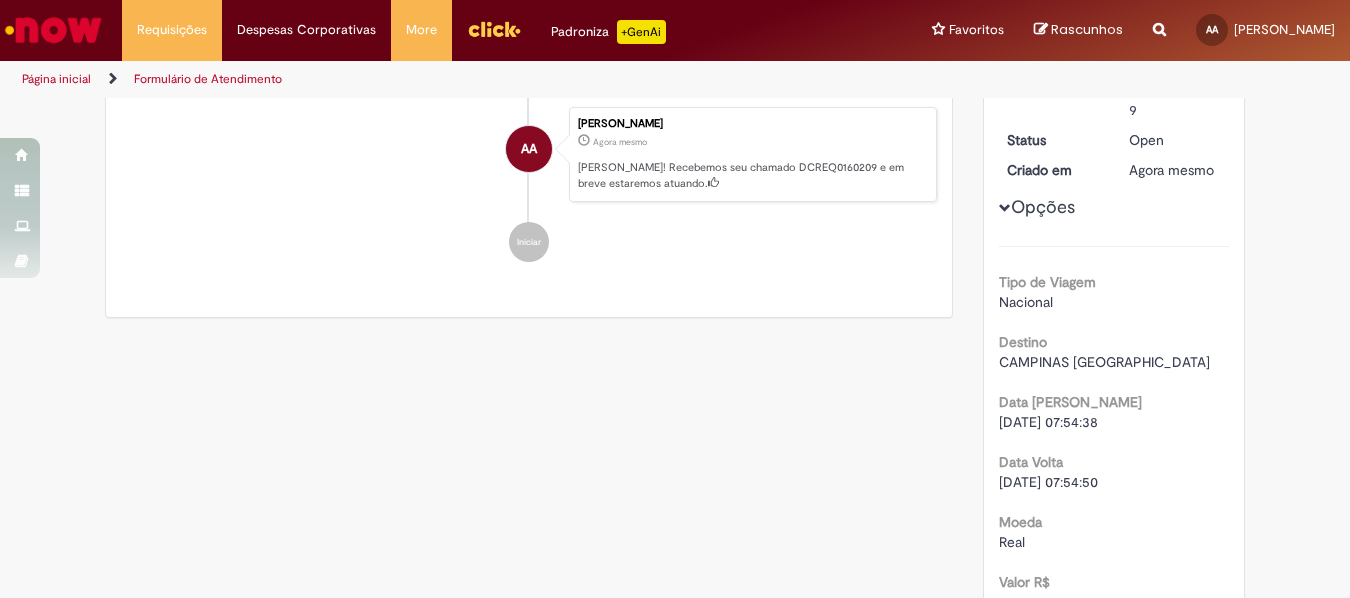 scroll, scrollTop: 0, scrollLeft: 0, axis: both 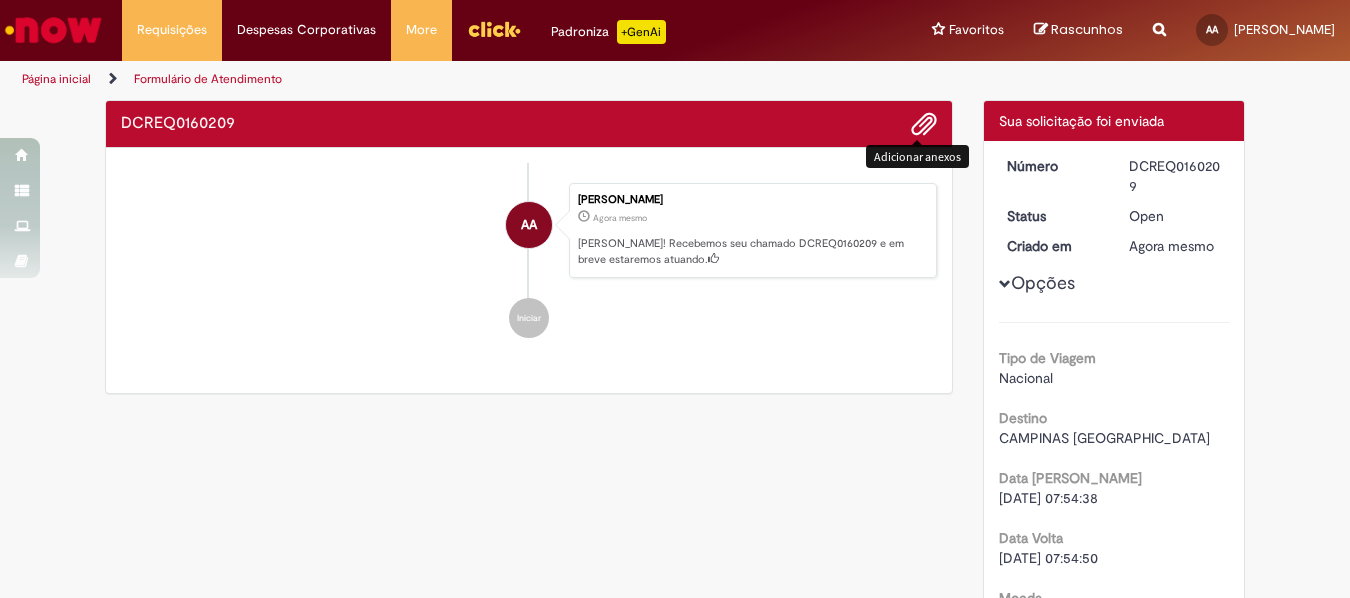 click on "Página inicial" at bounding box center (56, 79) 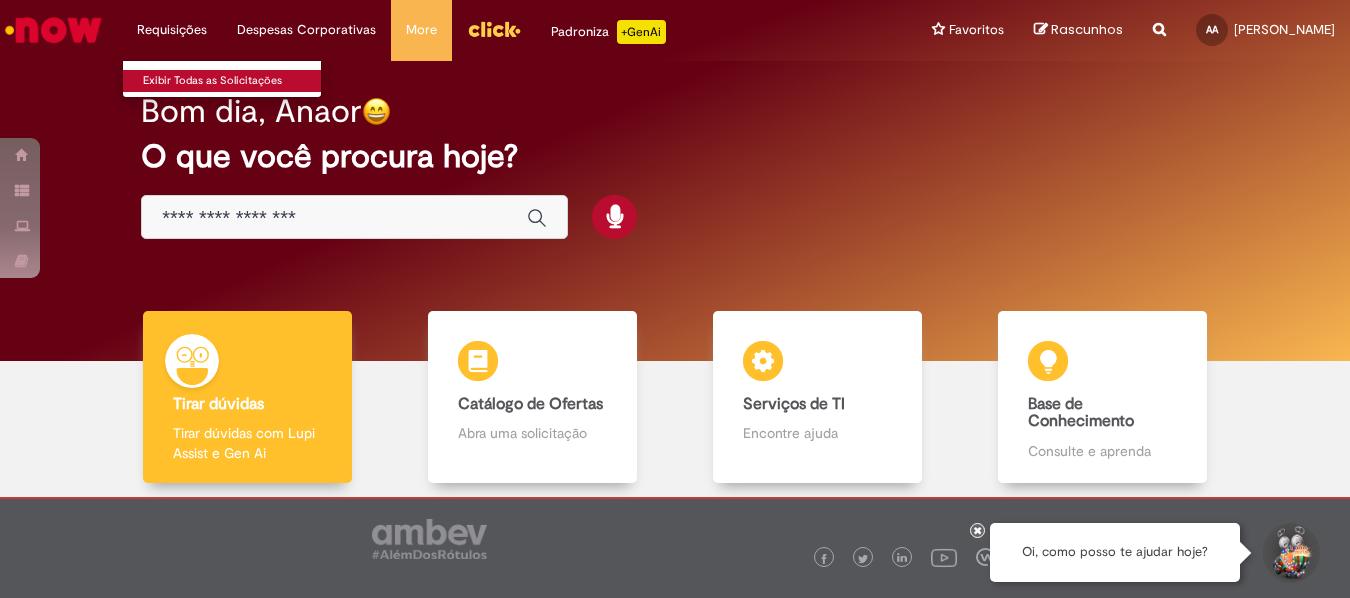 click on "Exibir Todas as Solicitações" at bounding box center [233, 81] 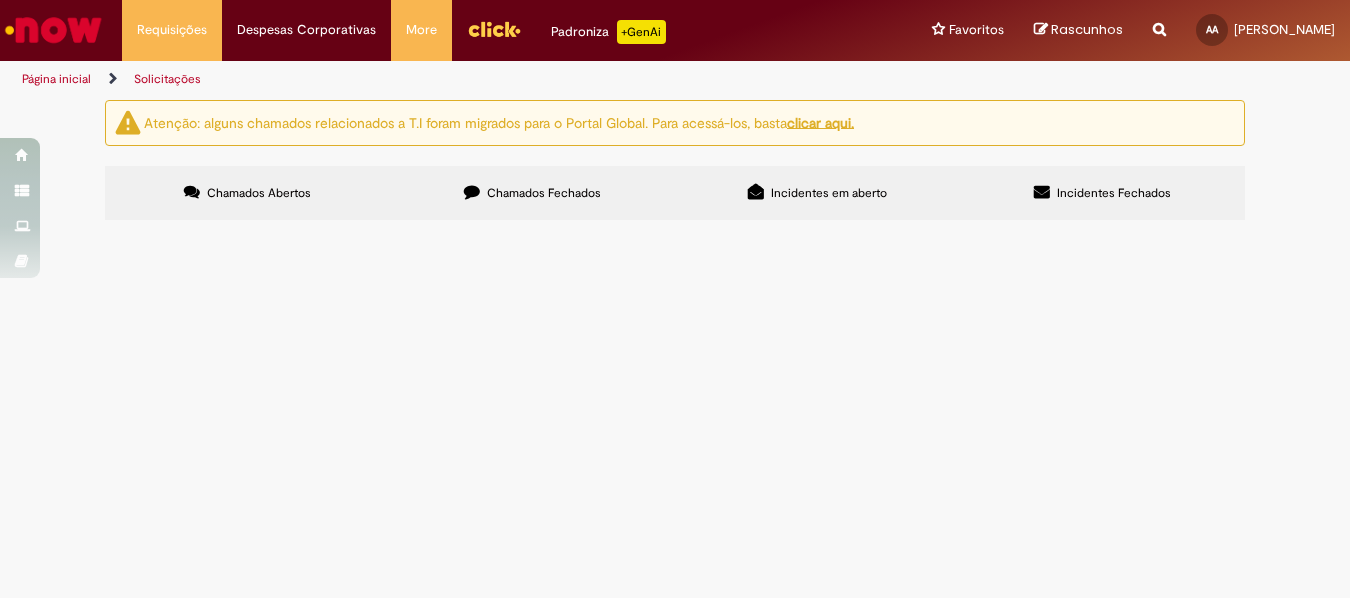 click on "Chamados Abertos" at bounding box center (259, 193) 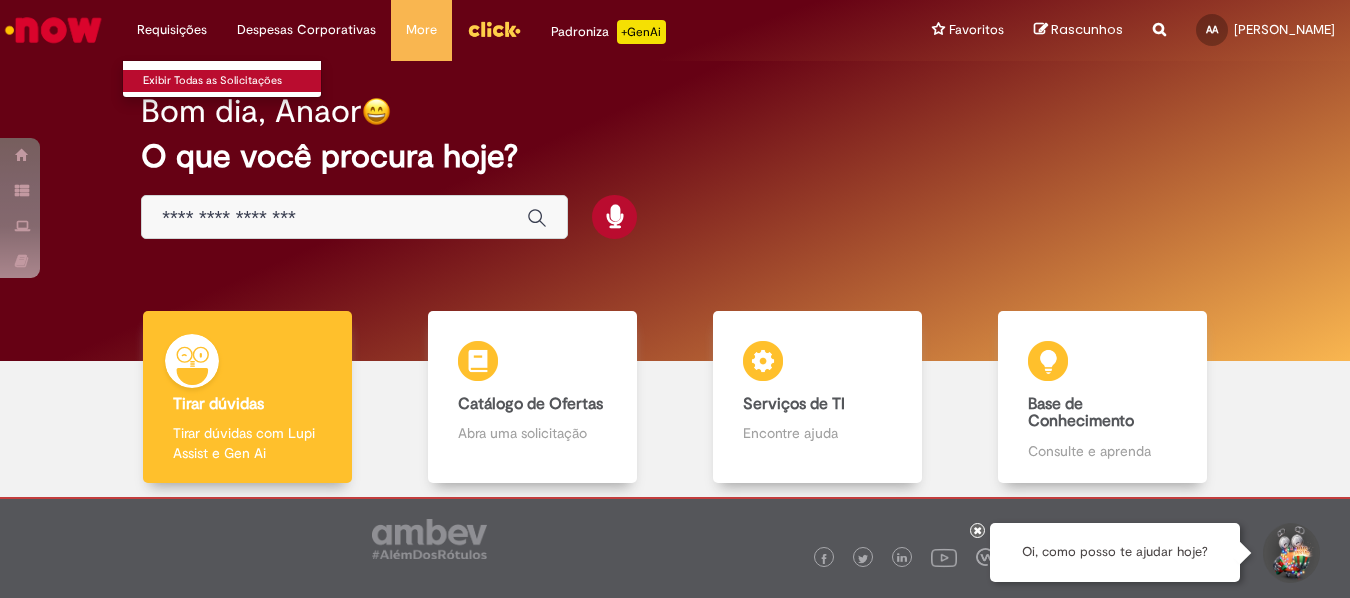 click on "Exibir Todas as Solicitações" at bounding box center (233, 81) 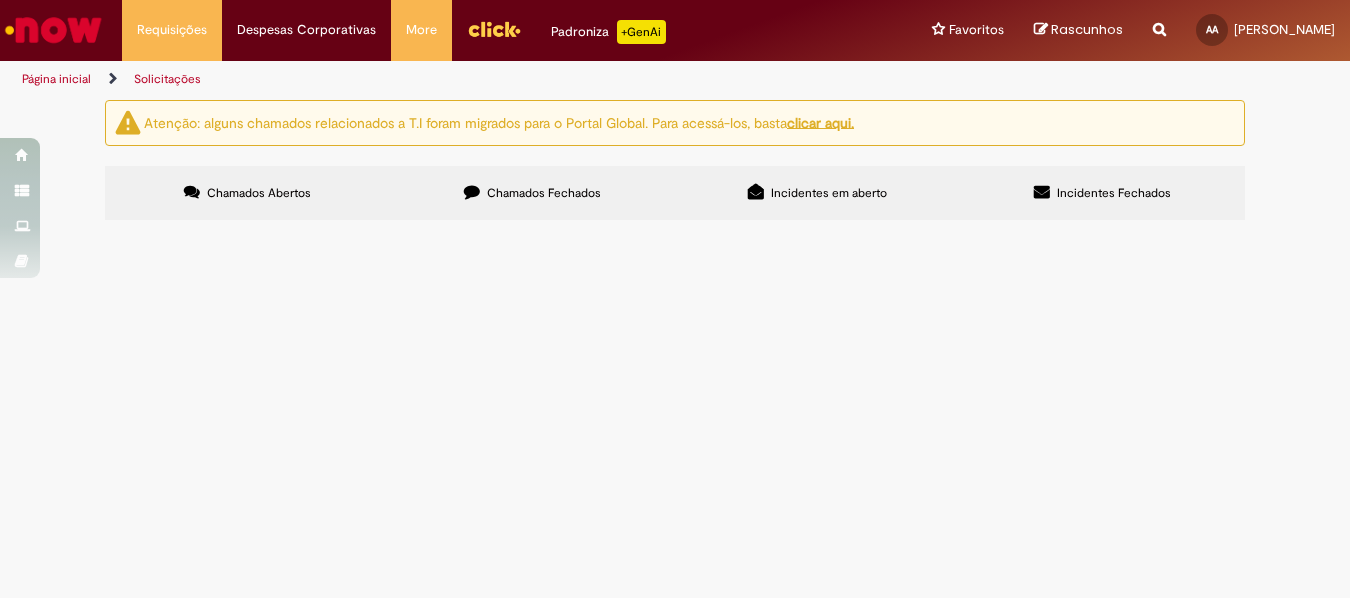 click on "Chamados Abertos" at bounding box center [259, 193] 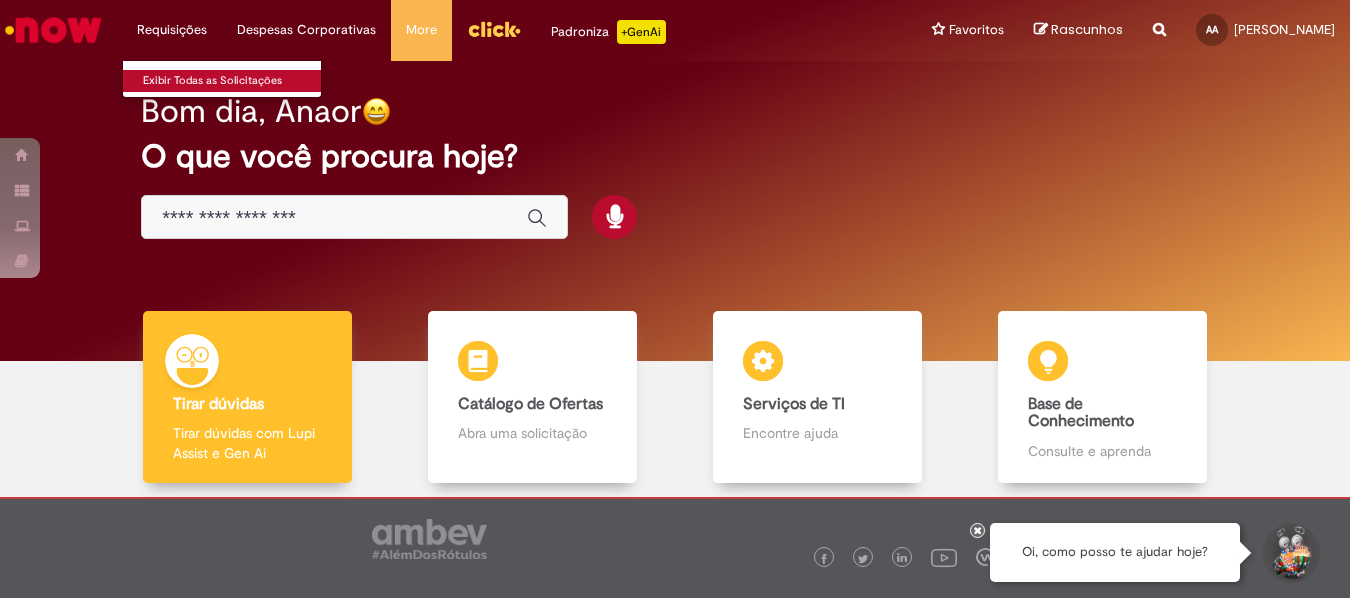 click on "Exibir Todas as Solicitações" at bounding box center (233, 81) 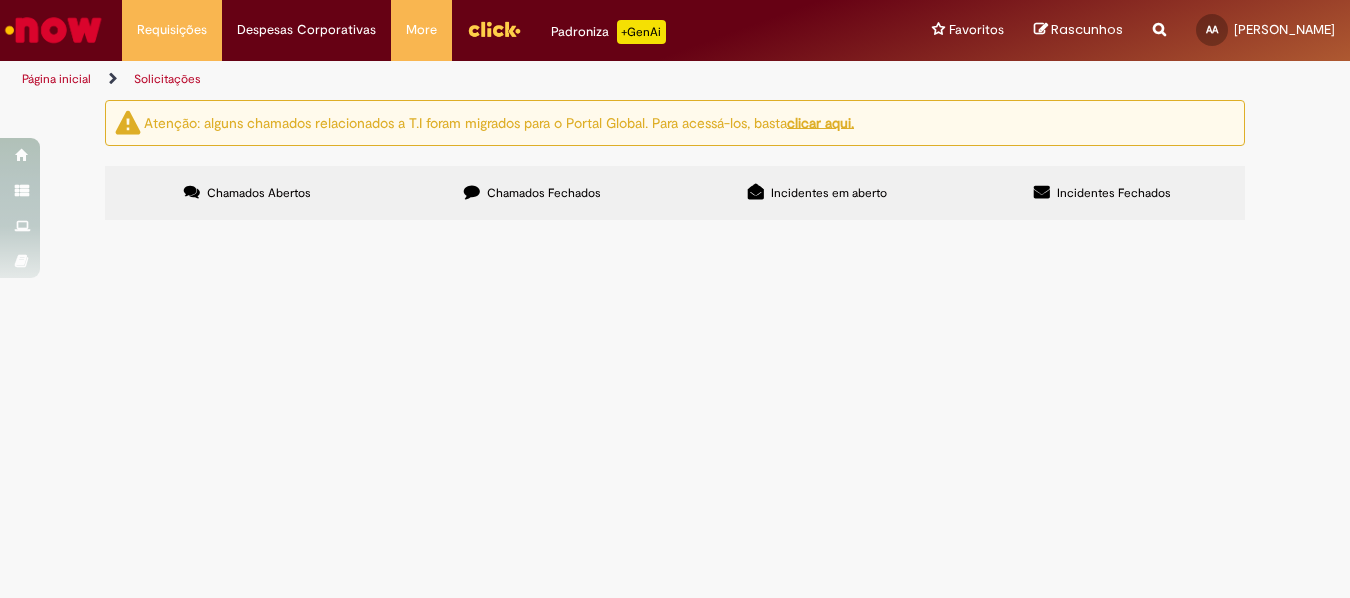 click on "Chamados Abertos" at bounding box center (259, 193) 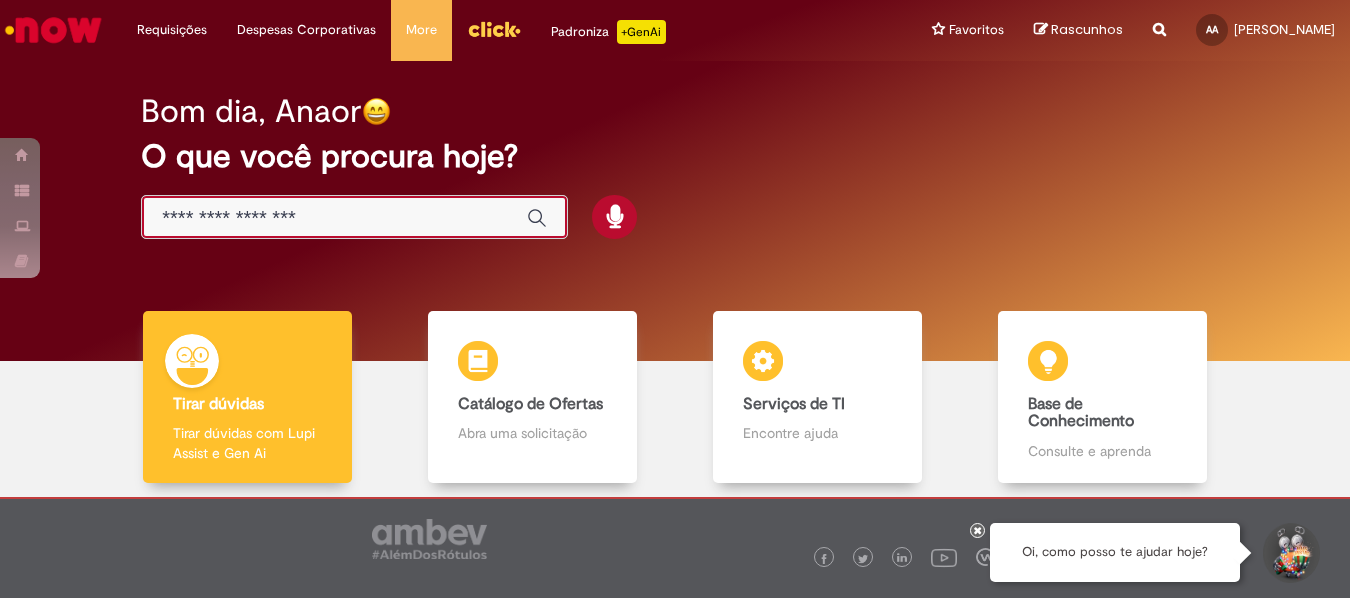 click at bounding box center [334, 218] 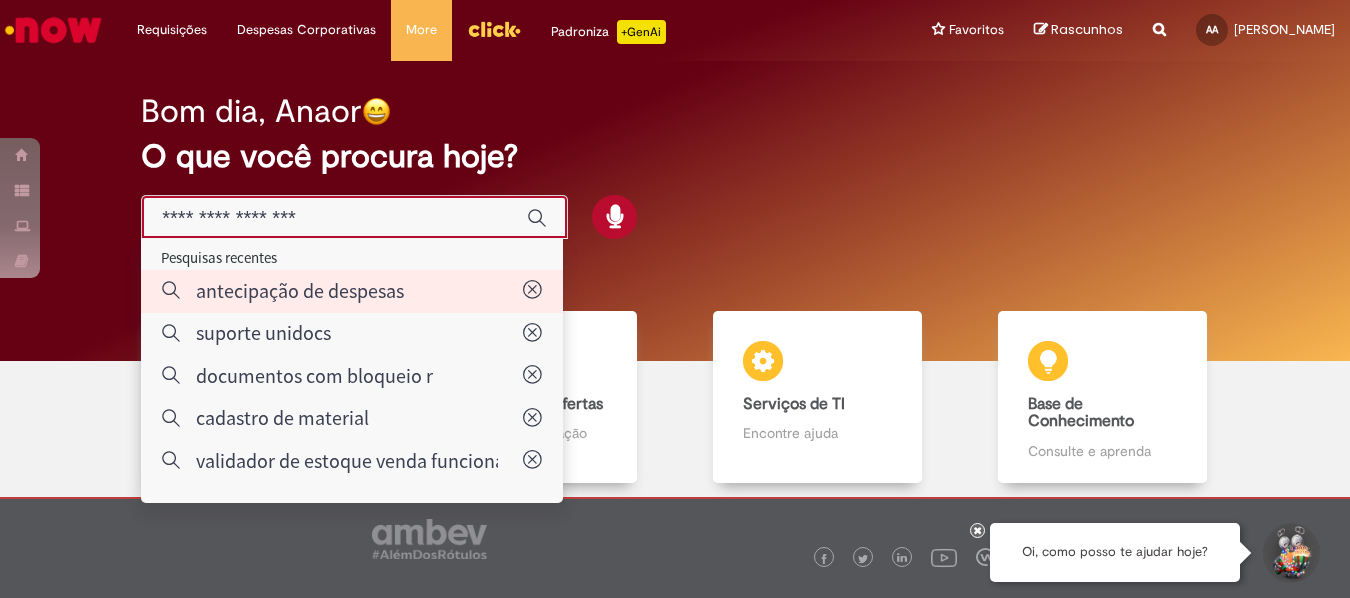 type on "**********" 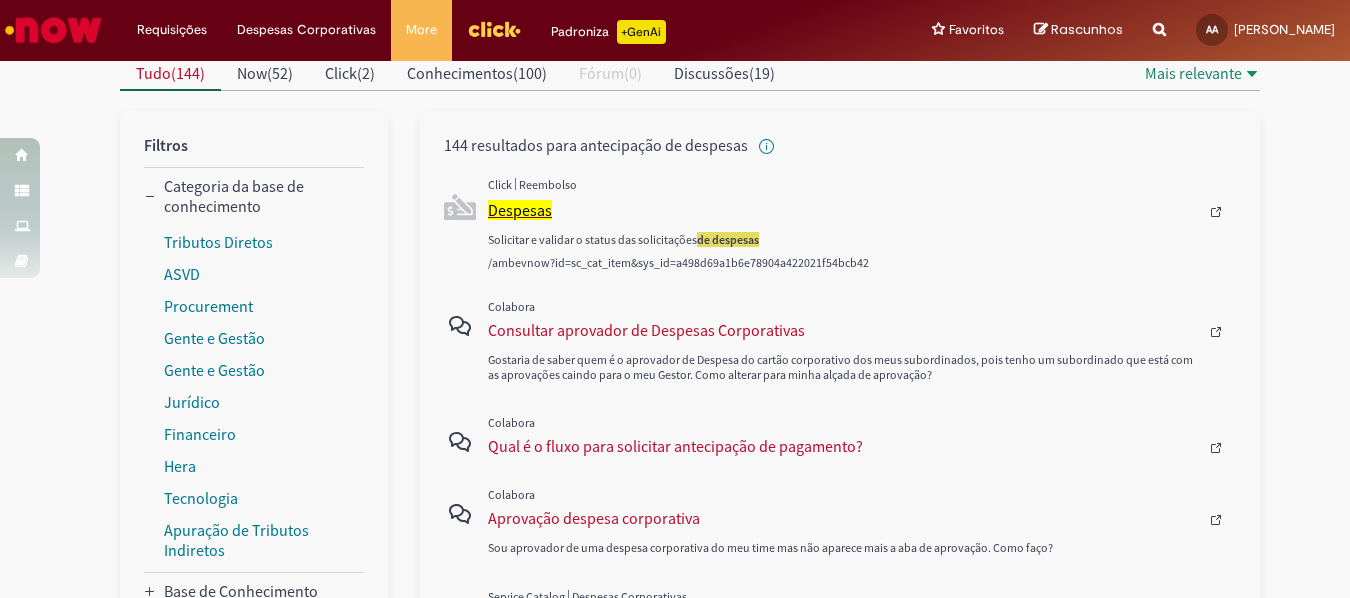 scroll, scrollTop: 400, scrollLeft: 0, axis: vertical 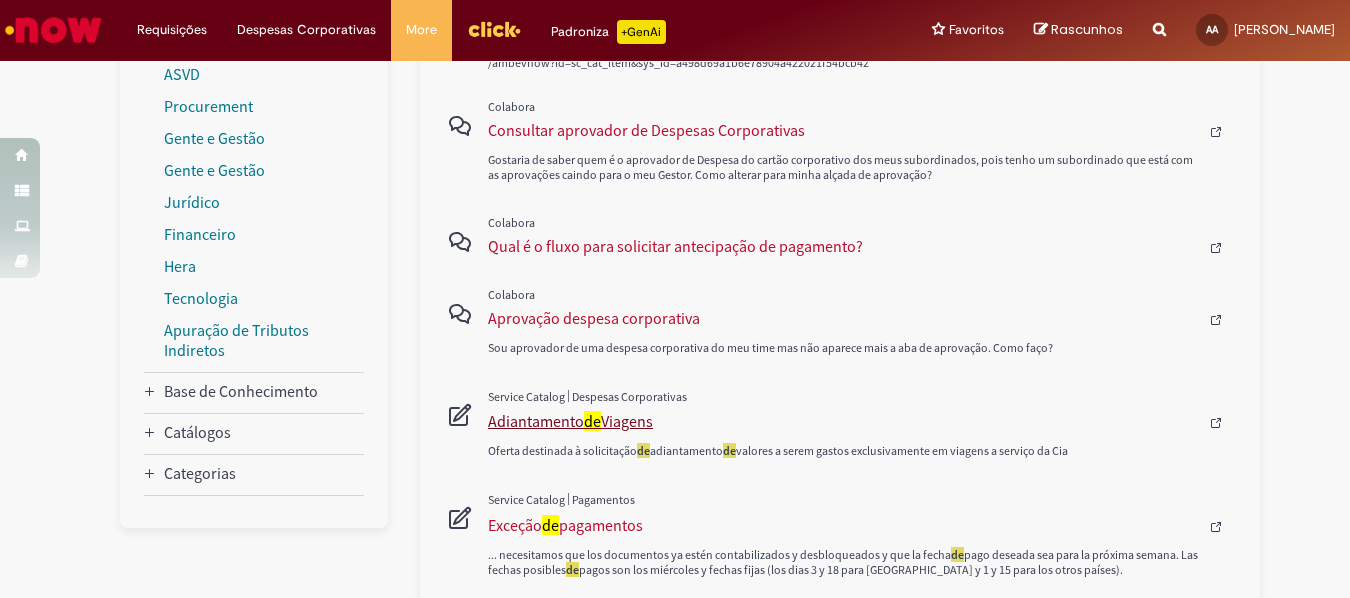 click on "Adiantamento  de  Viagens" at bounding box center (843, 421) 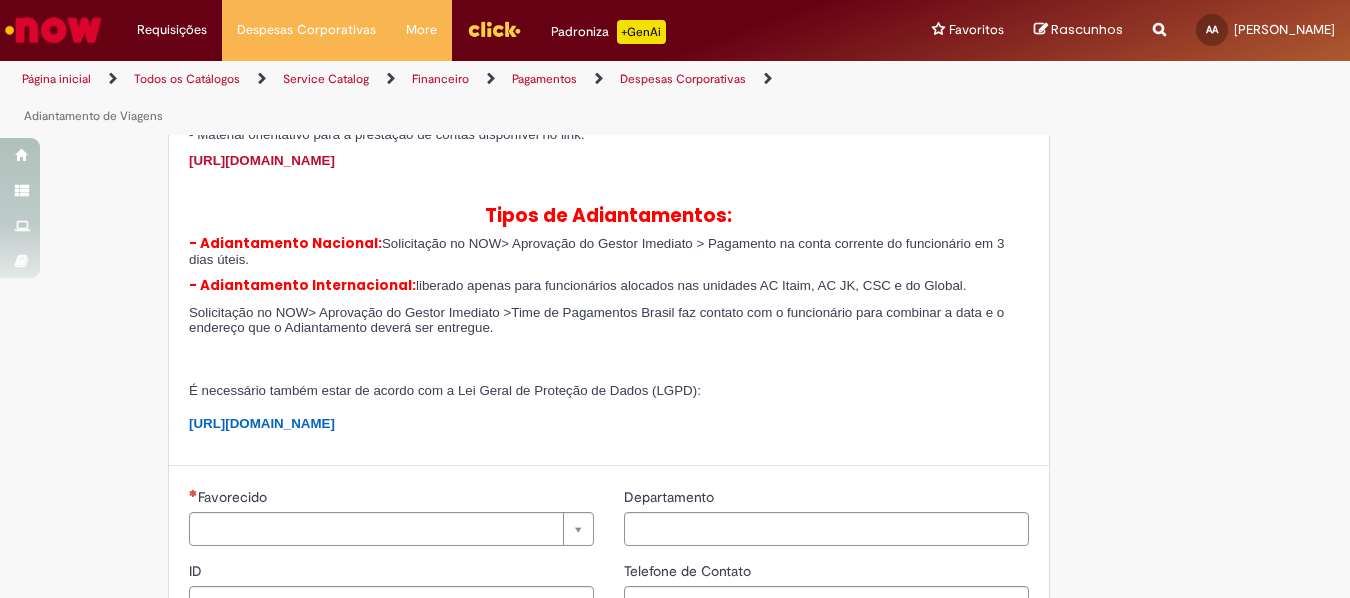 type on "********" 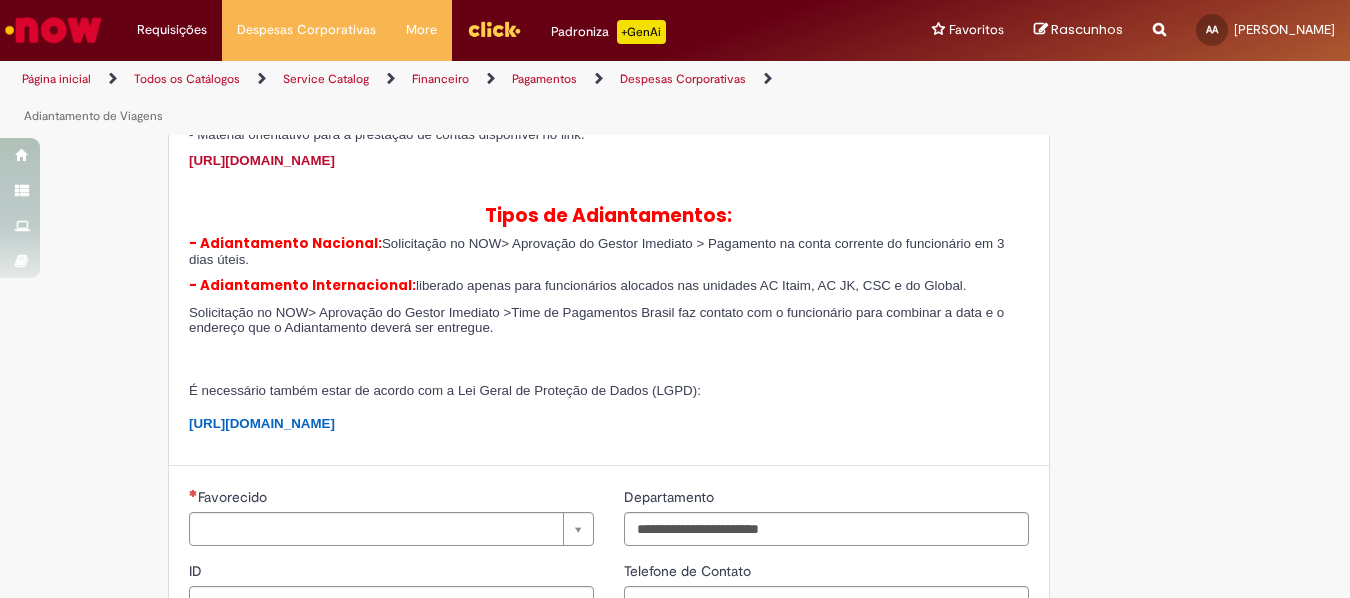 scroll, scrollTop: 0, scrollLeft: 0, axis: both 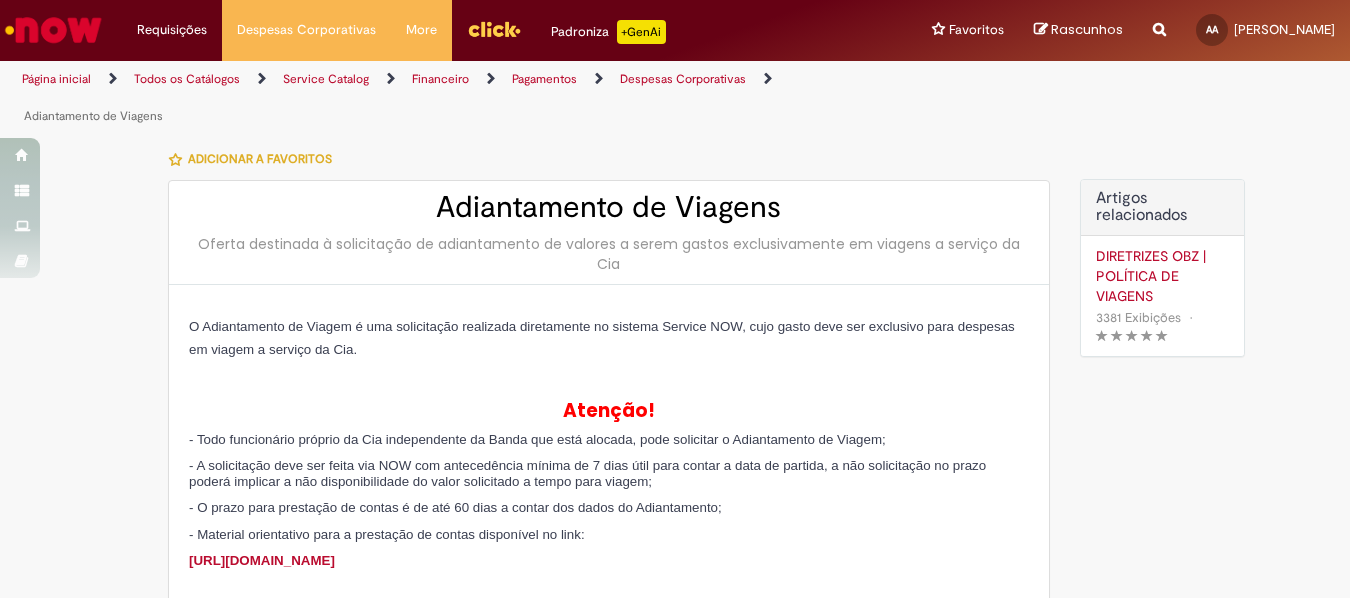 type on "**********" 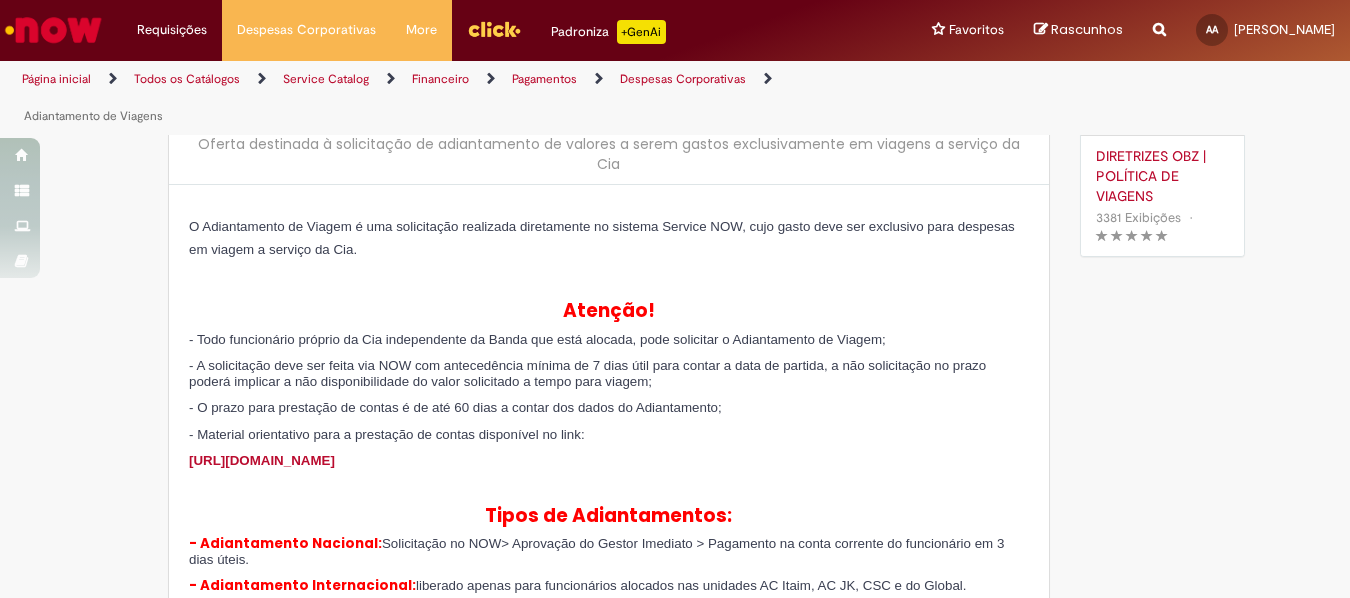 scroll, scrollTop: 300, scrollLeft: 0, axis: vertical 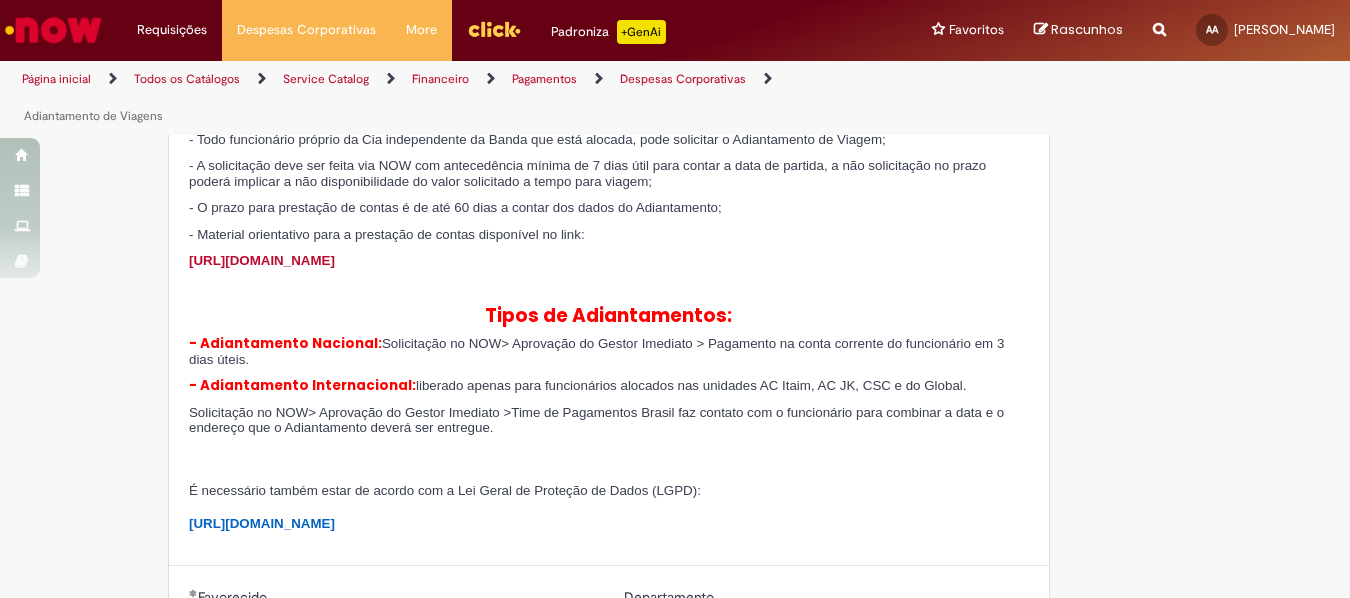 click on "[URL][DOMAIN_NAME]" at bounding box center [262, 260] 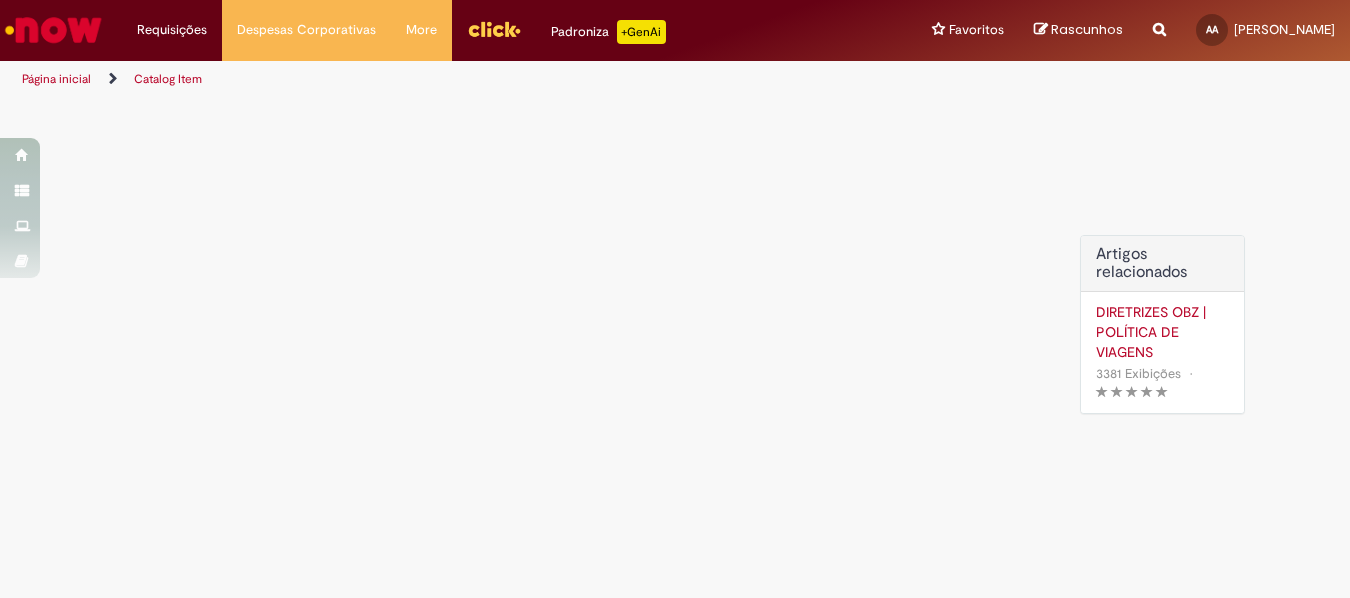 scroll, scrollTop: 0, scrollLeft: 0, axis: both 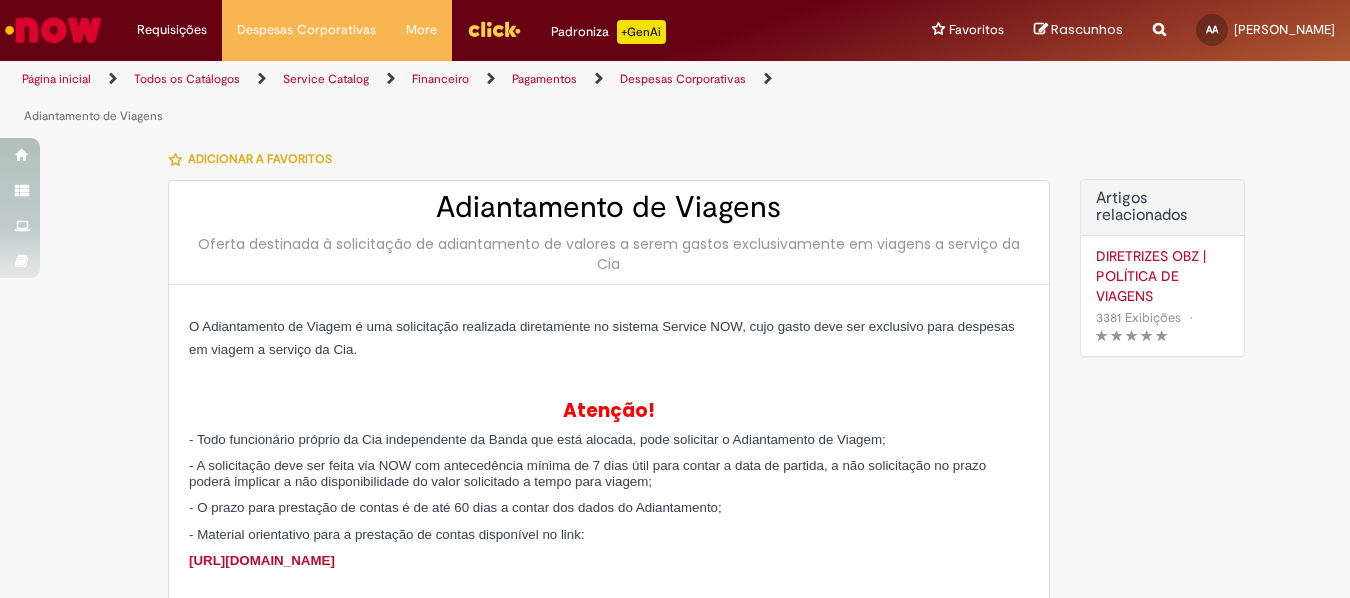 type on "********" 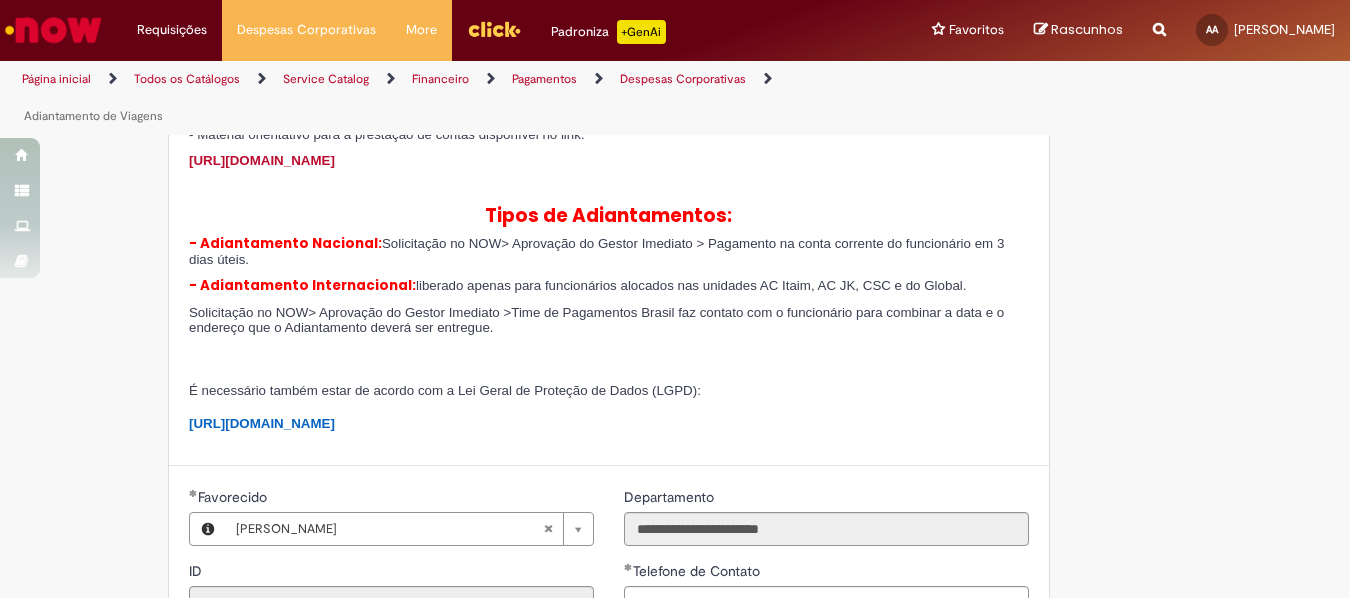scroll, scrollTop: 500, scrollLeft: 0, axis: vertical 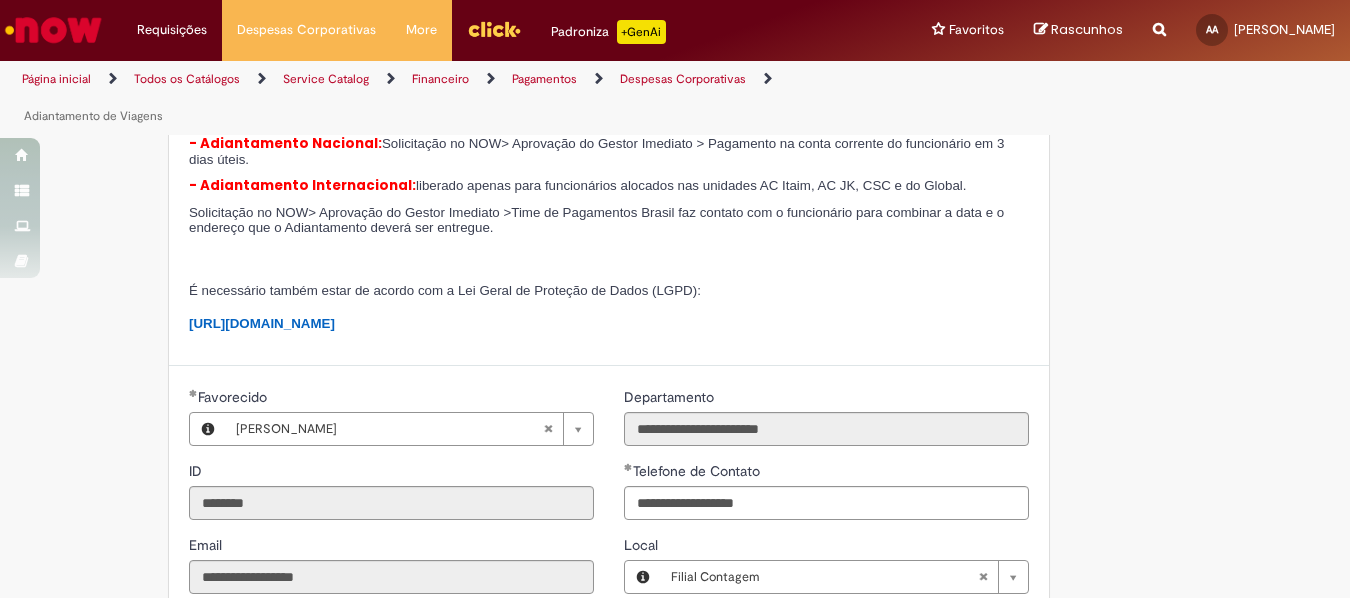click on "[URL][DOMAIN_NAME]" at bounding box center (262, 323) 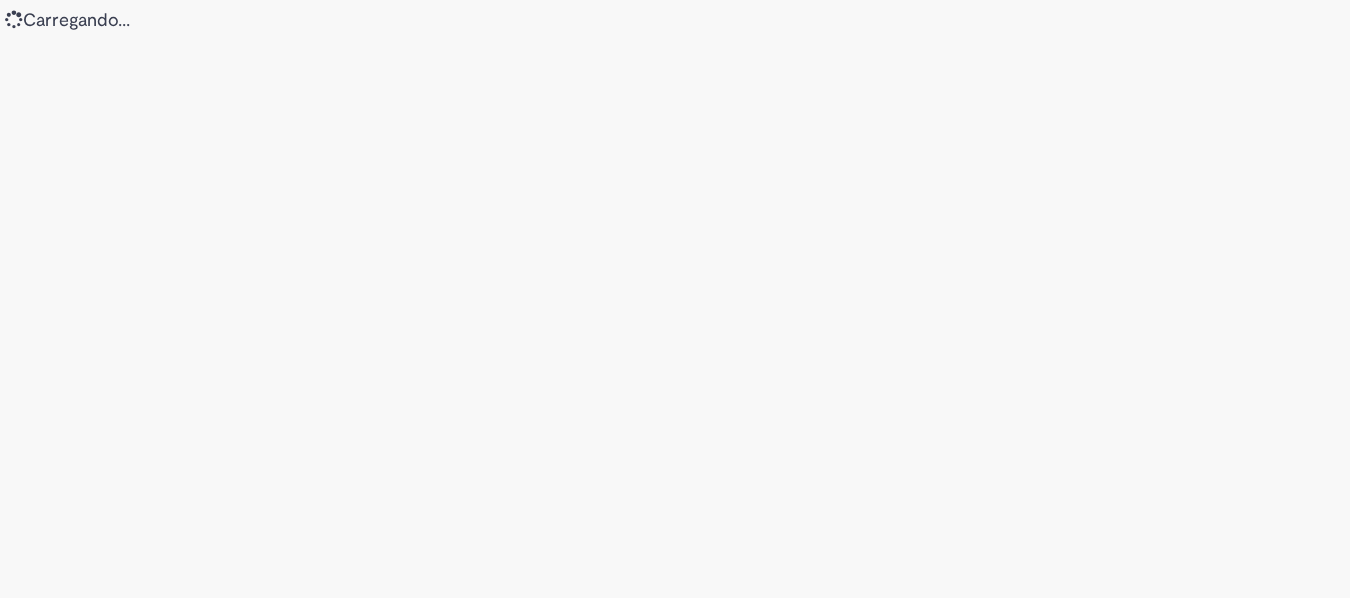 scroll, scrollTop: 0, scrollLeft: 0, axis: both 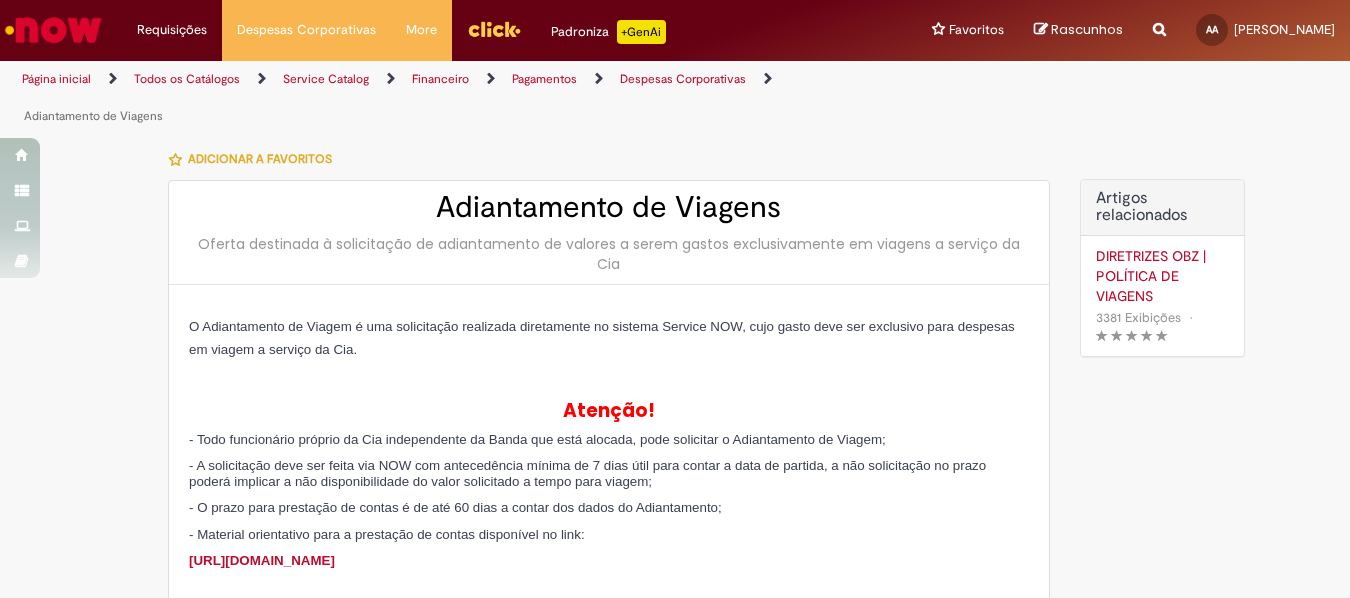 type on "********" 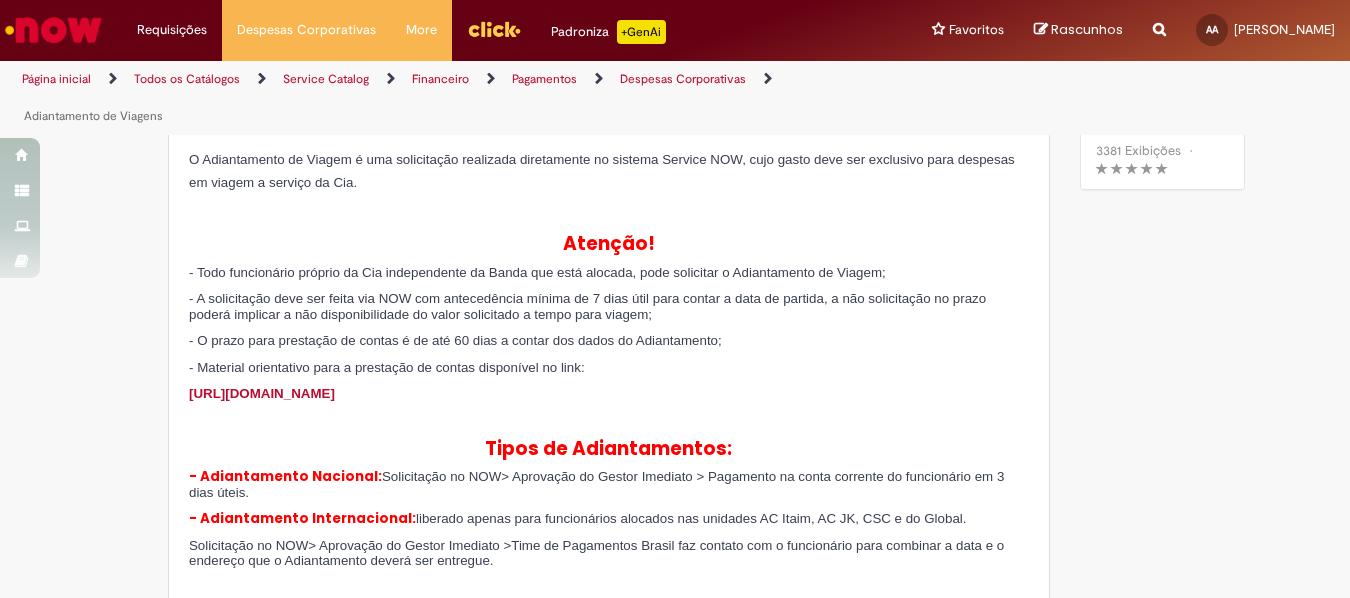 scroll, scrollTop: 0, scrollLeft: 0, axis: both 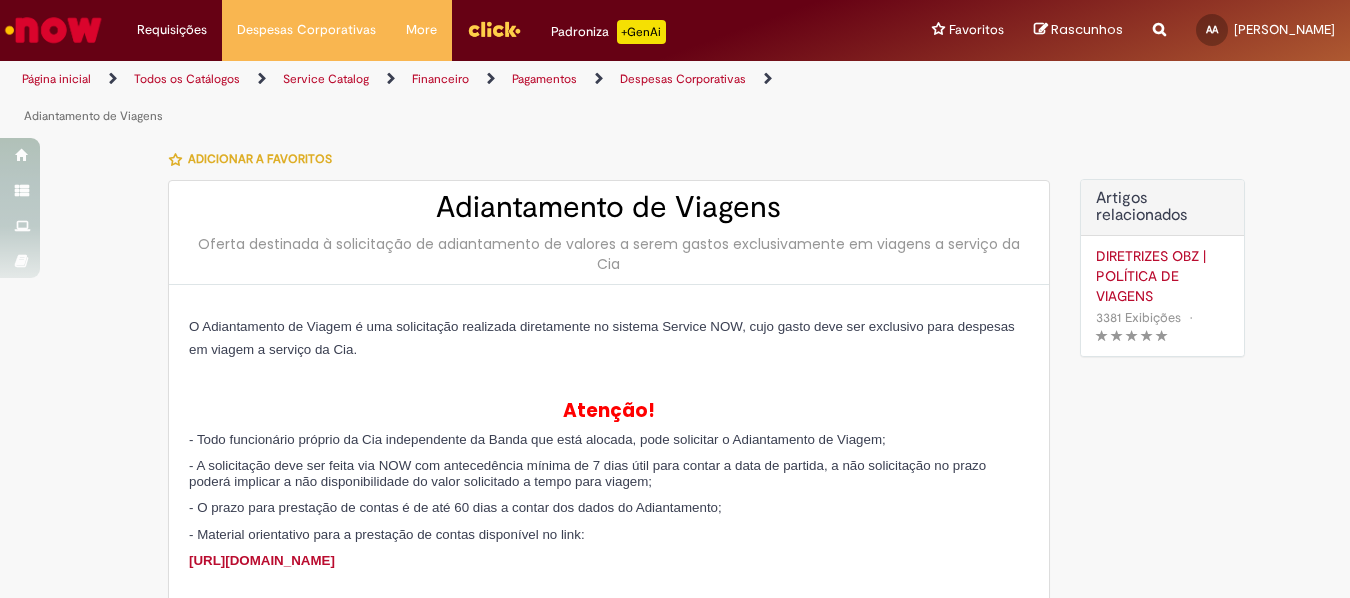 click on "Página inicial" at bounding box center (56, 79) 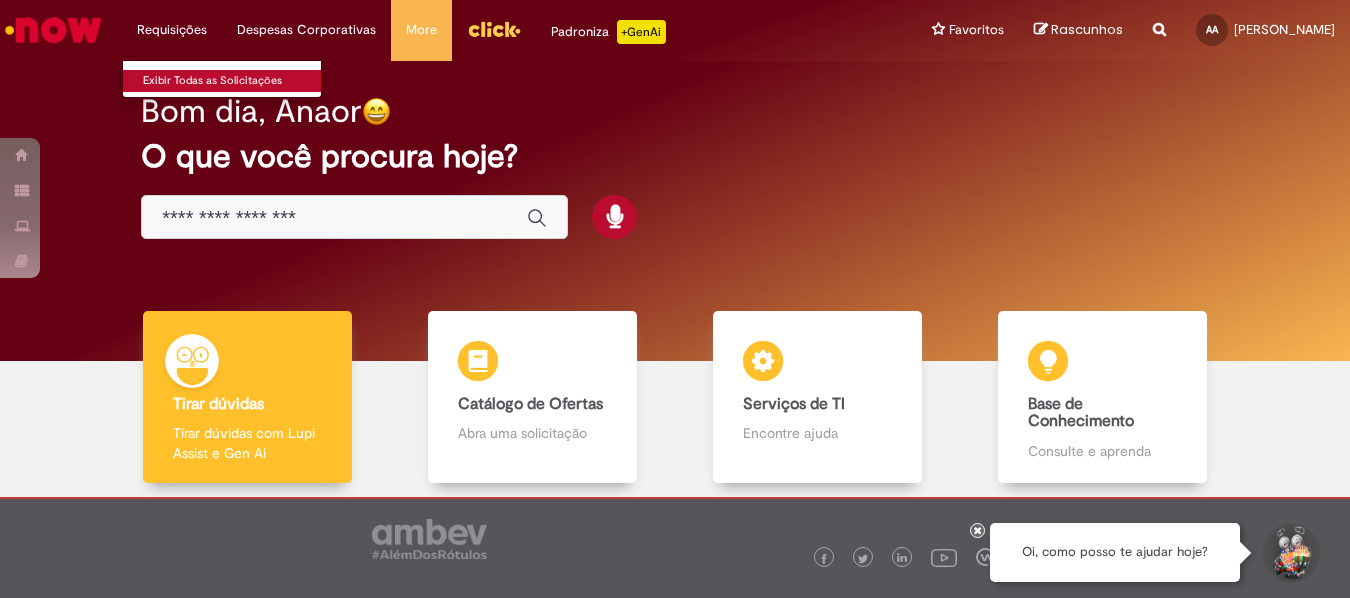 click on "Exibir Todas as Solicitações" at bounding box center [233, 81] 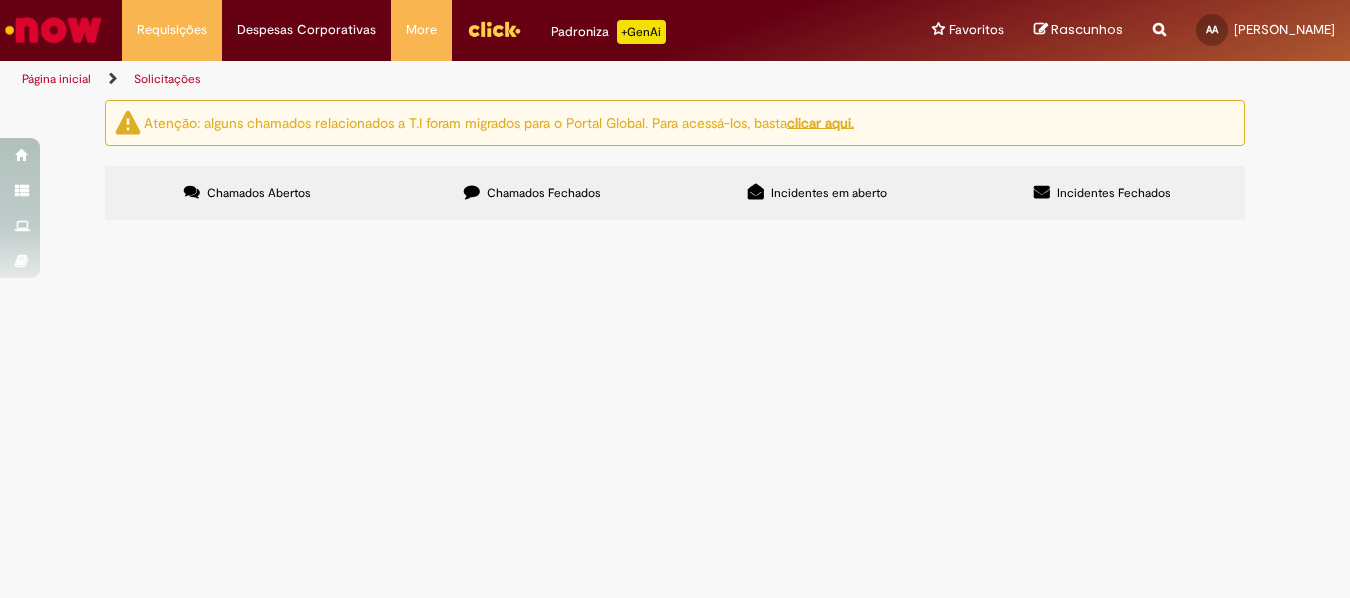click on "Chamados Abertos" at bounding box center [259, 193] 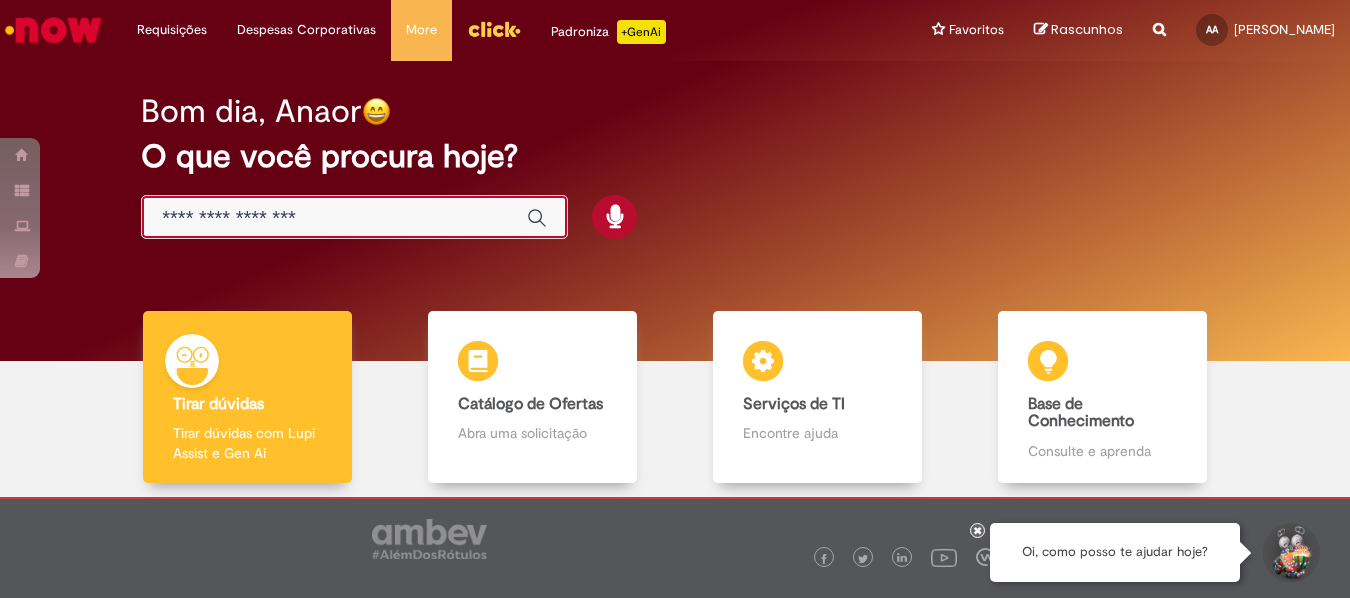click at bounding box center (334, 218) 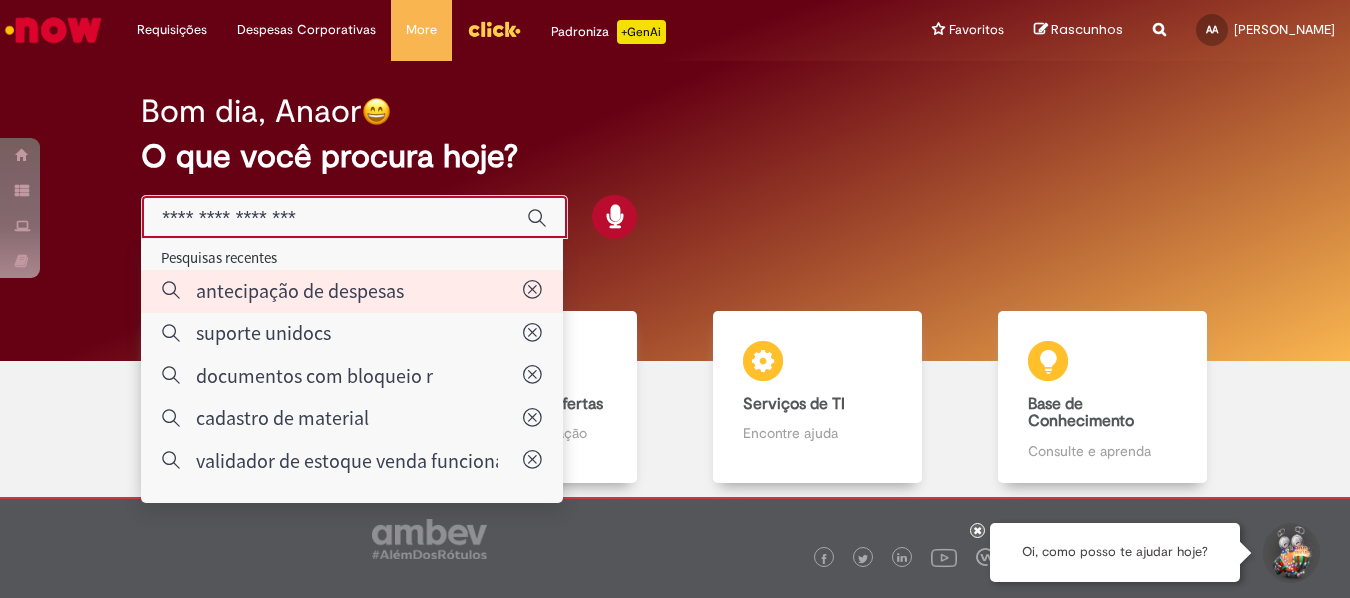 type on "**********" 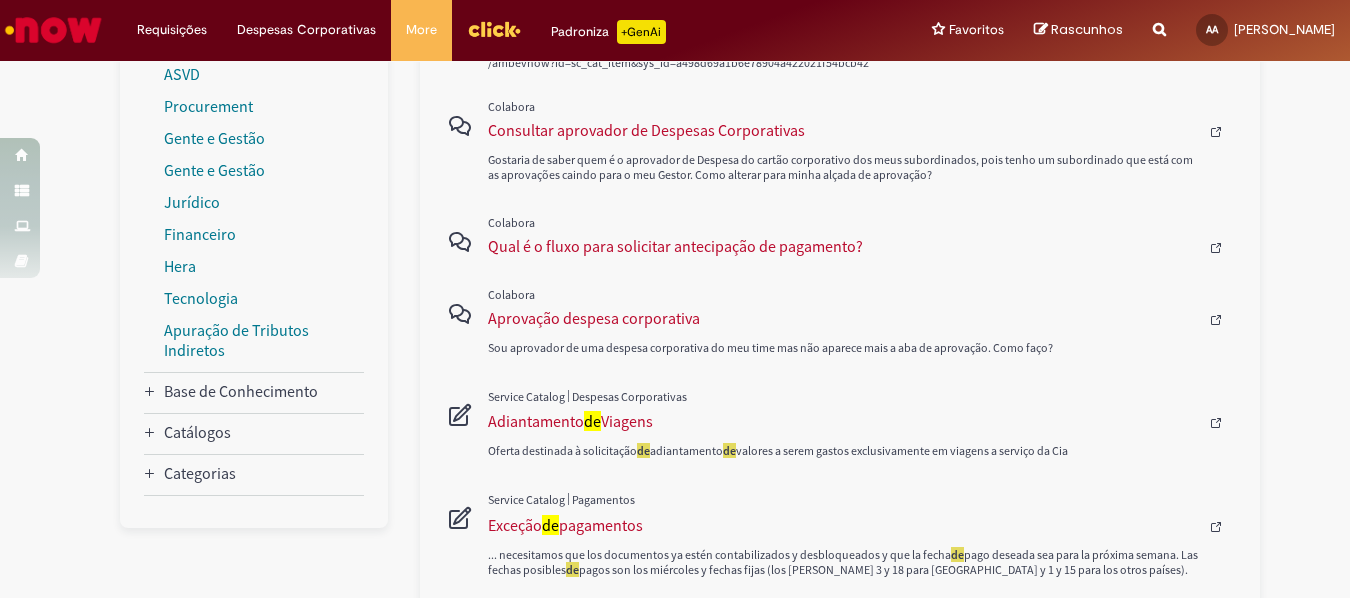 scroll, scrollTop: 500, scrollLeft: 0, axis: vertical 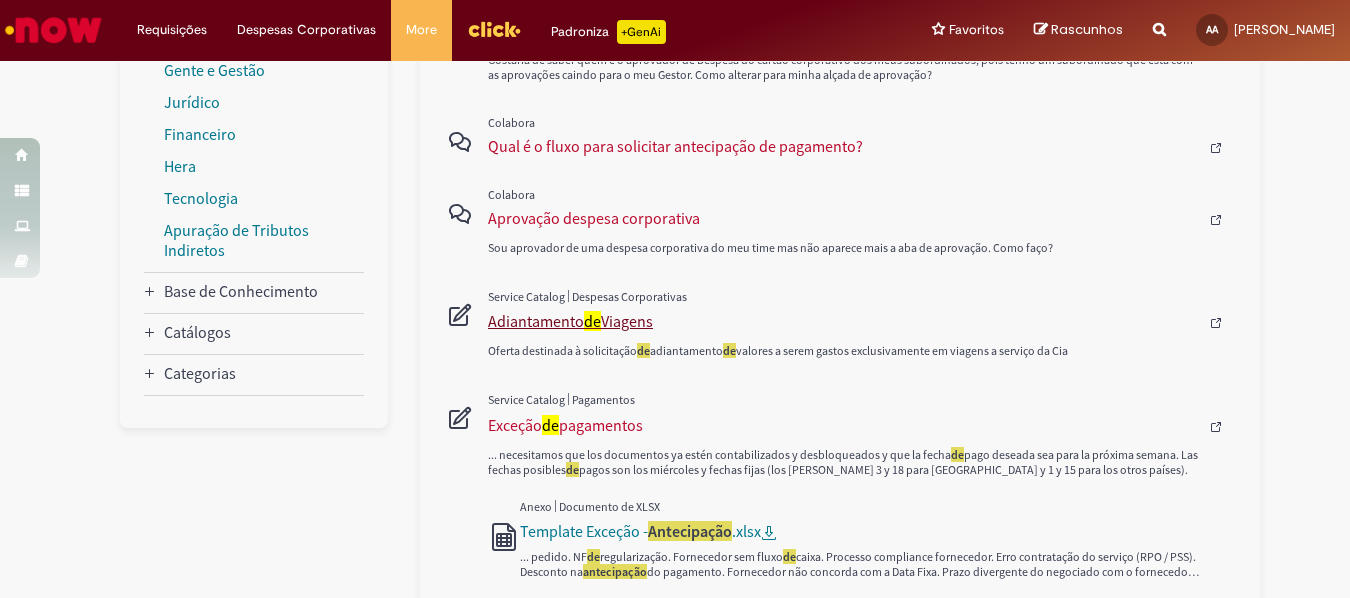 click on "de" at bounding box center (592, 321) 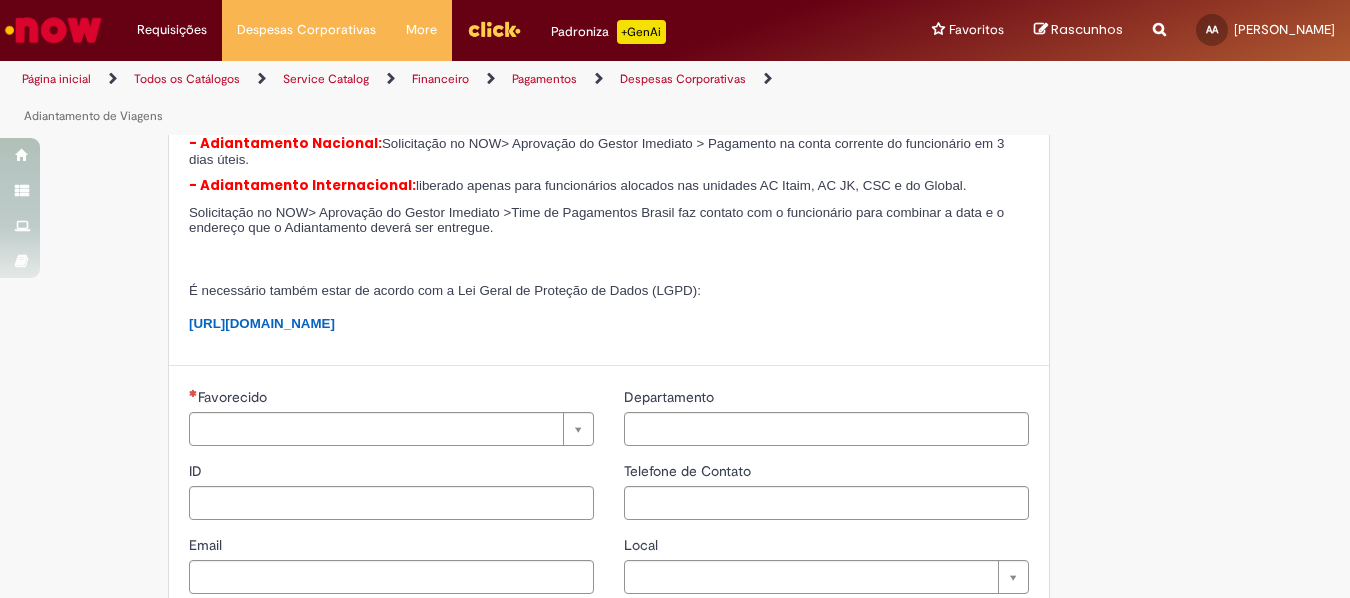 type on "********" 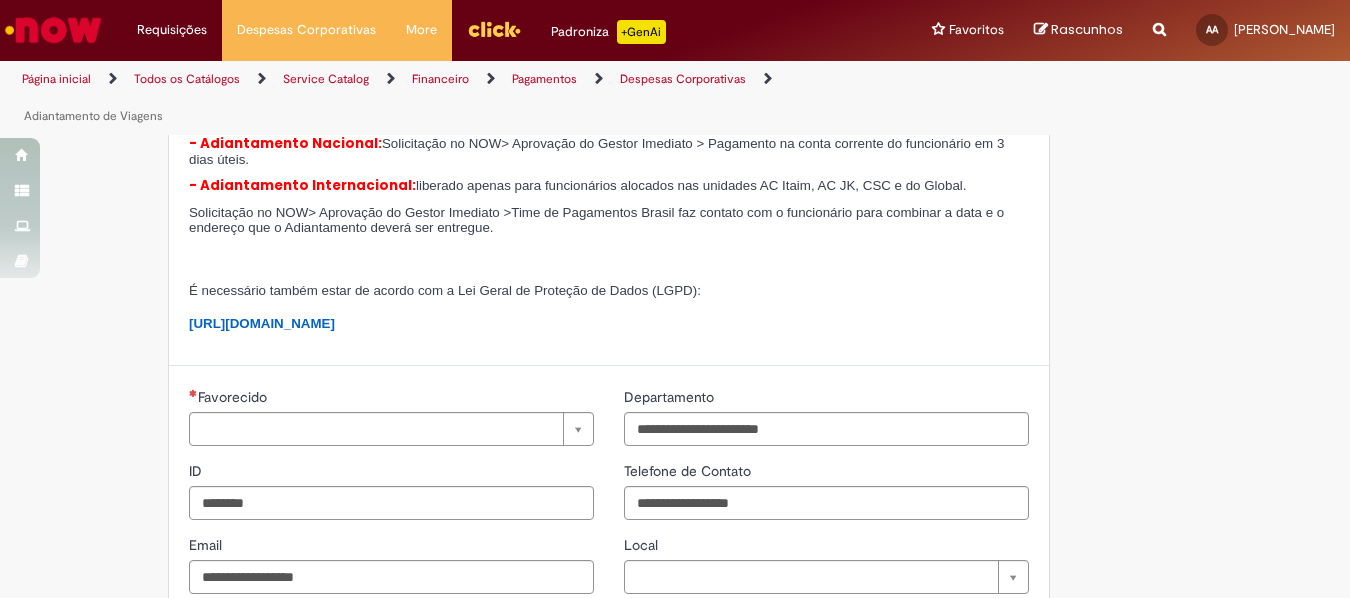 type on "**********" 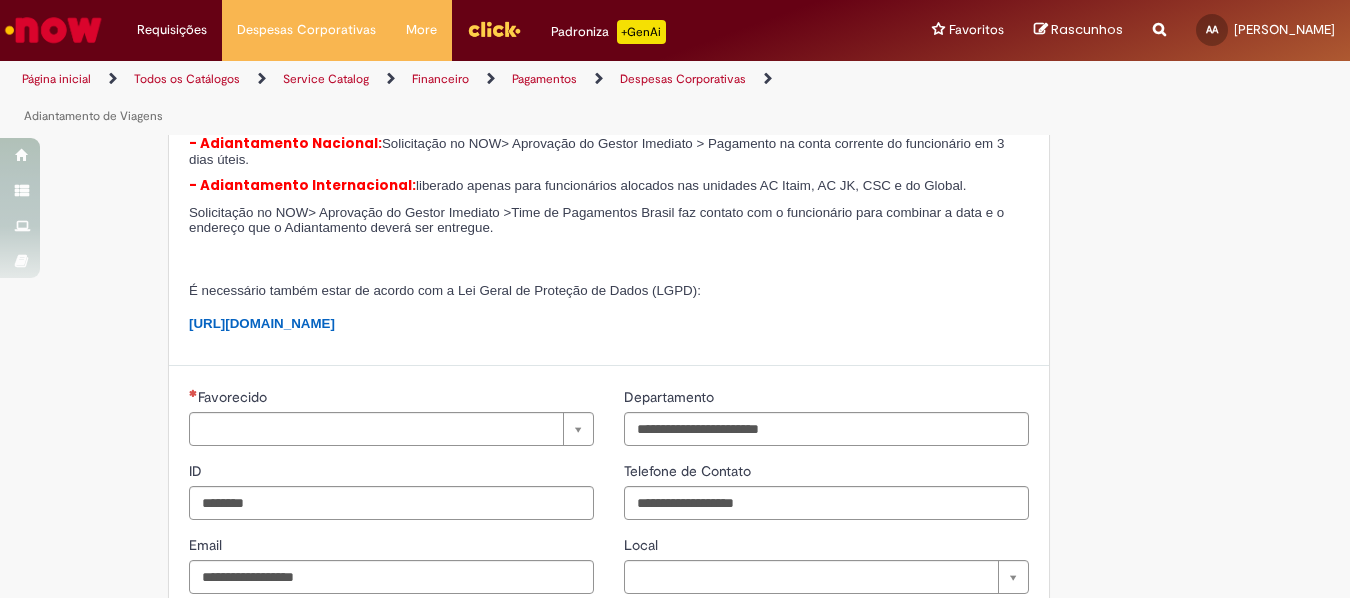 scroll, scrollTop: 0, scrollLeft: 0, axis: both 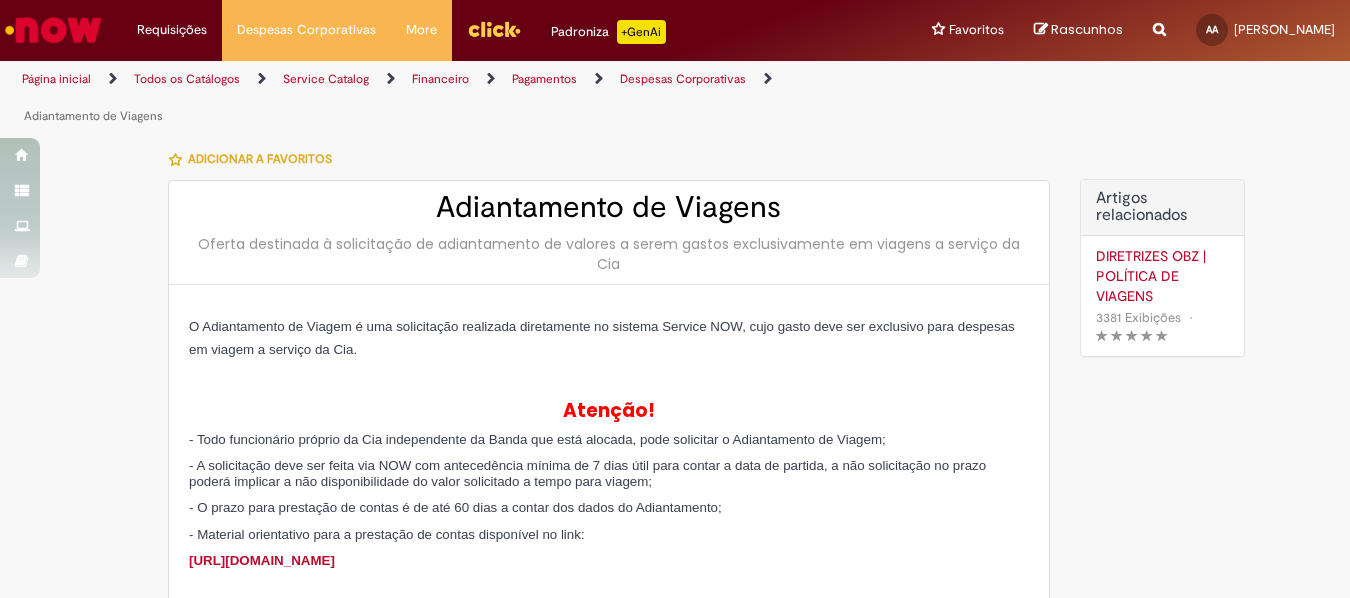 type on "**********" 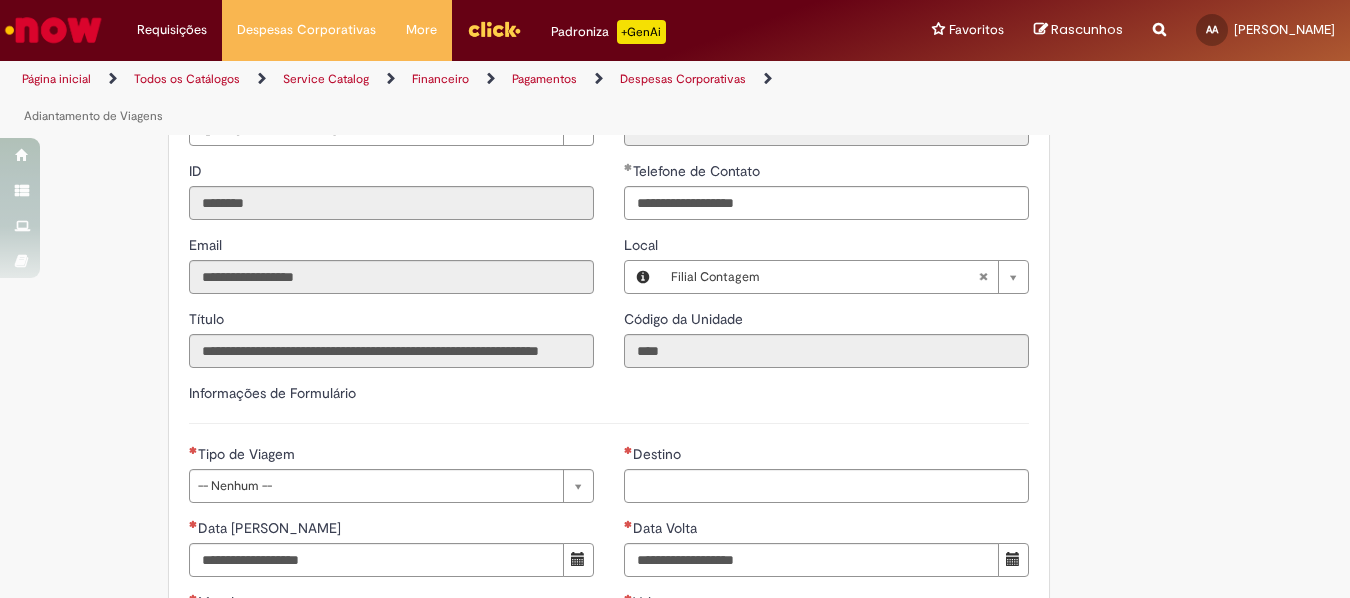 scroll, scrollTop: 900, scrollLeft: 0, axis: vertical 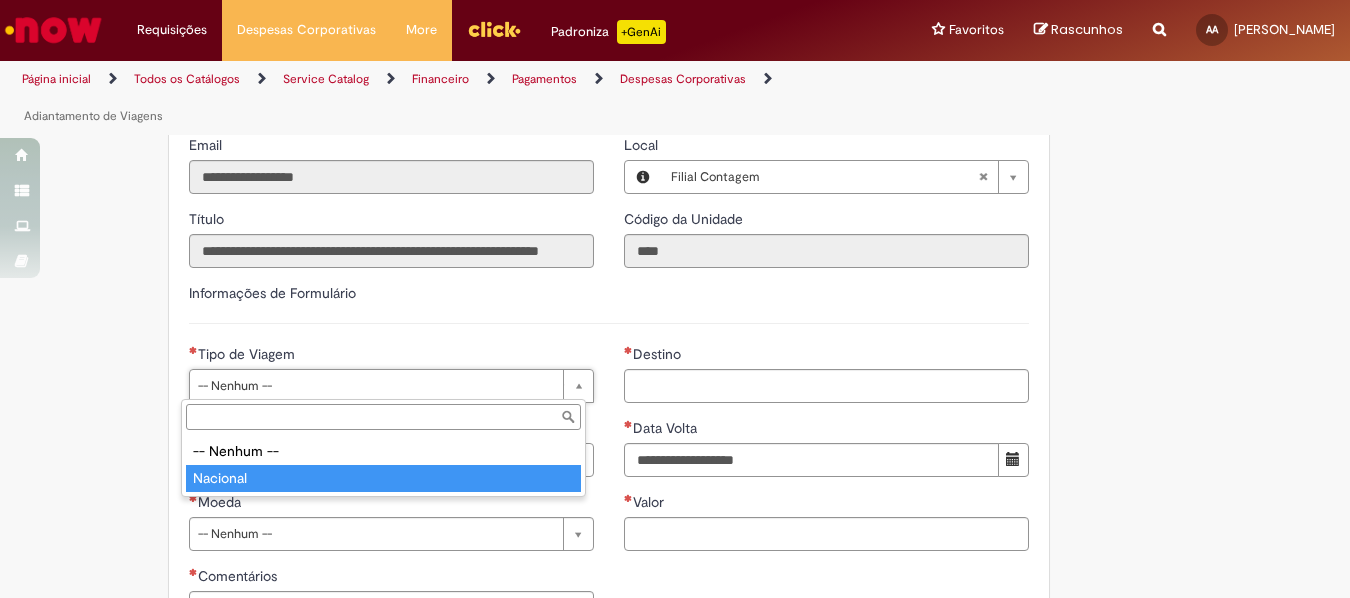 type on "********" 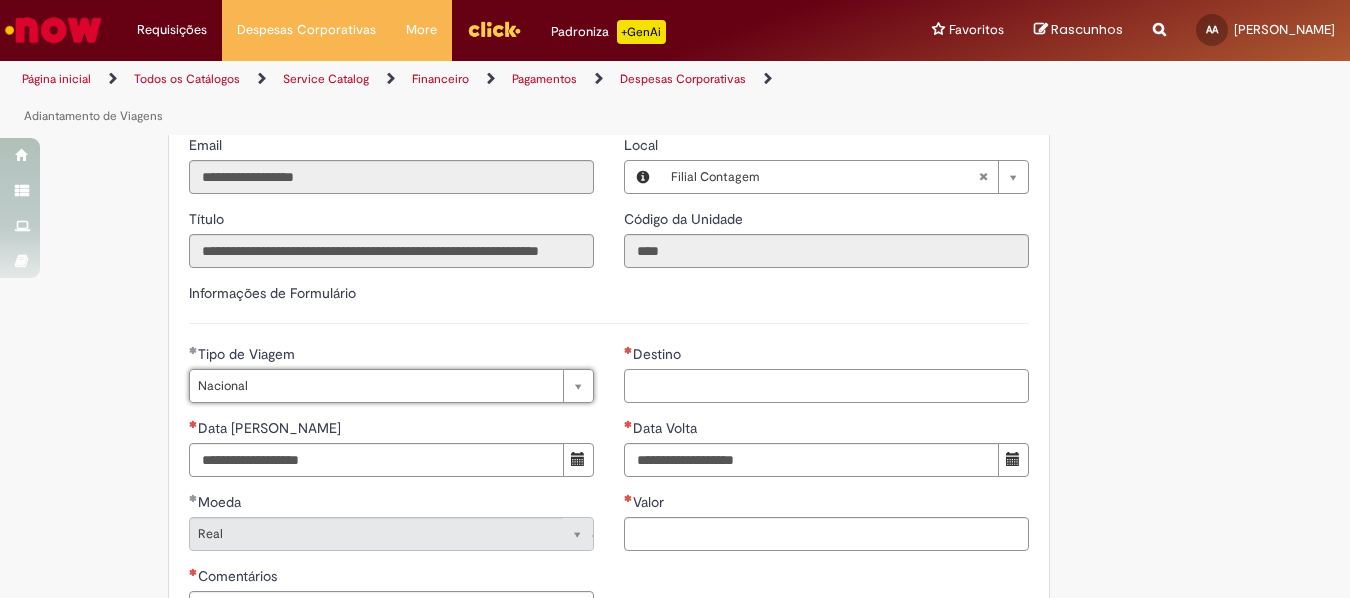 click on "Destino" at bounding box center (826, 386) 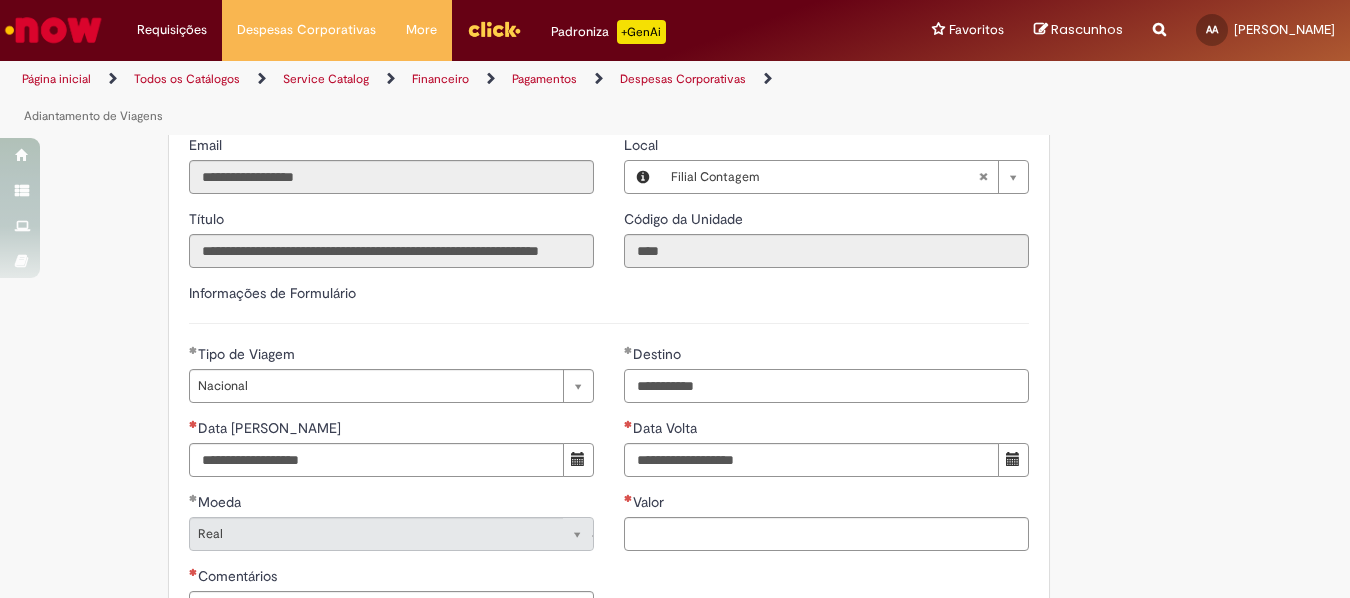 type on "**********" 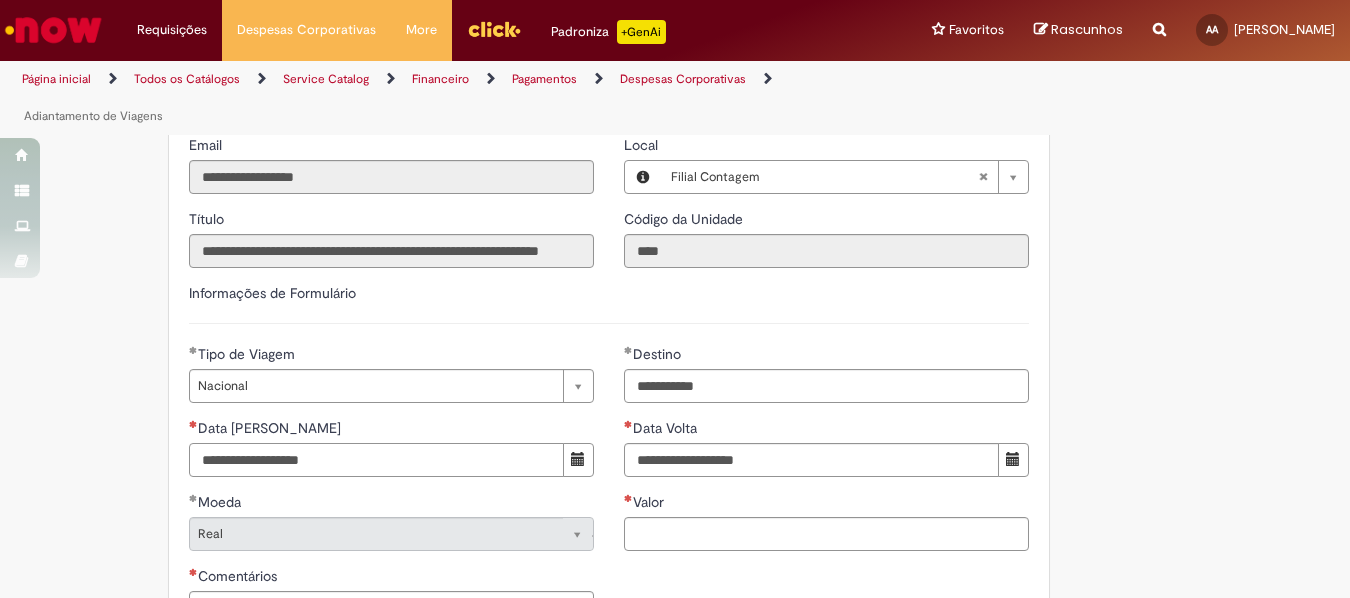 click on "Data [PERSON_NAME]" at bounding box center [376, 460] 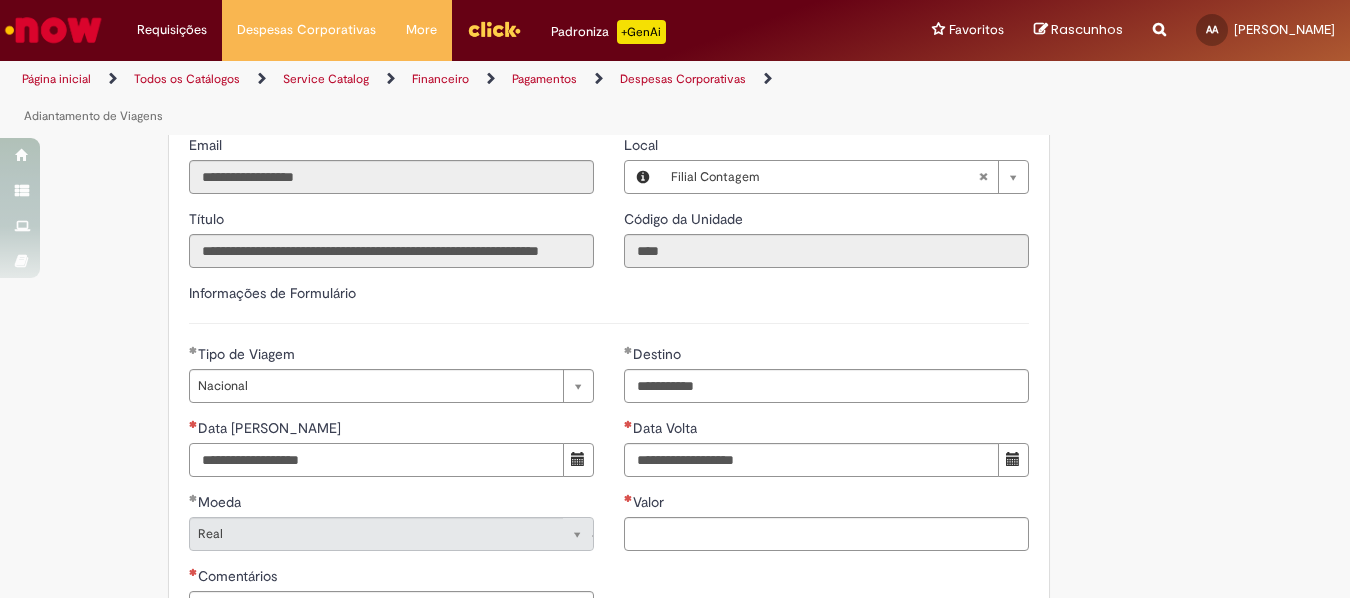 type on "**********" 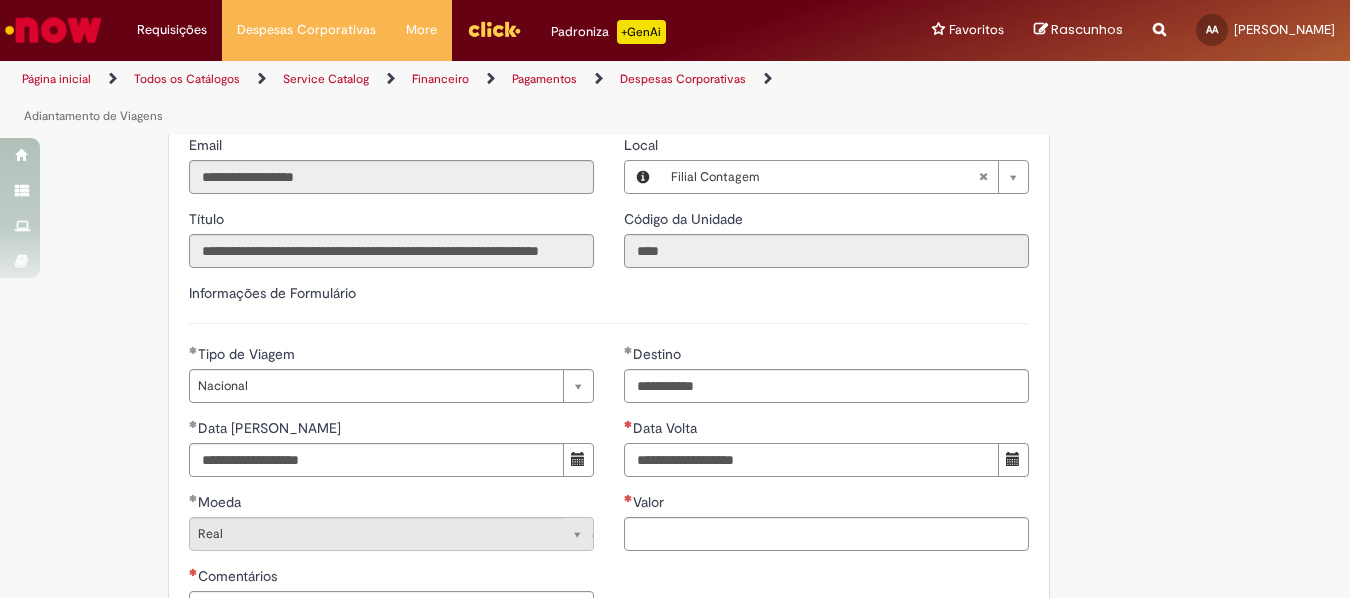 click on "Data Volta" at bounding box center [811, 460] 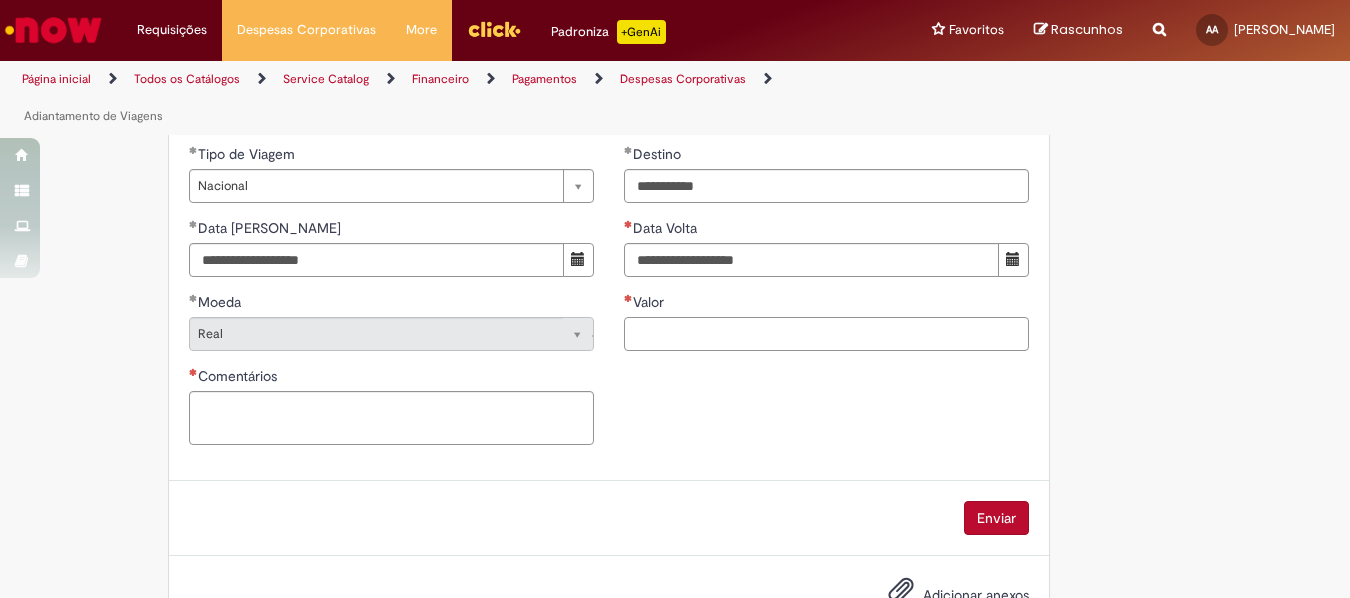 click on "Valor" at bounding box center [826, 334] 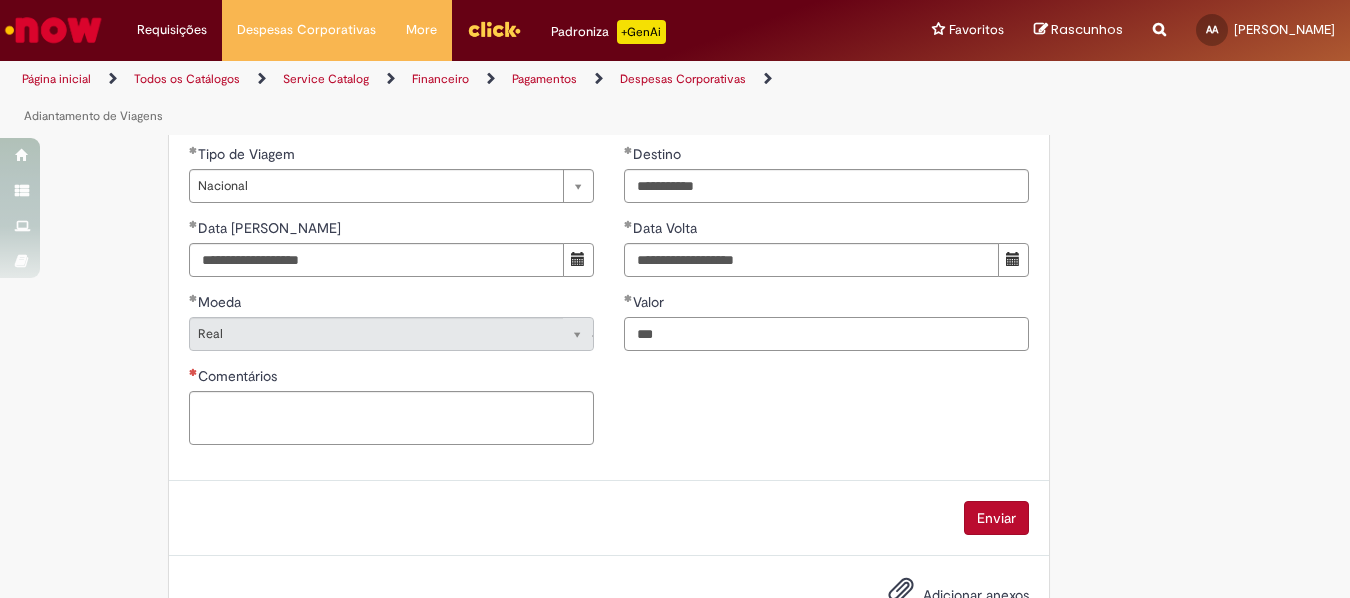 type on "***" 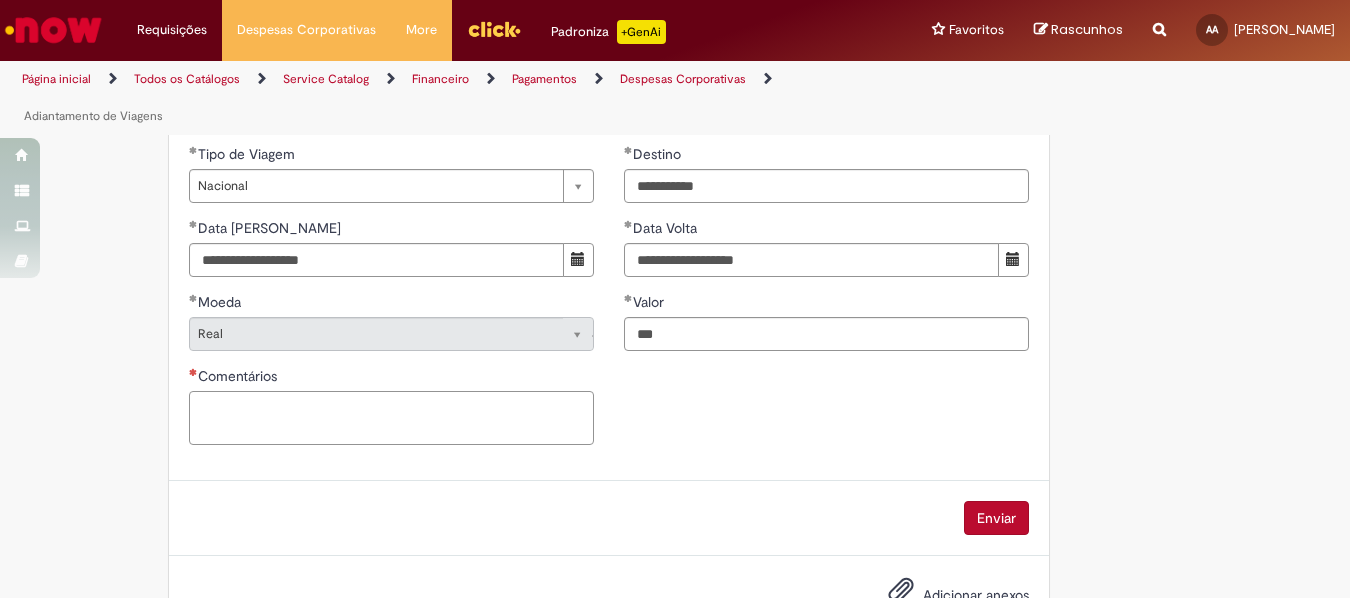 click on "Comentários" at bounding box center (391, 418) 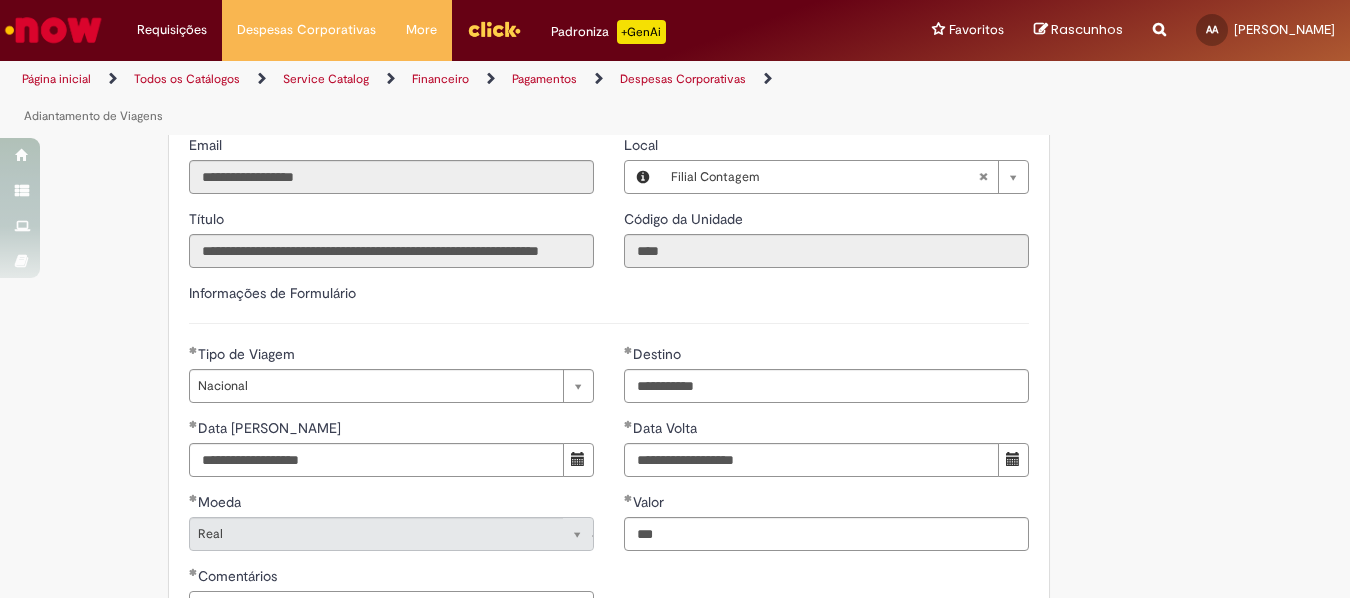 scroll, scrollTop: 1167, scrollLeft: 0, axis: vertical 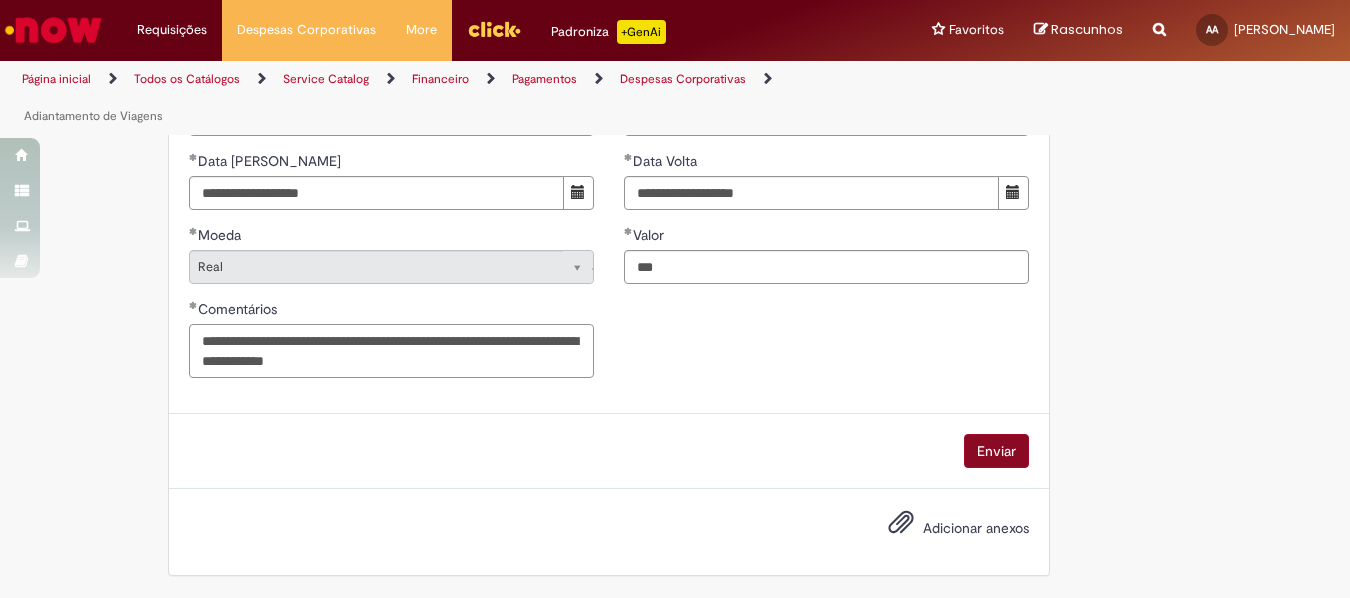 type on "**********" 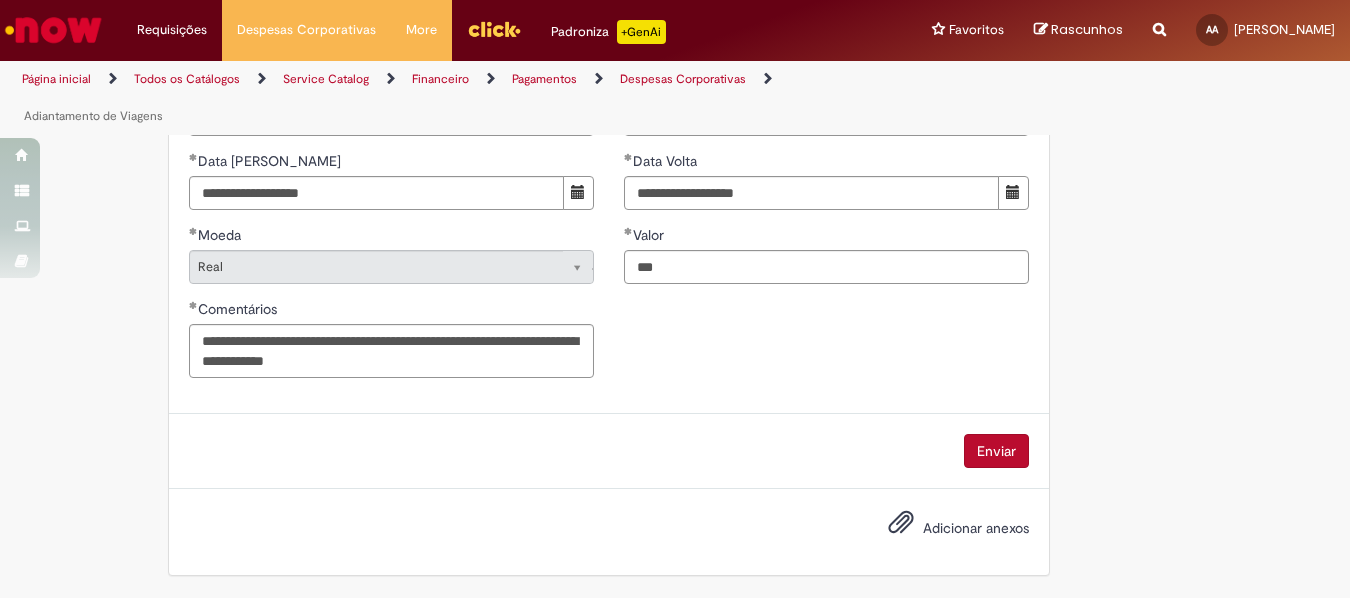 click on "Enviar" at bounding box center [996, 451] 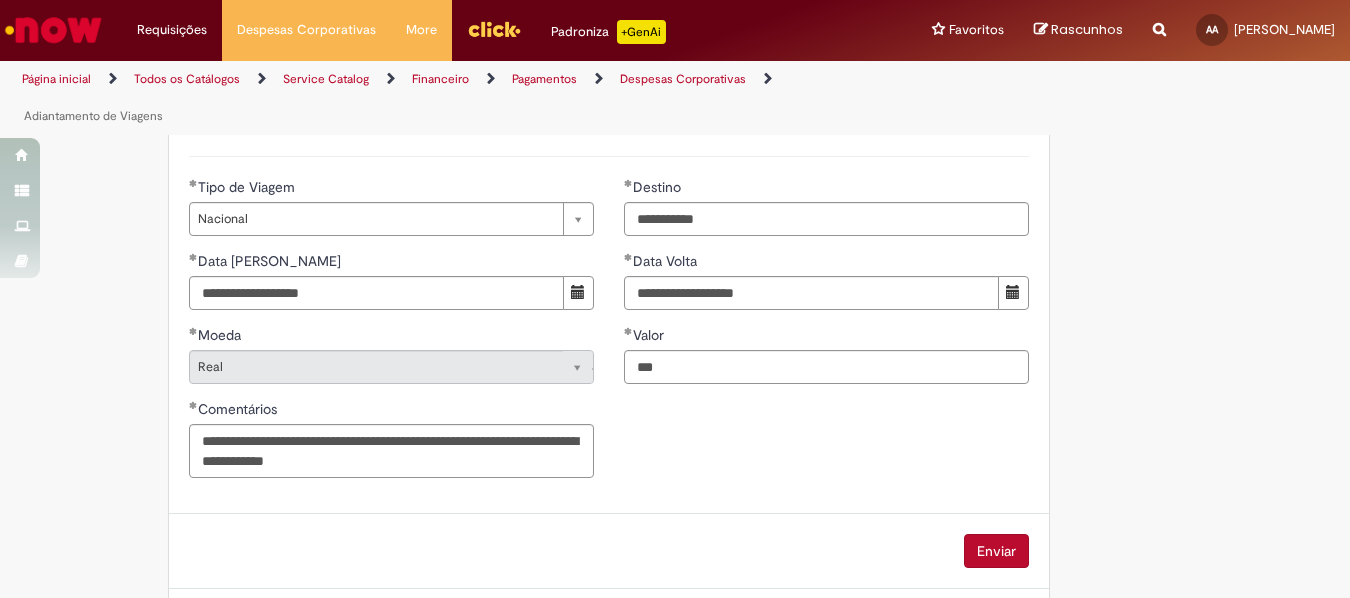 scroll, scrollTop: 1167, scrollLeft: 0, axis: vertical 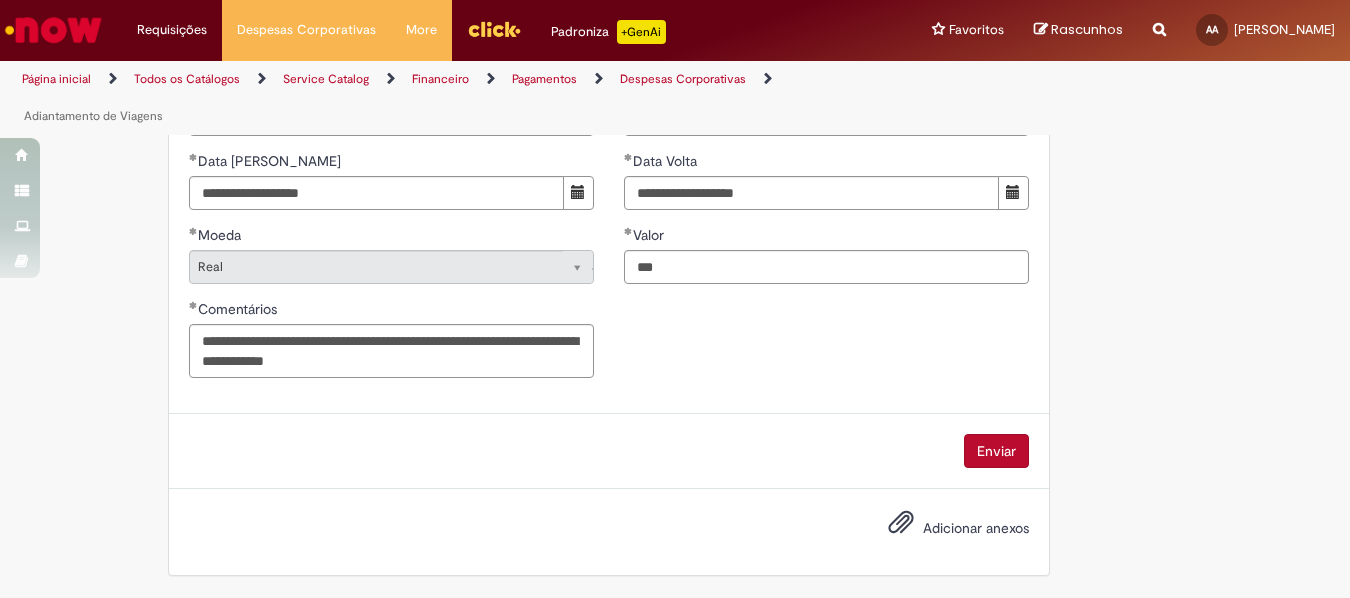 click on "Enviar" at bounding box center [996, 451] 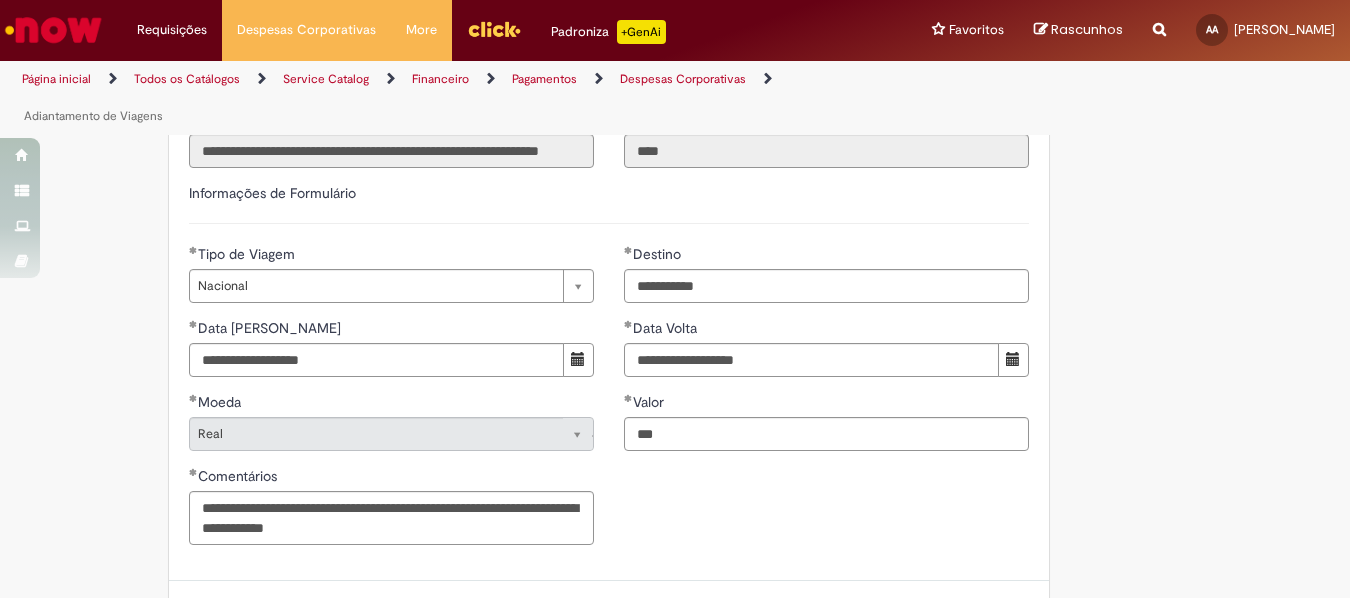 scroll, scrollTop: 1167, scrollLeft: 0, axis: vertical 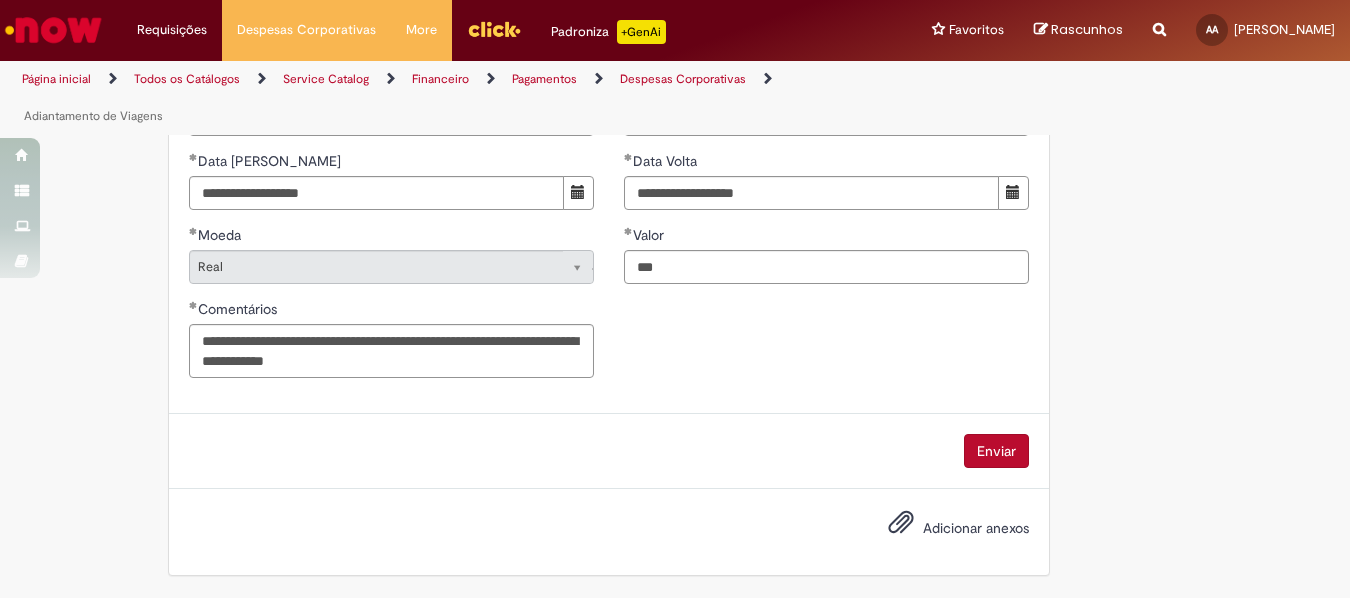 click on "Enviar" at bounding box center (996, 451) 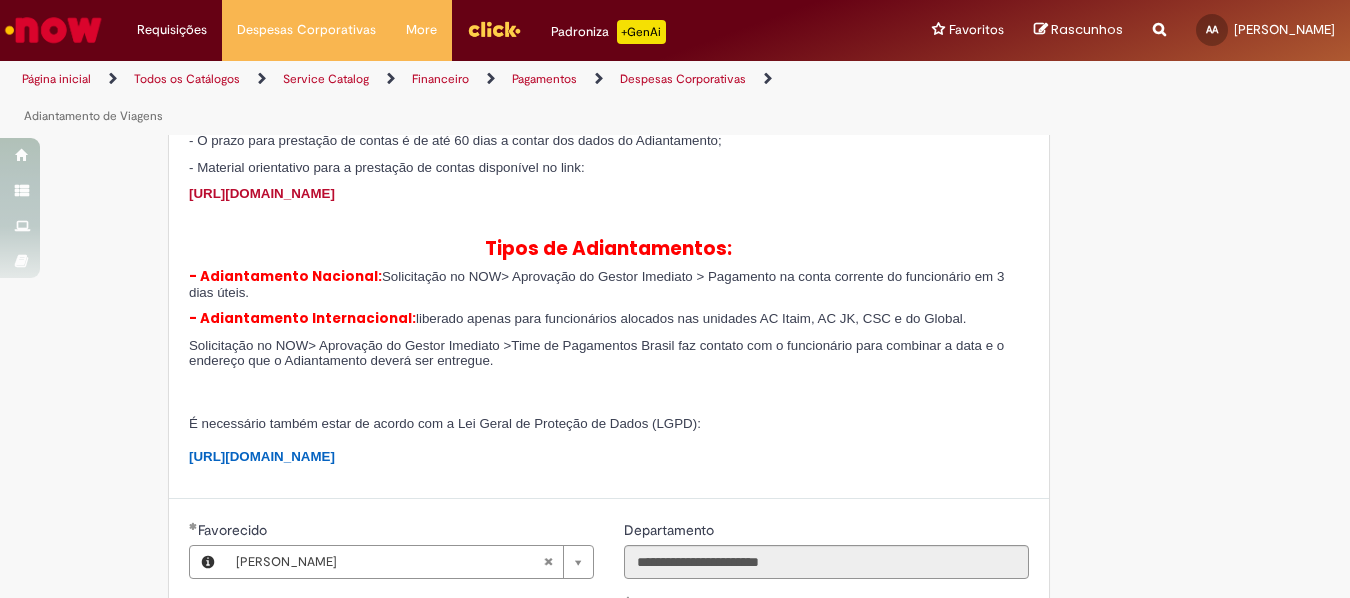 scroll, scrollTop: 0, scrollLeft: 0, axis: both 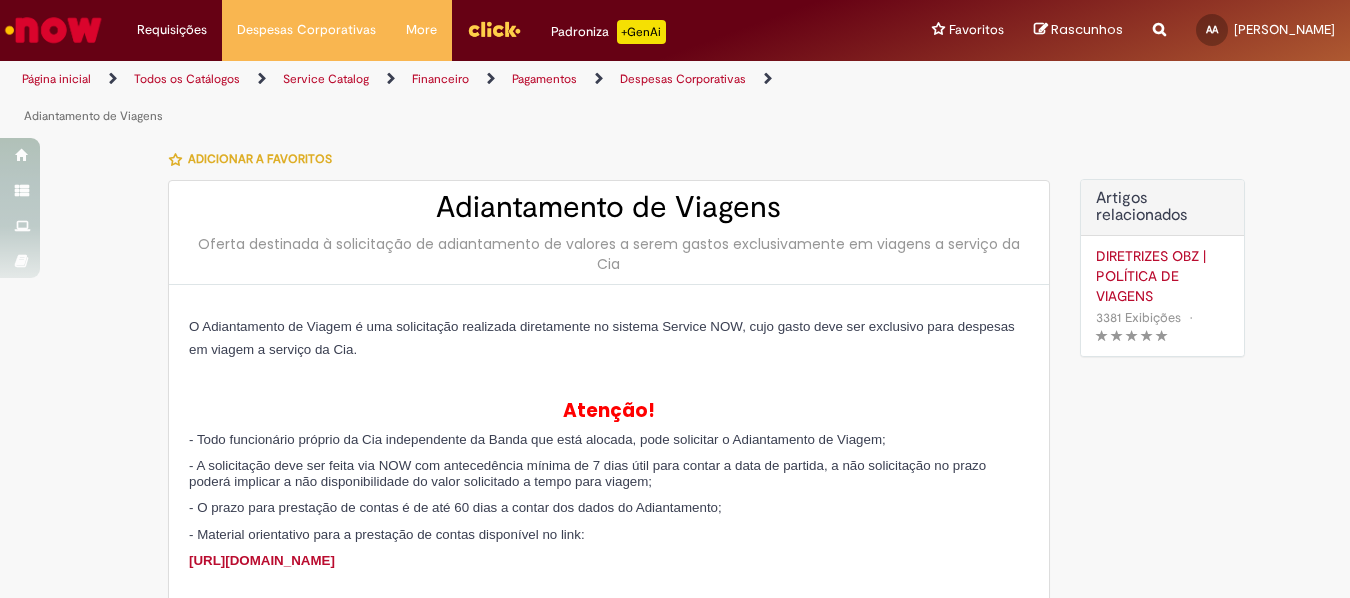 click on "Página inicial" at bounding box center [56, 79] 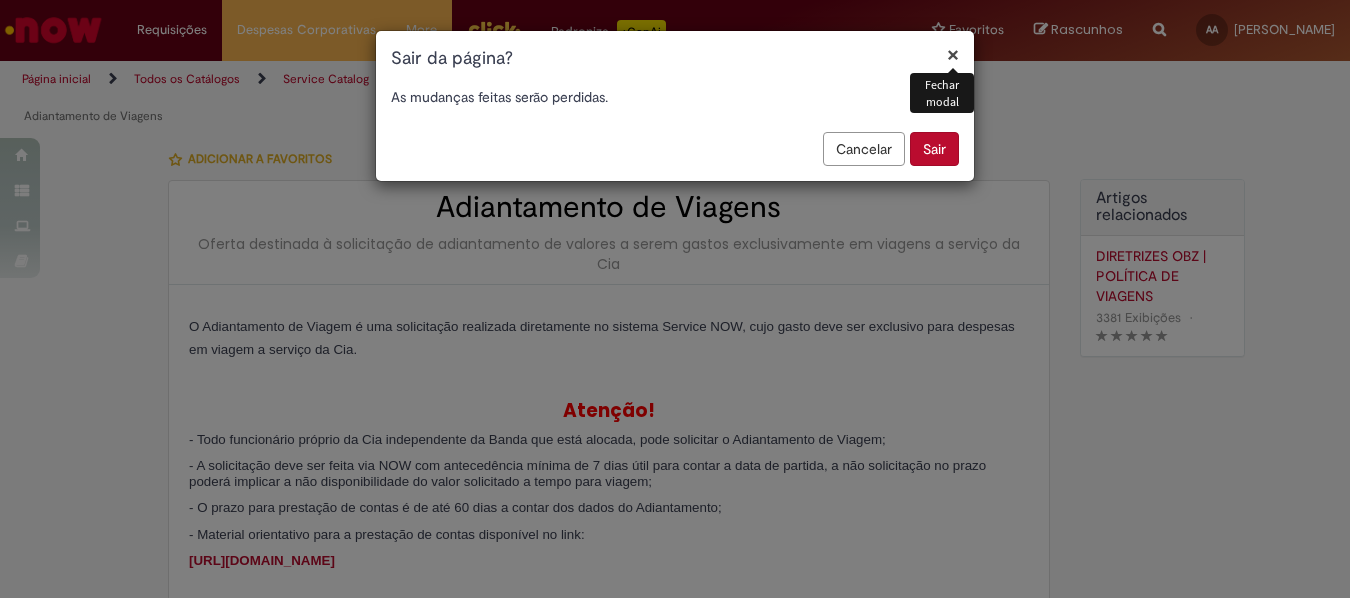 click on "Sair" at bounding box center [934, 149] 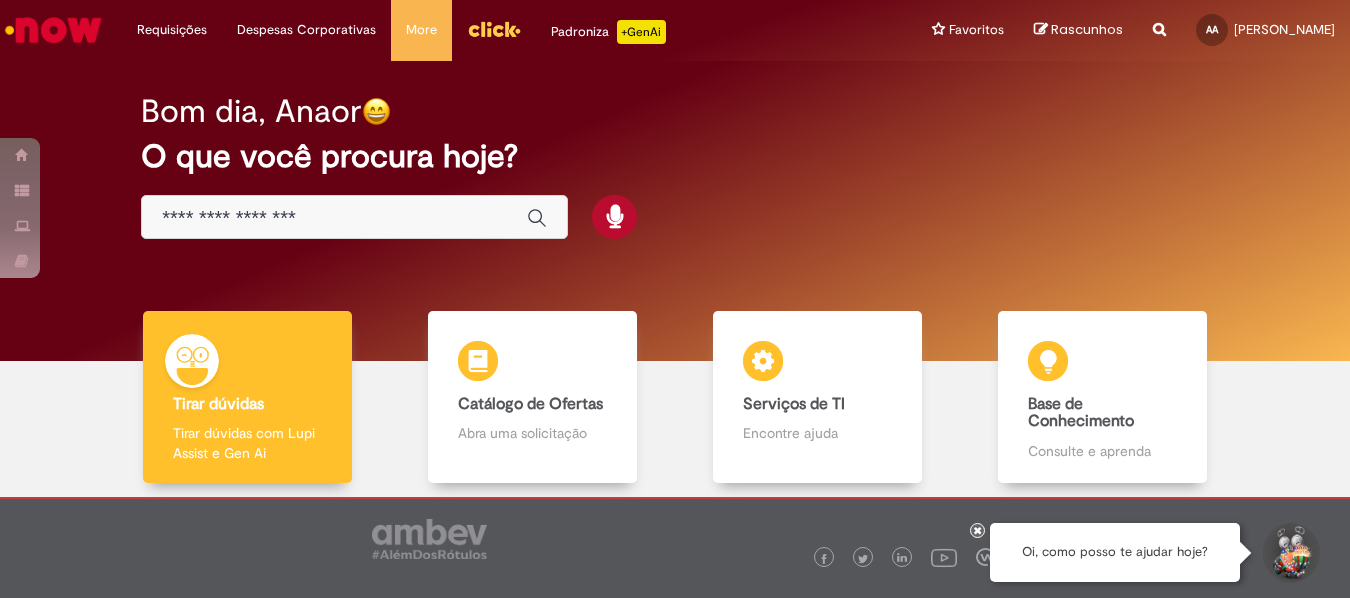scroll, scrollTop: 0, scrollLeft: 0, axis: both 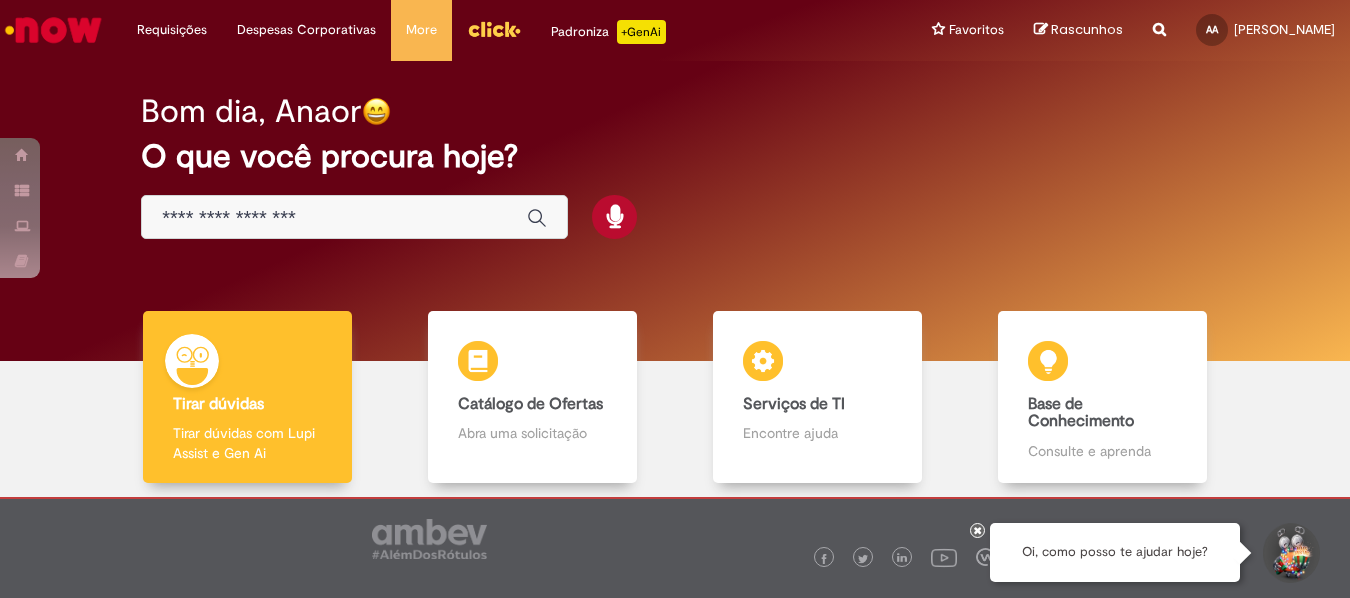 click at bounding box center [334, 218] 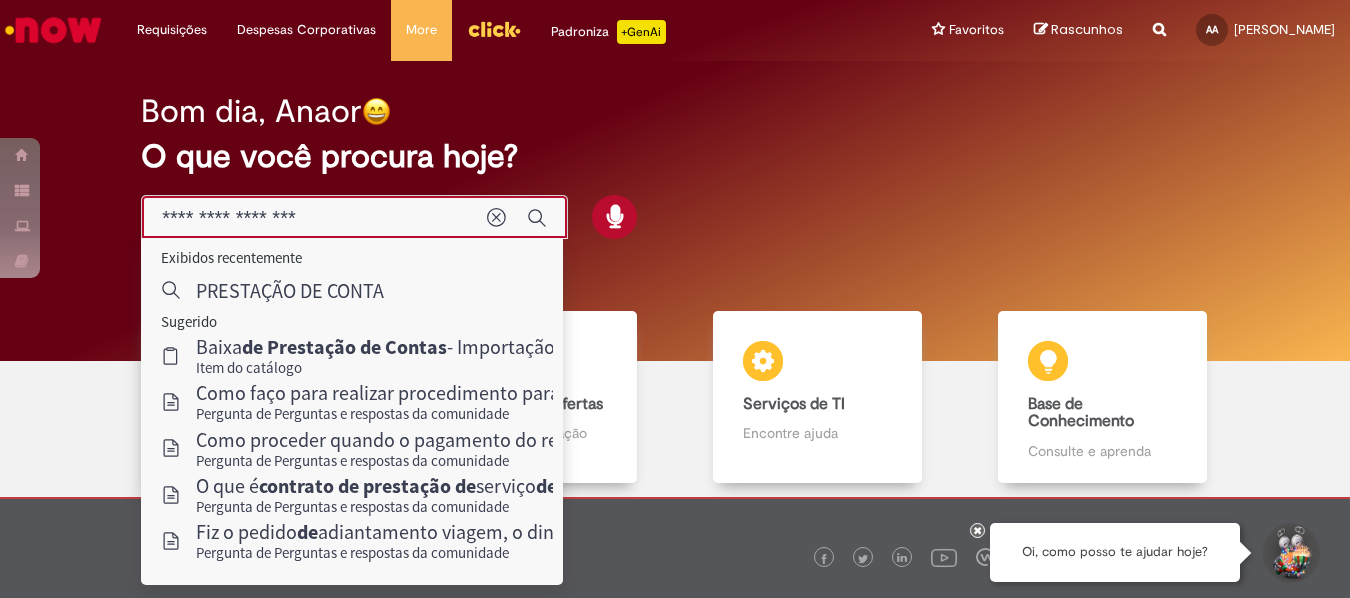 type on "**********" 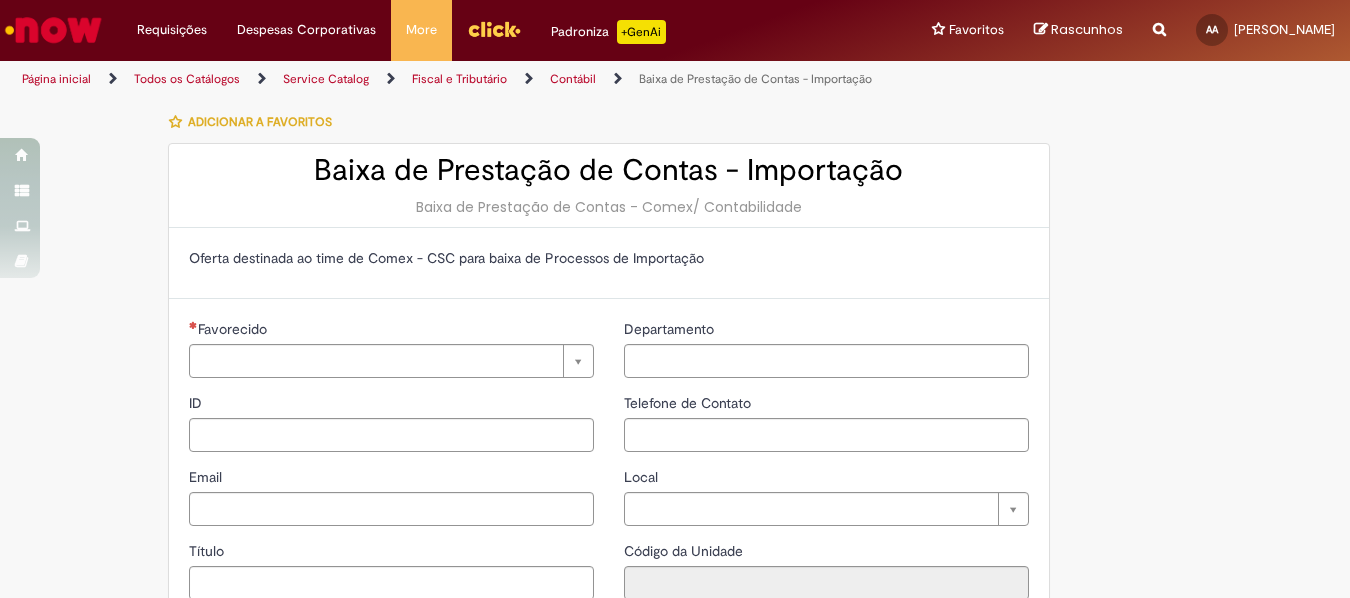 type on "********" 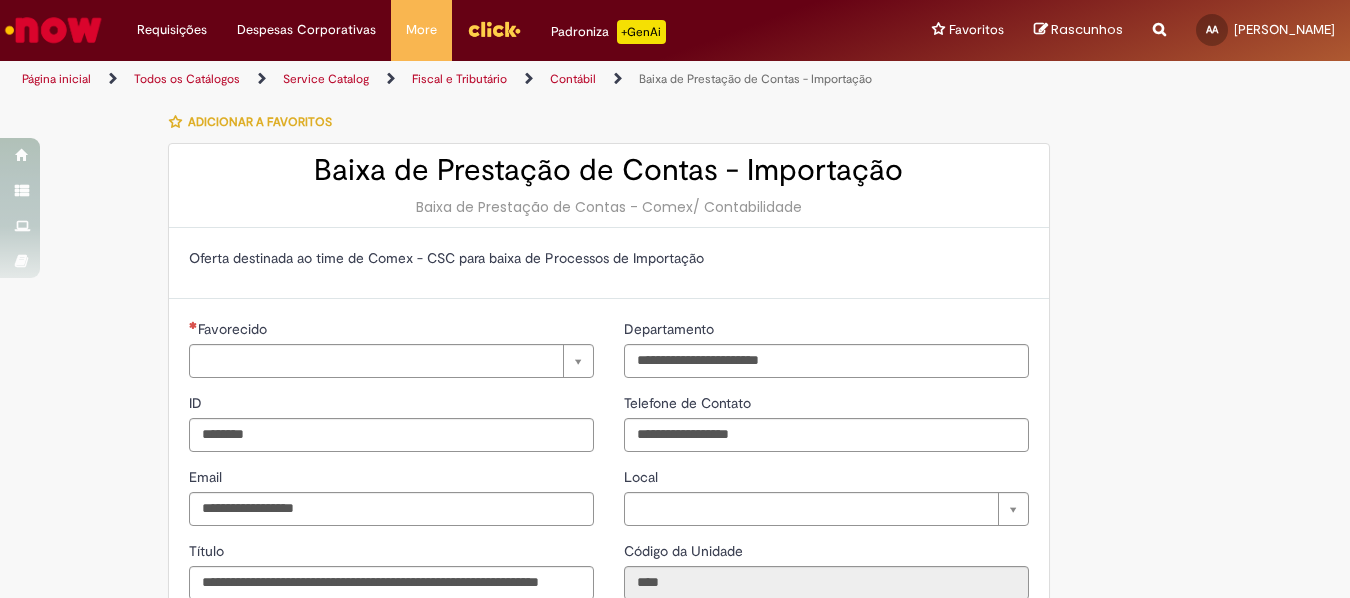 type on "**********" 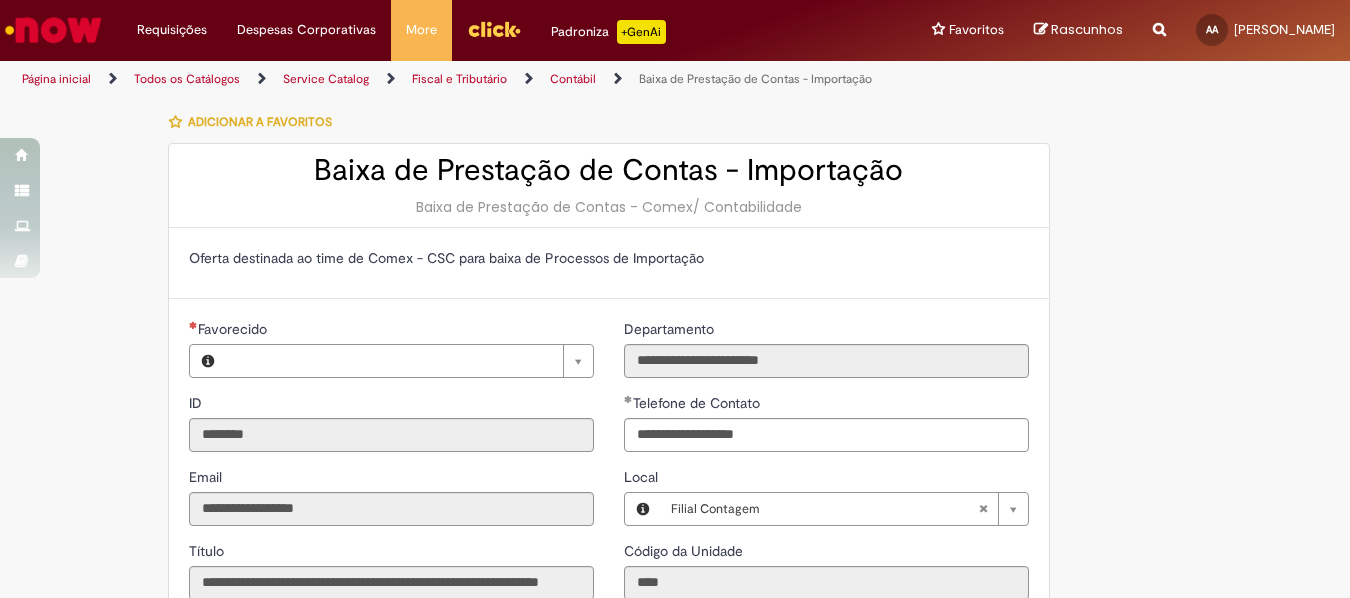 type on "**********" 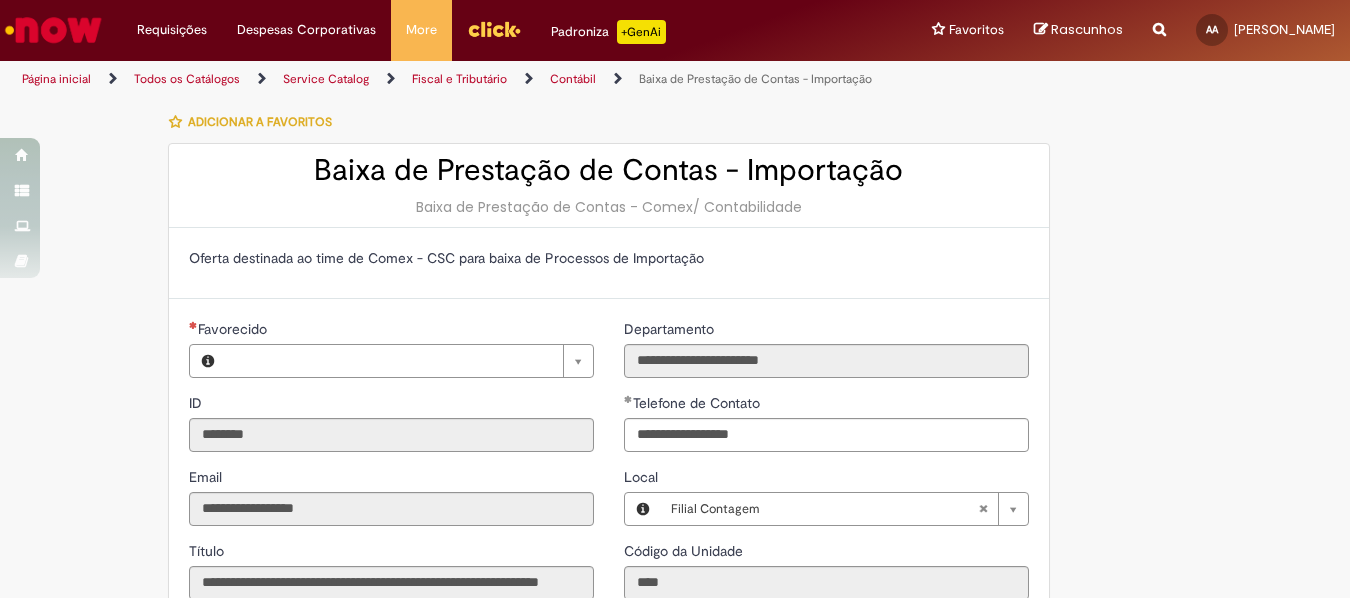 type on "**********" 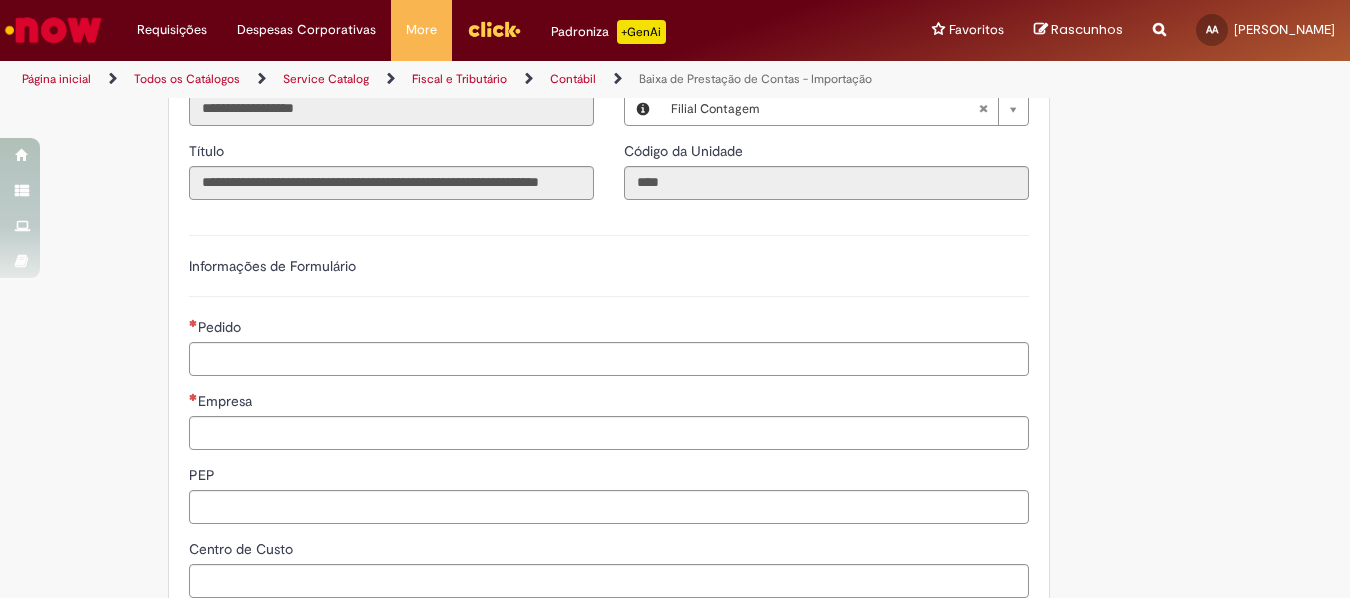 scroll, scrollTop: 0, scrollLeft: 0, axis: both 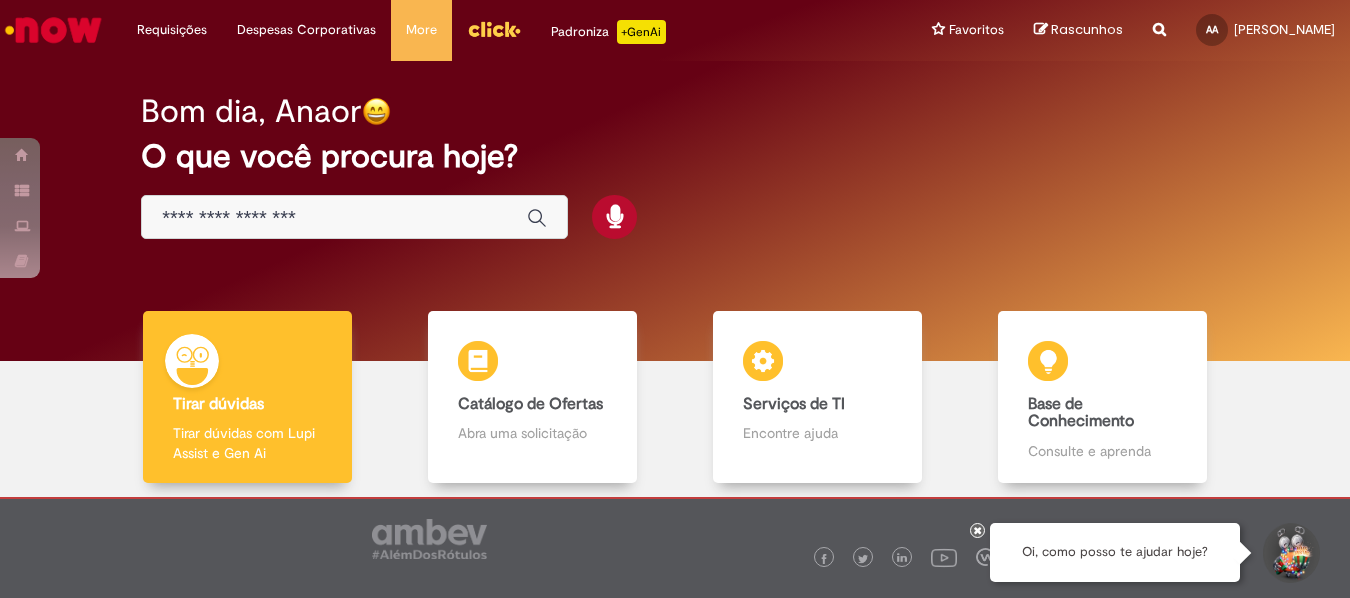 click at bounding box center (334, 218) 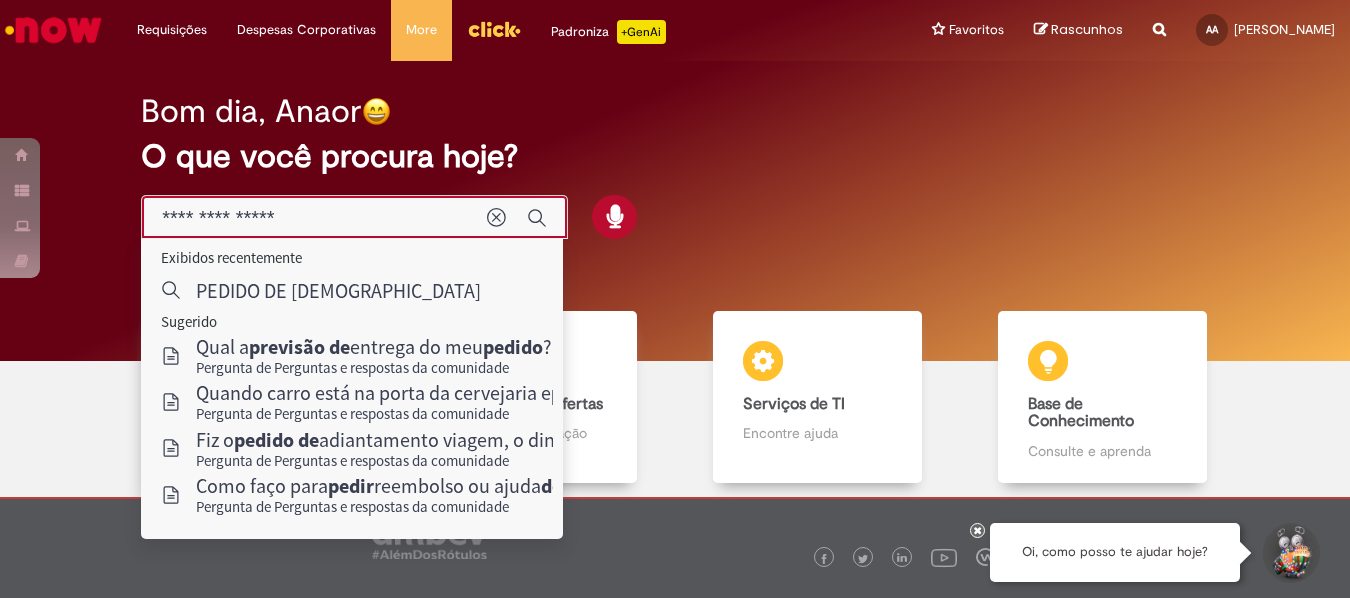 type on "**********" 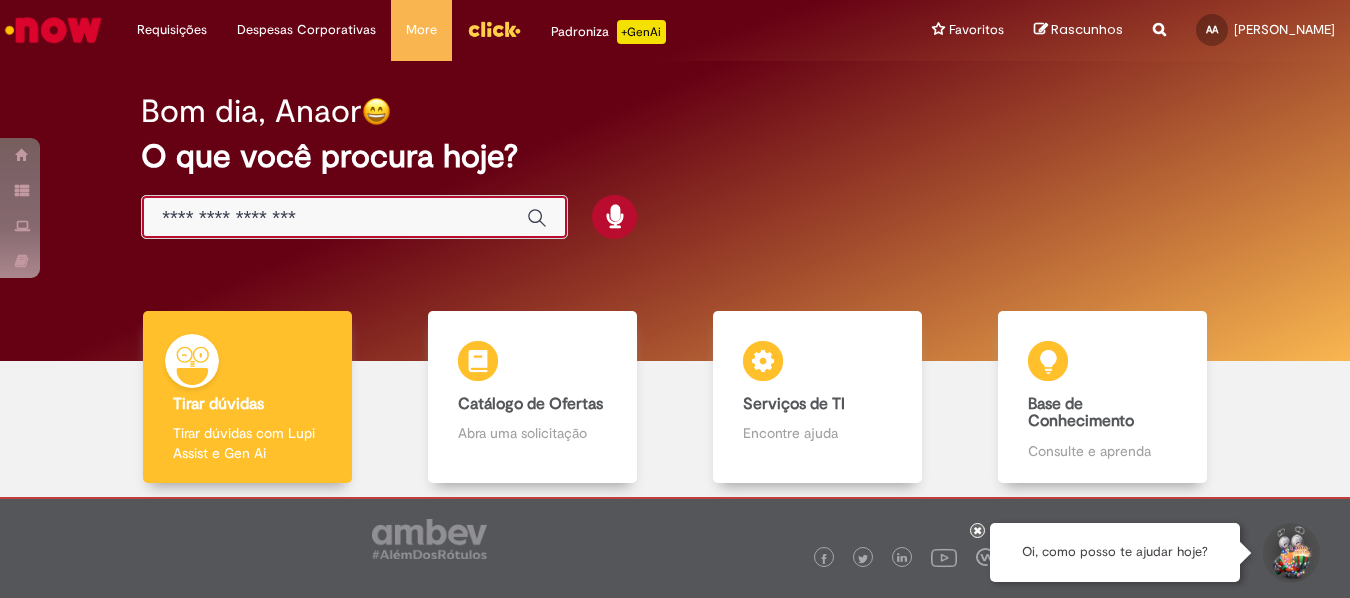 click at bounding box center (334, 218) 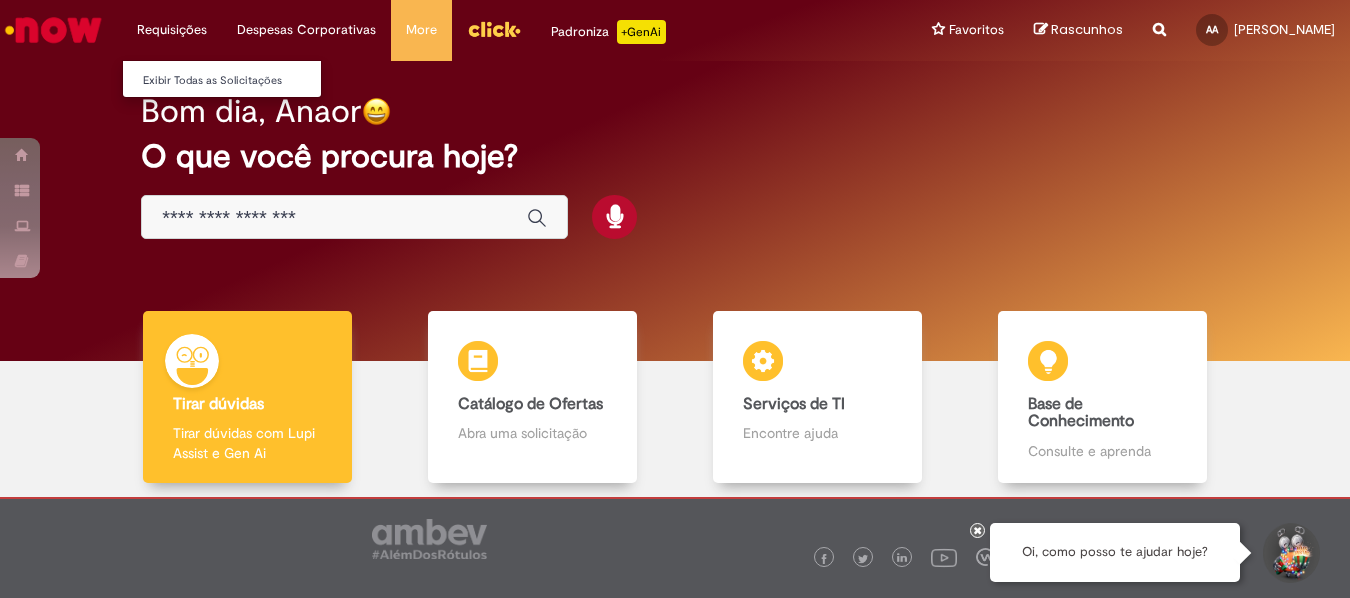 click on "Requisições
Exibir Todas as Solicitações" at bounding box center (172, 30) 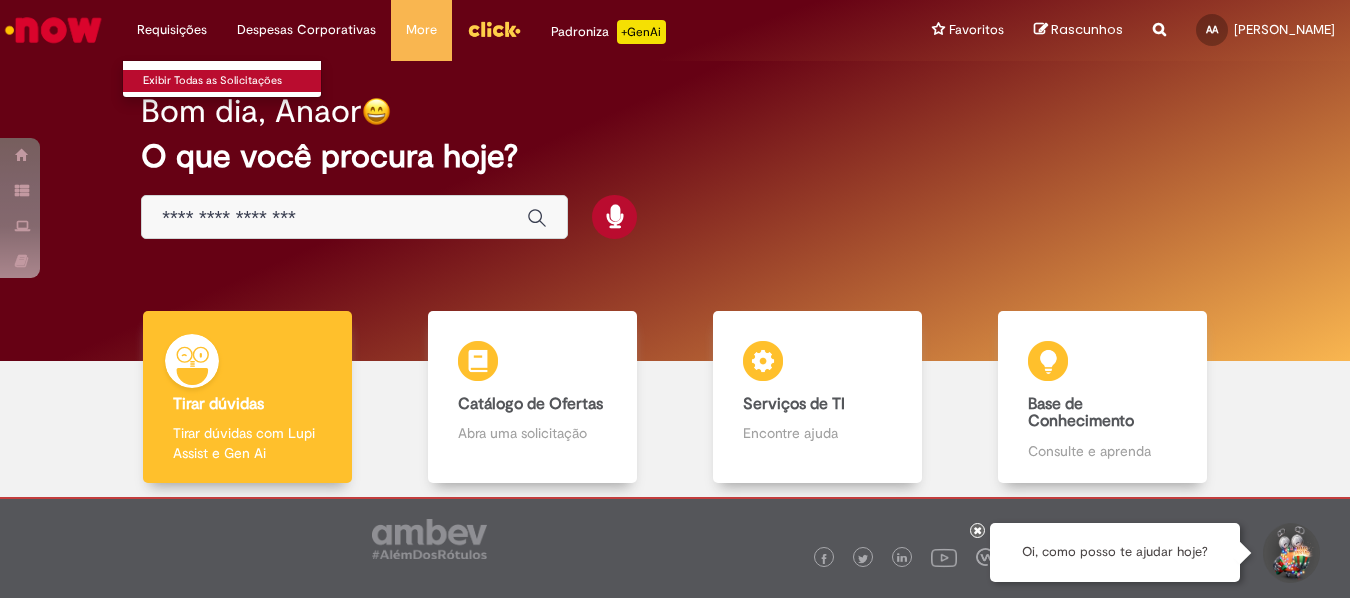 click on "Exibir Todas as Solicitações" at bounding box center (233, 81) 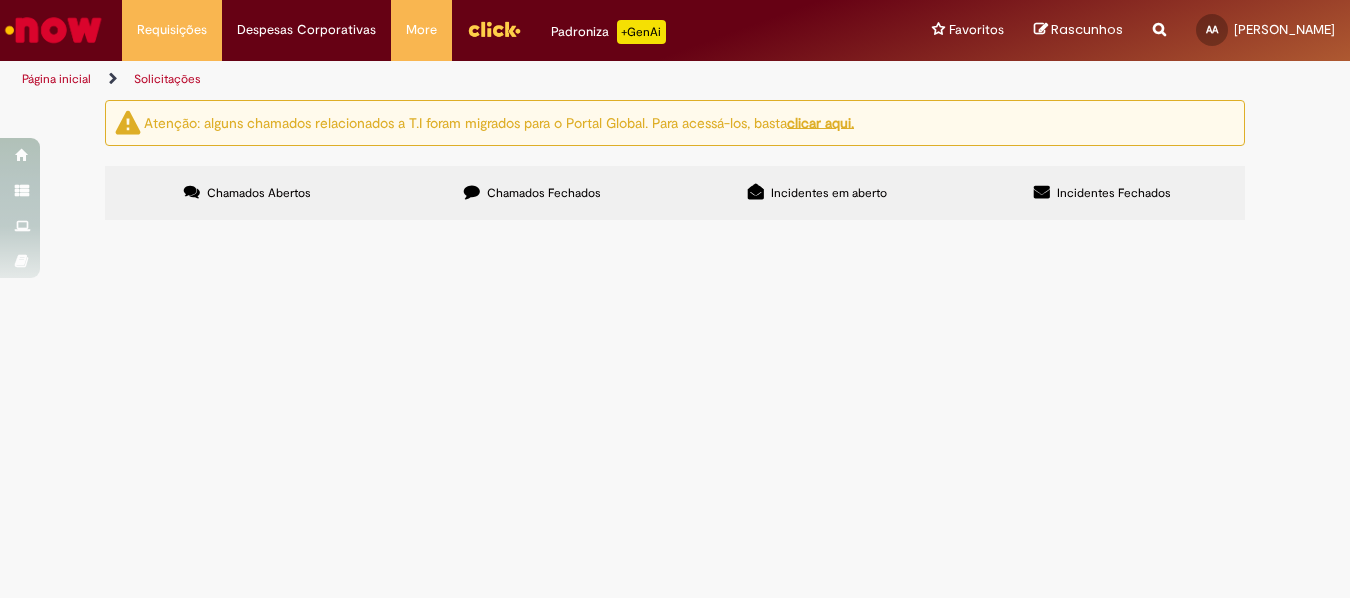 click on "Chamados Fechados" at bounding box center [544, 193] 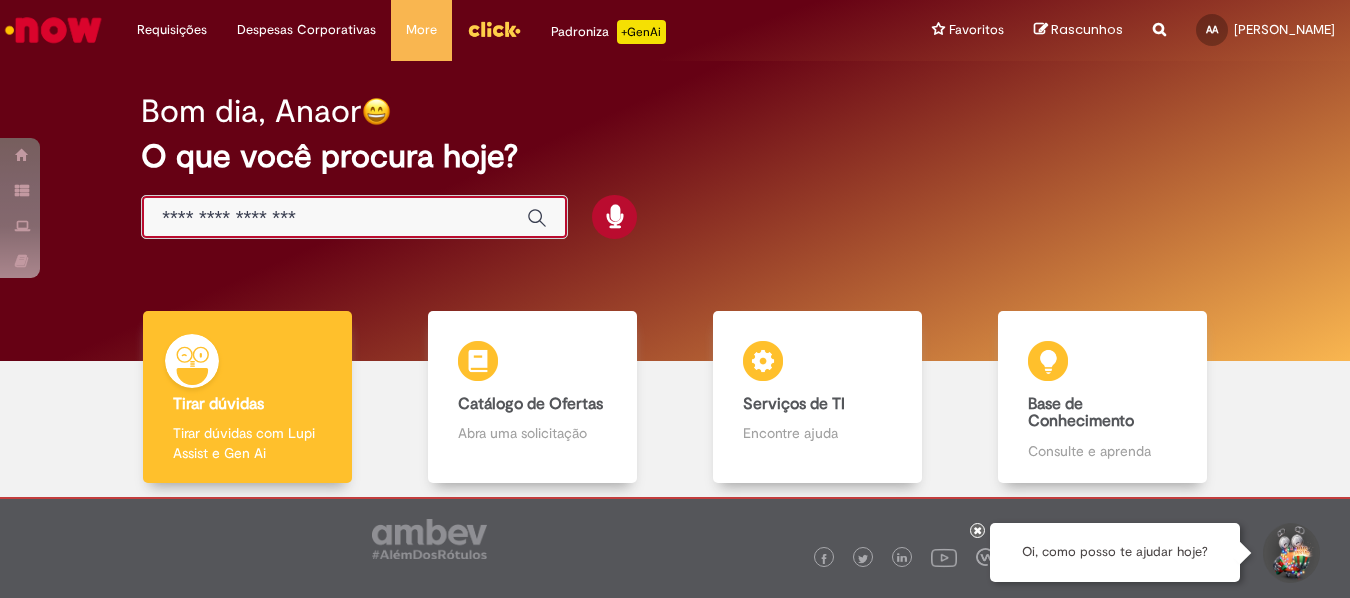 click at bounding box center (334, 218) 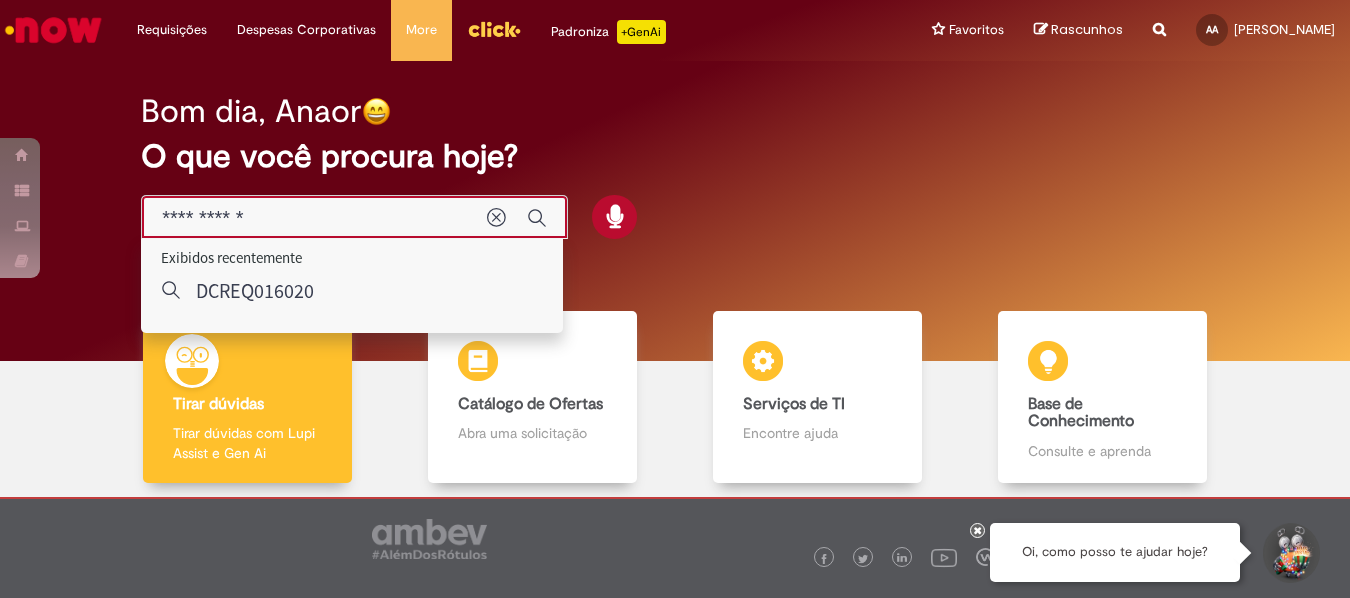 type on "**********" 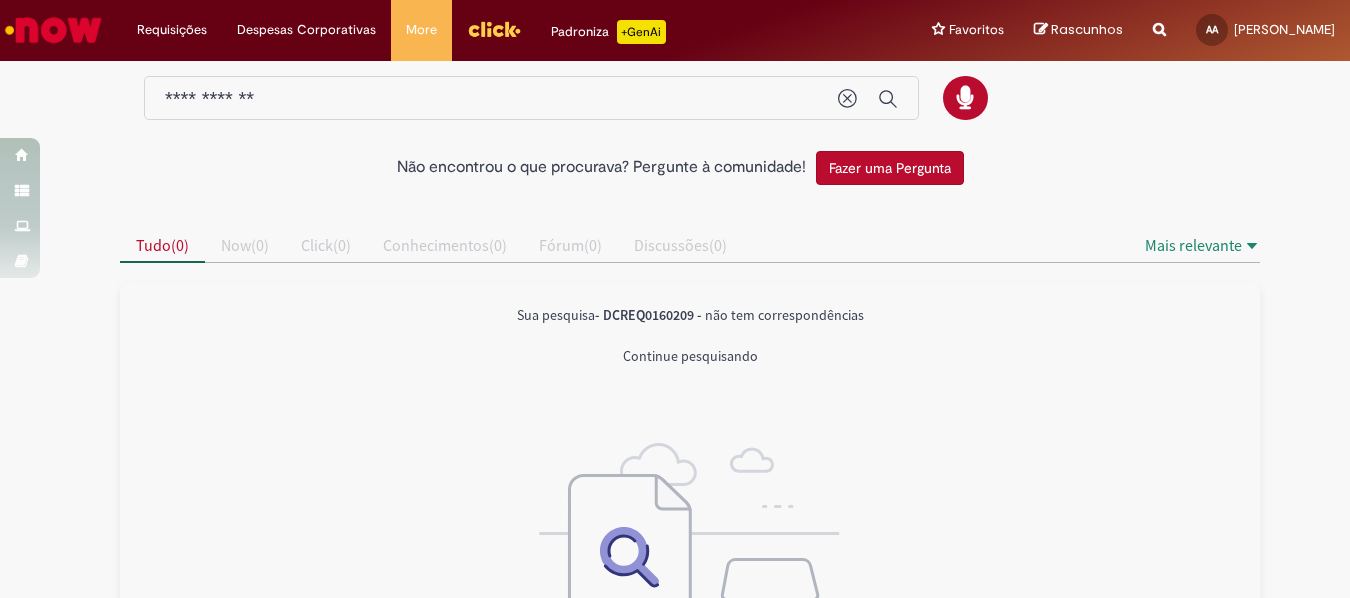 scroll, scrollTop: 0, scrollLeft: 0, axis: both 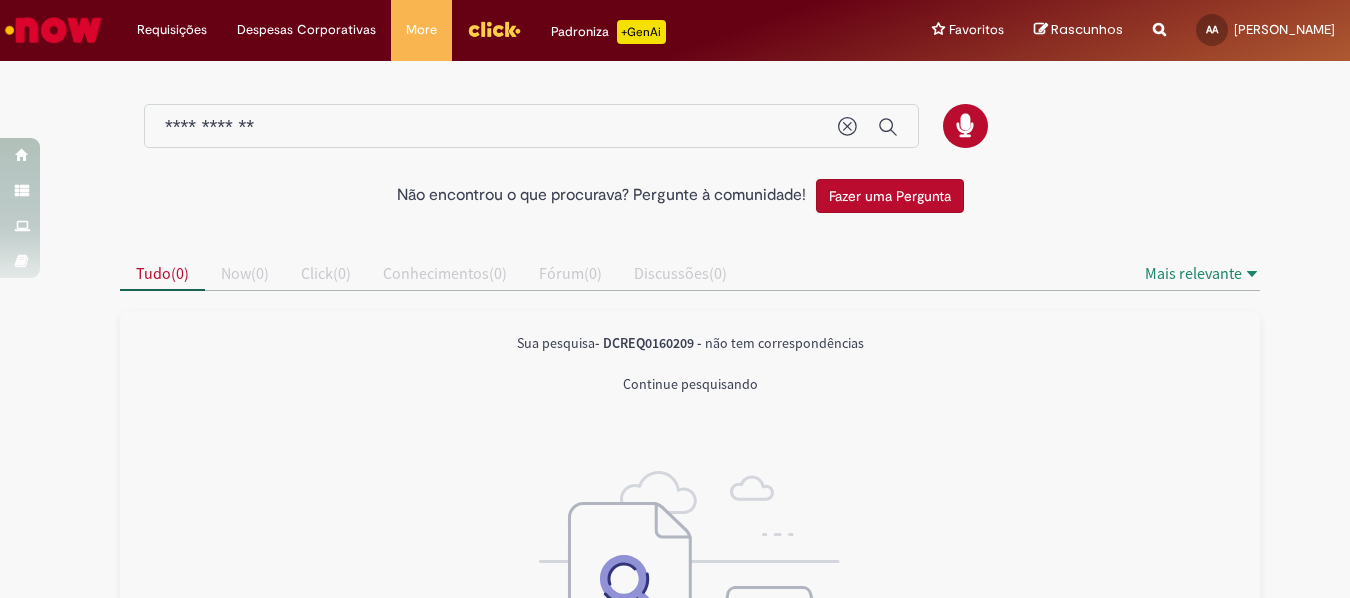 type 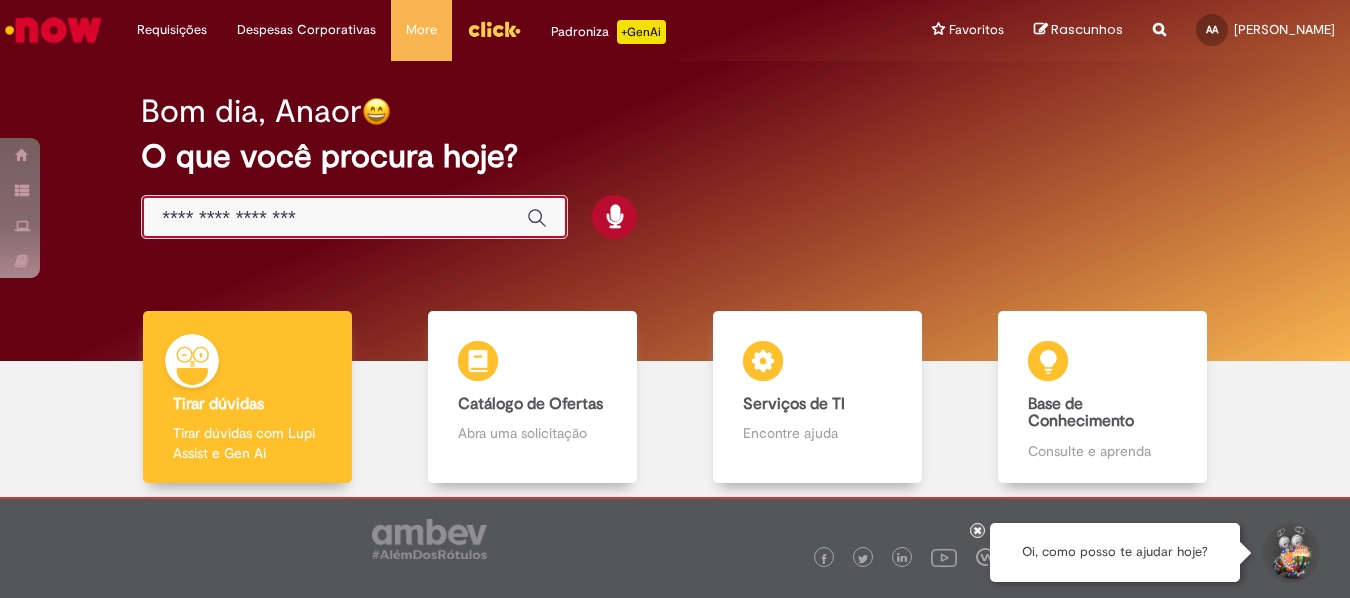 click at bounding box center (334, 218) 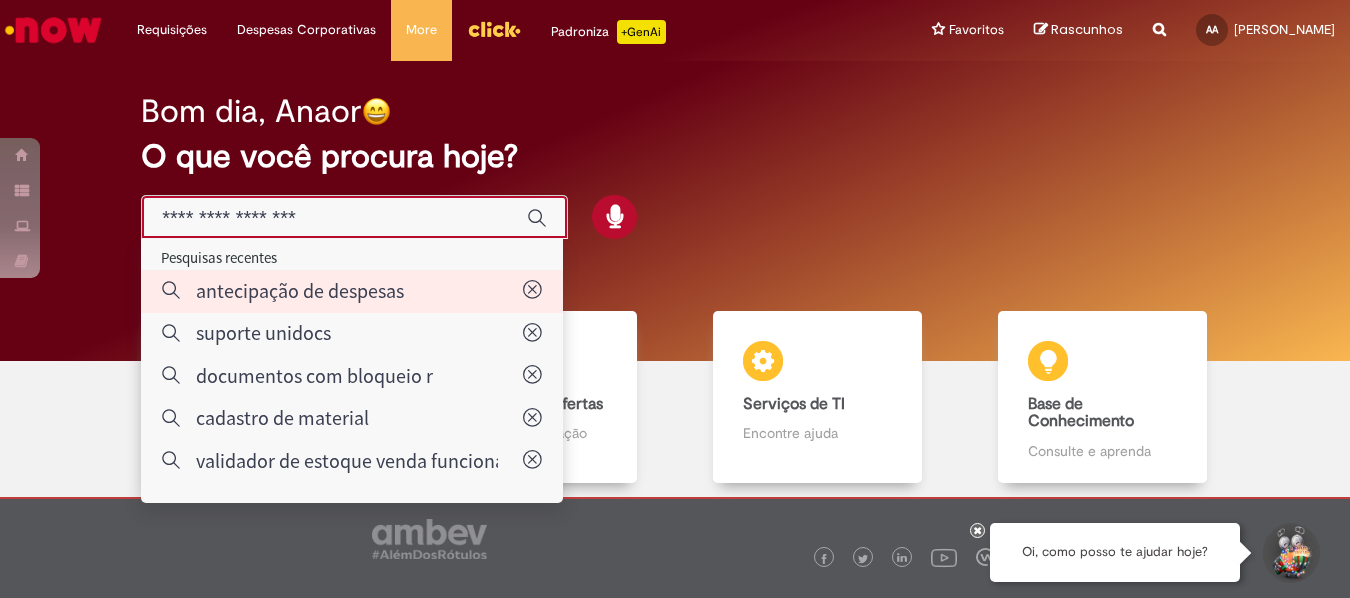 type on "**********" 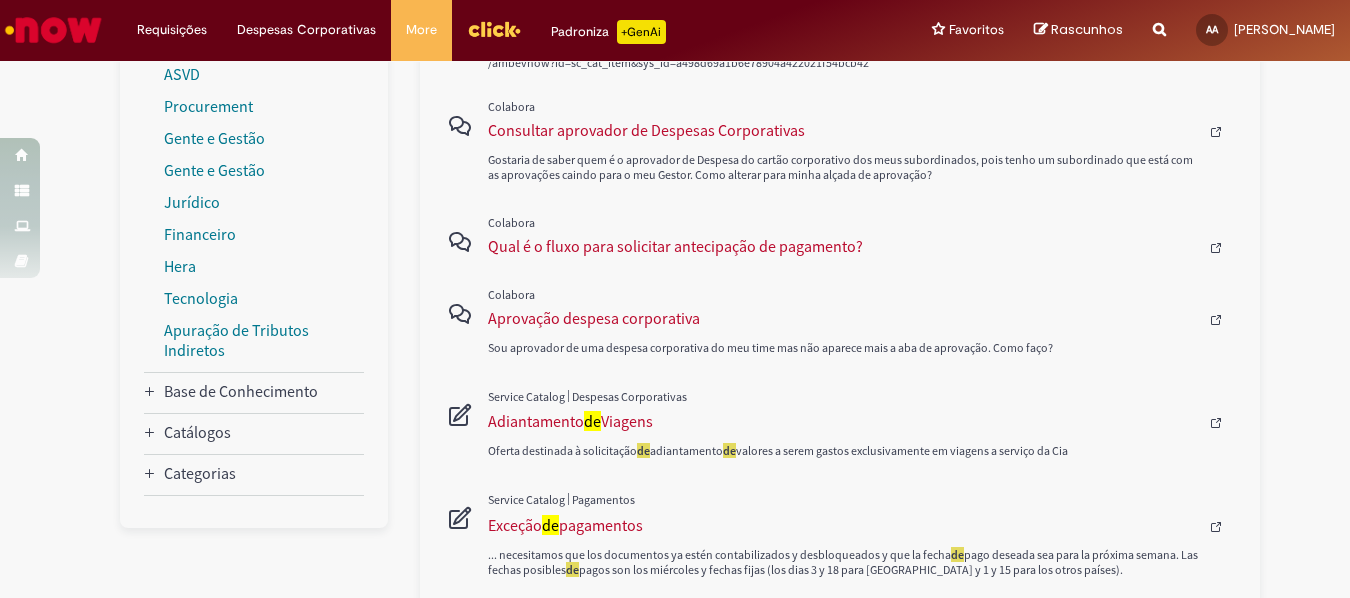 scroll, scrollTop: 500, scrollLeft: 0, axis: vertical 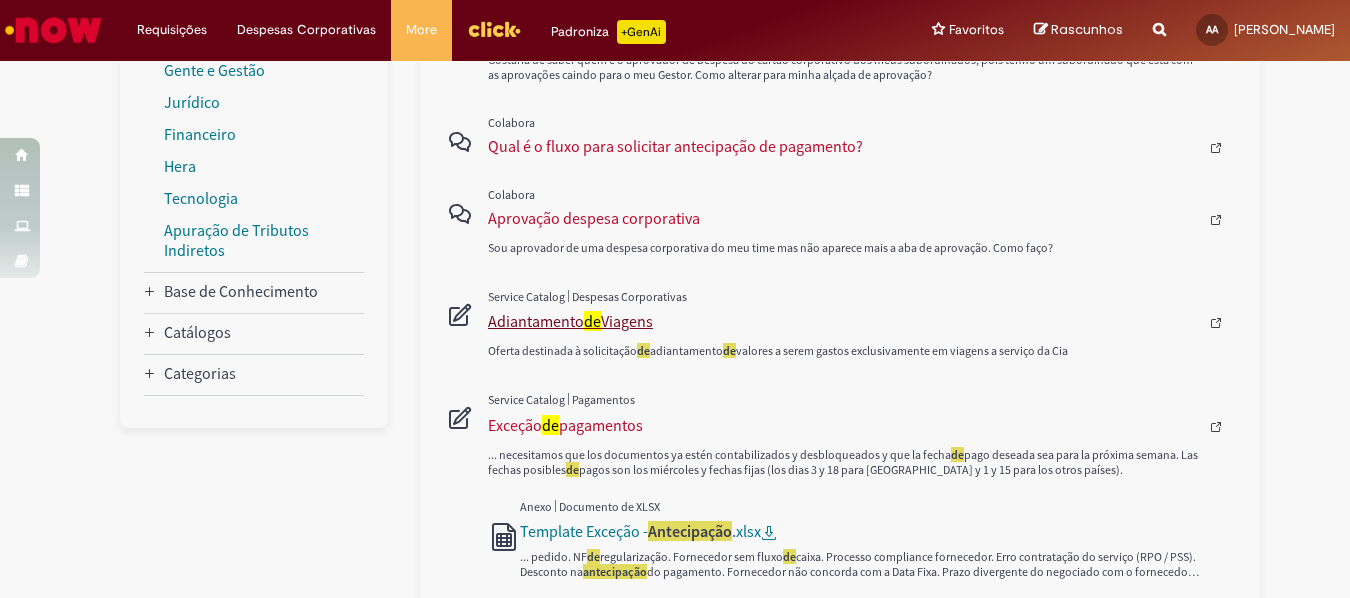 click on "Adiantamento  de  Viagens" at bounding box center (843, 321) 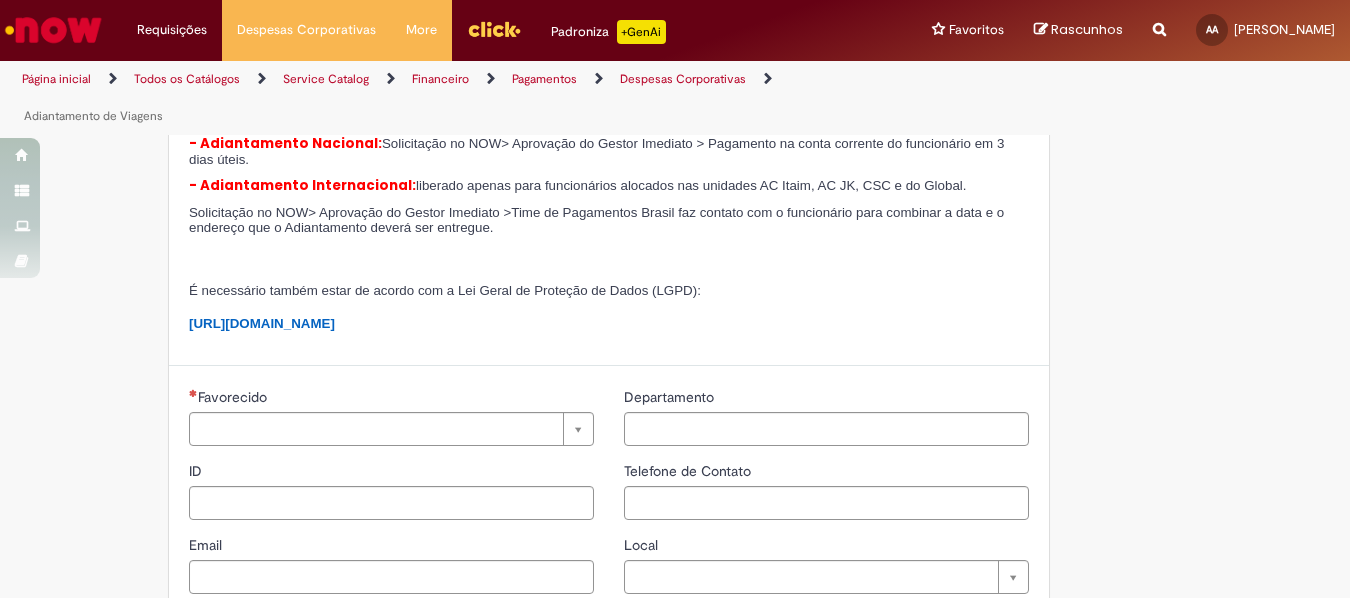 type on "********" 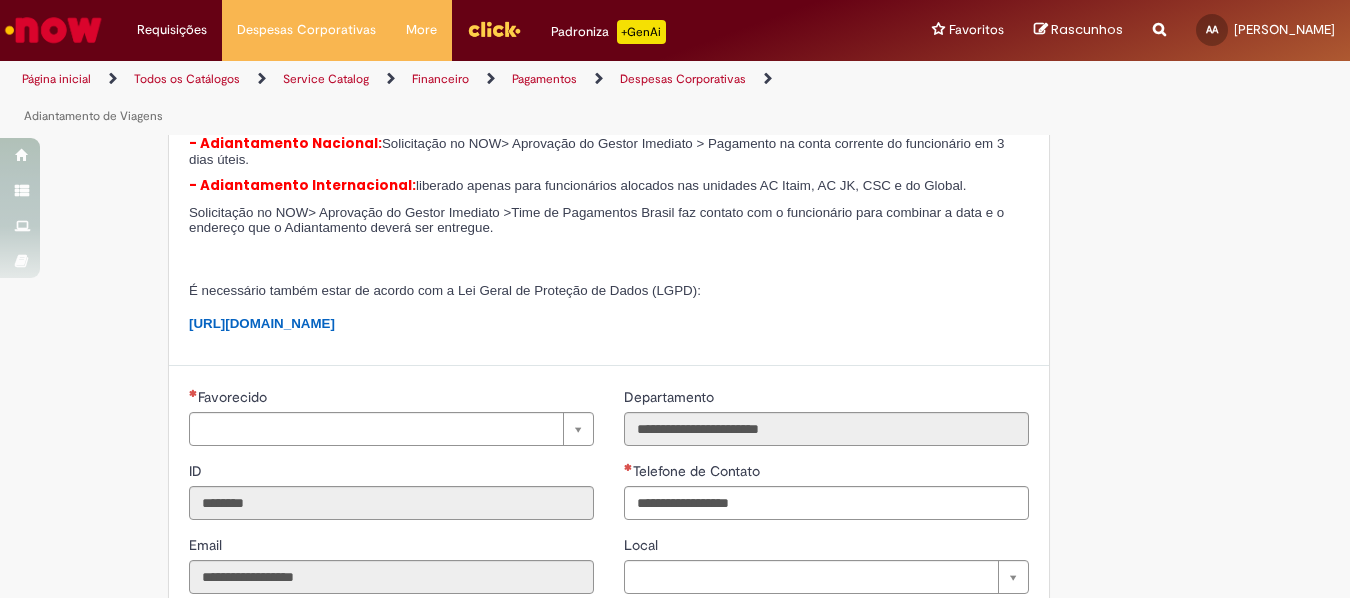 type on "**********" 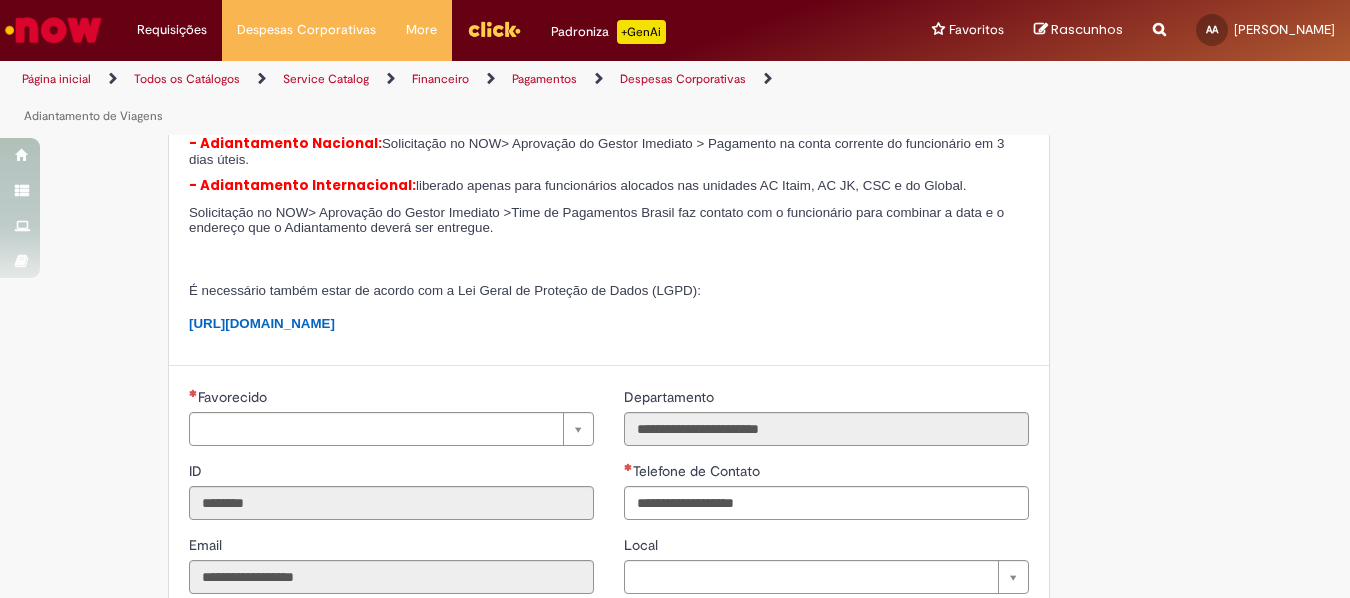 scroll, scrollTop: 0, scrollLeft: 0, axis: both 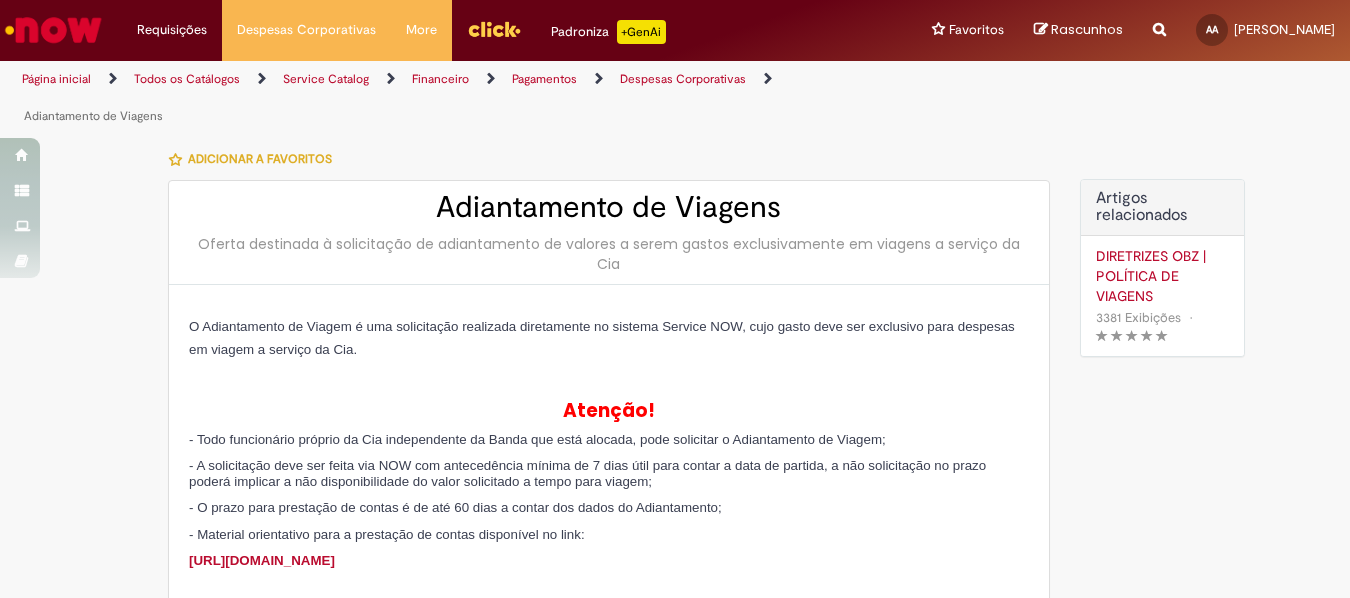 type on "**********" 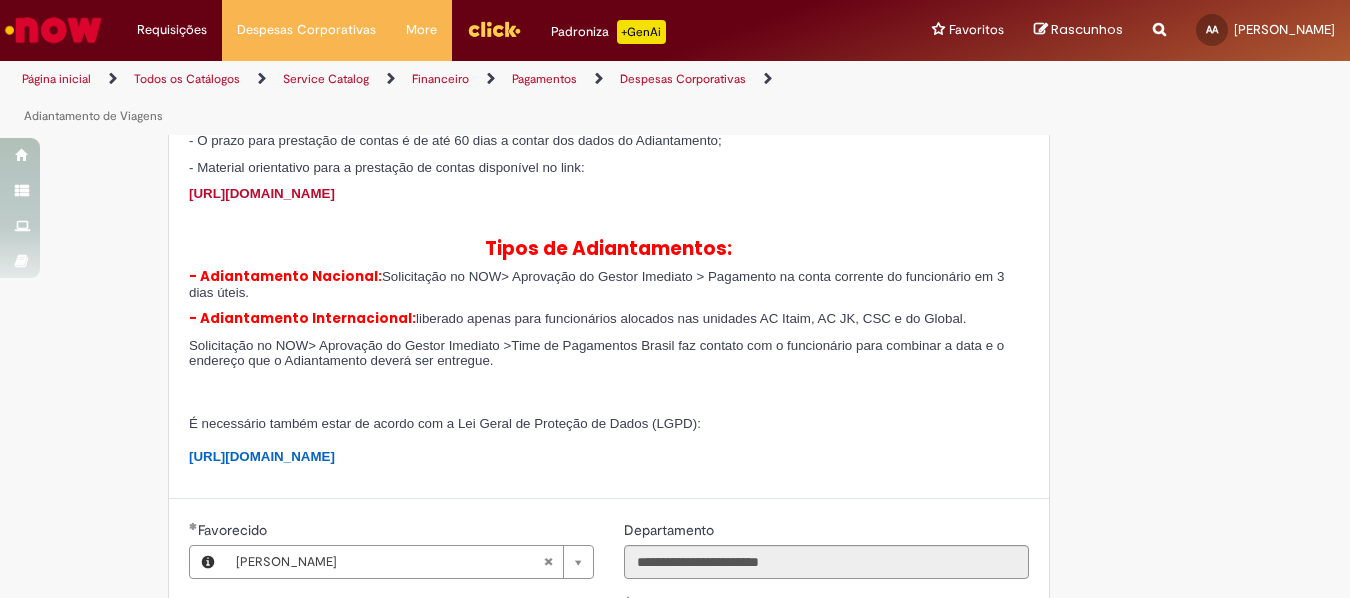 scroll, scrollTop: 0, scrollLeft: 0, axis: both 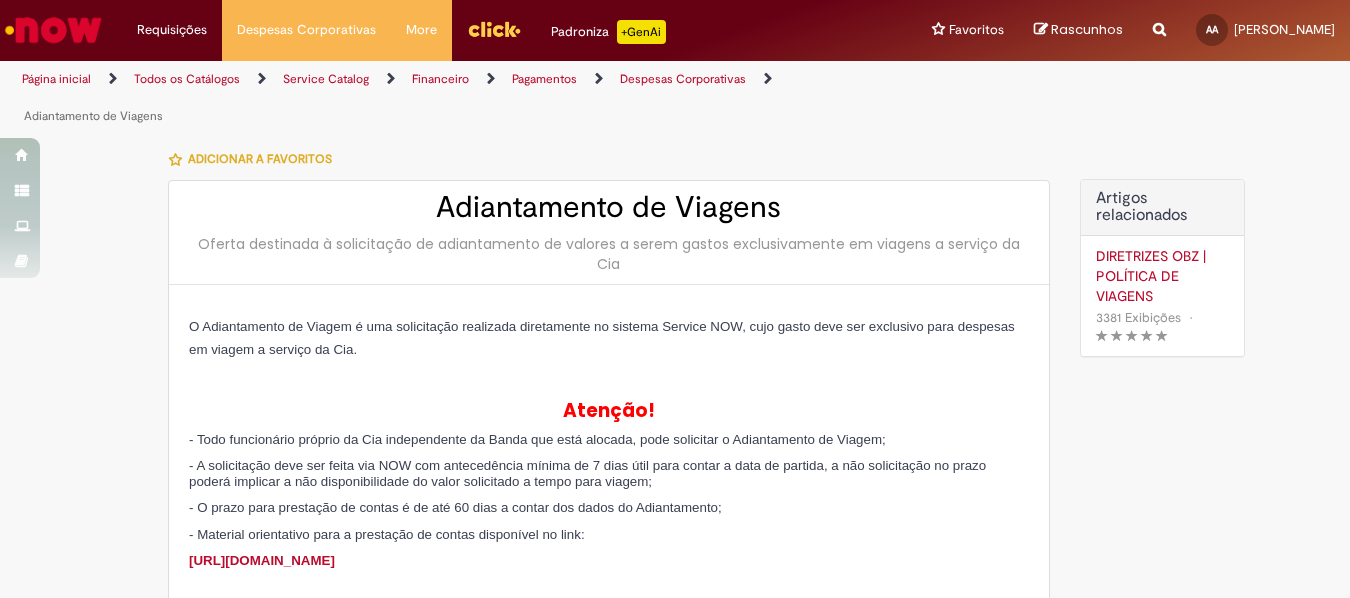 click on "Página inicial" at bounding box center (56, 79) 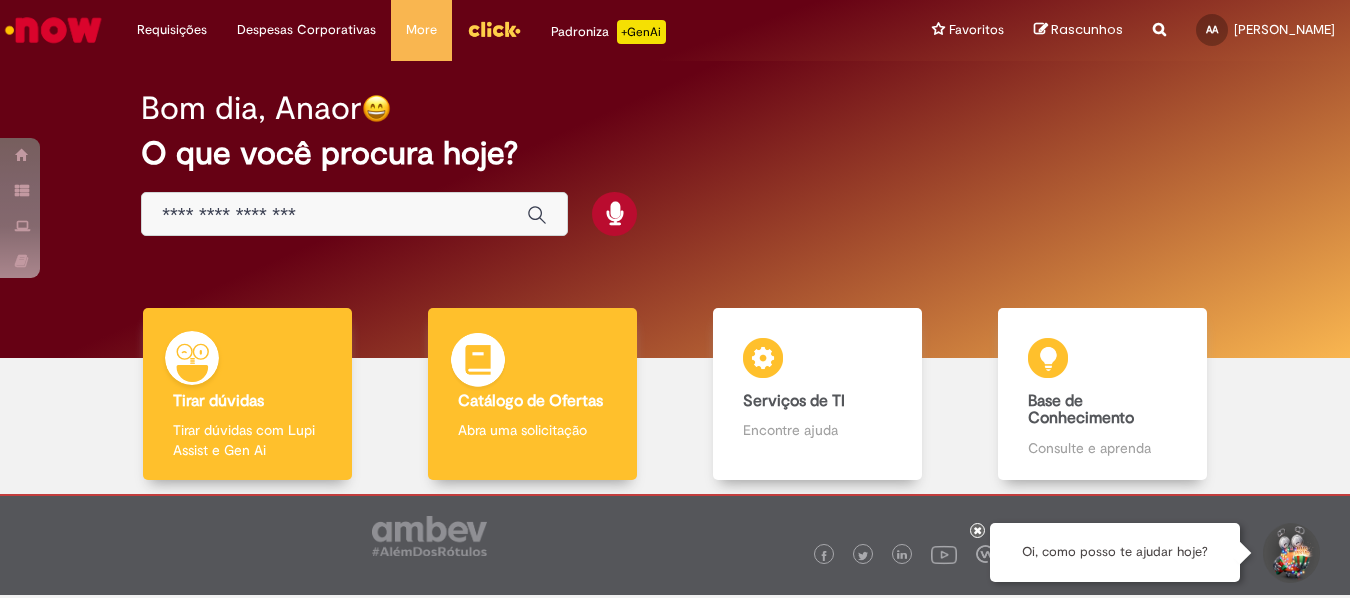 scroll, scrollTop: 0, scrollLeft: 0, axis: both 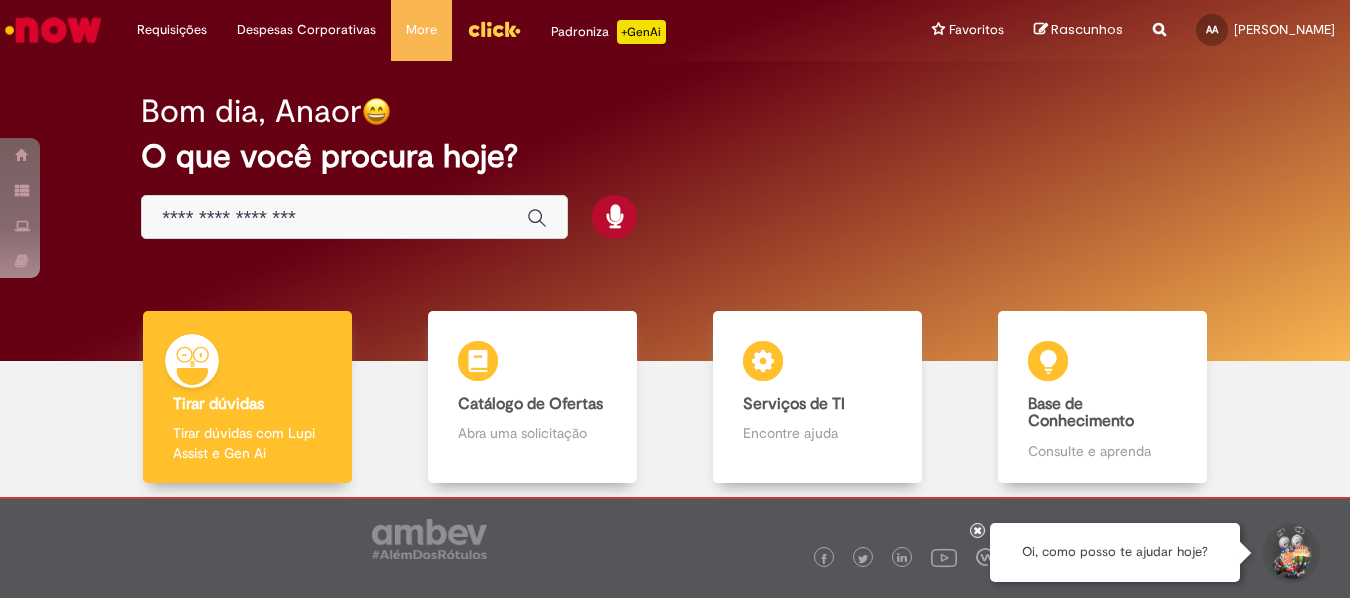 click at bounding box center [334, 218] 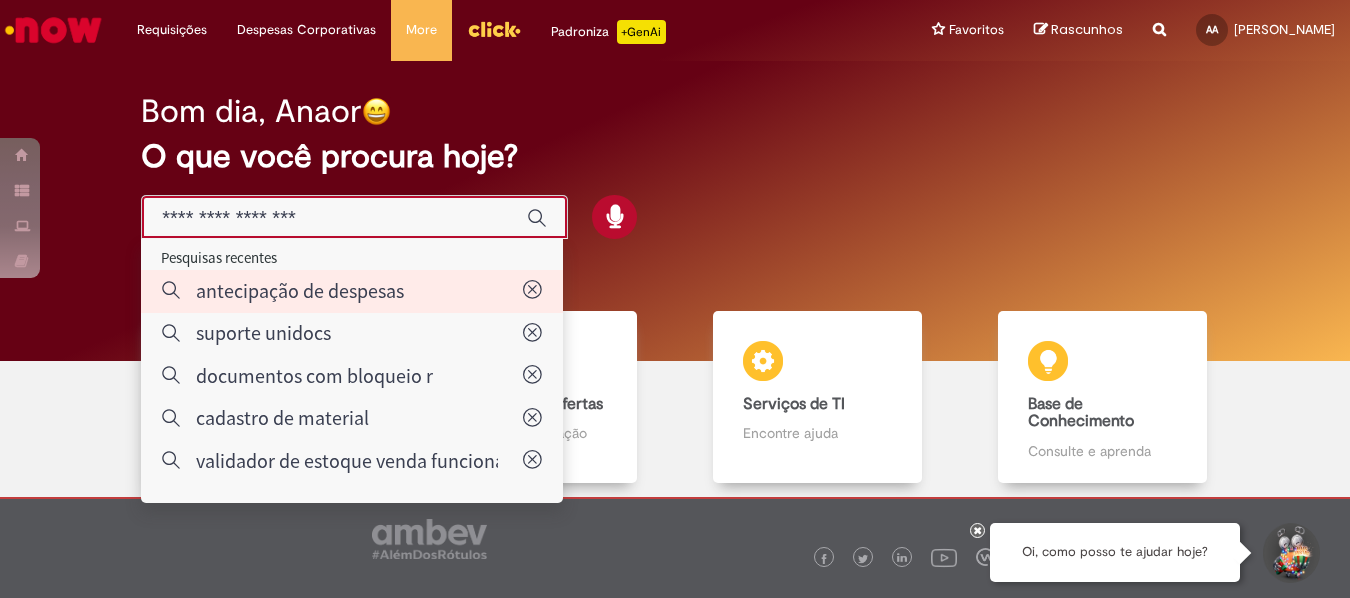 type on "**********" 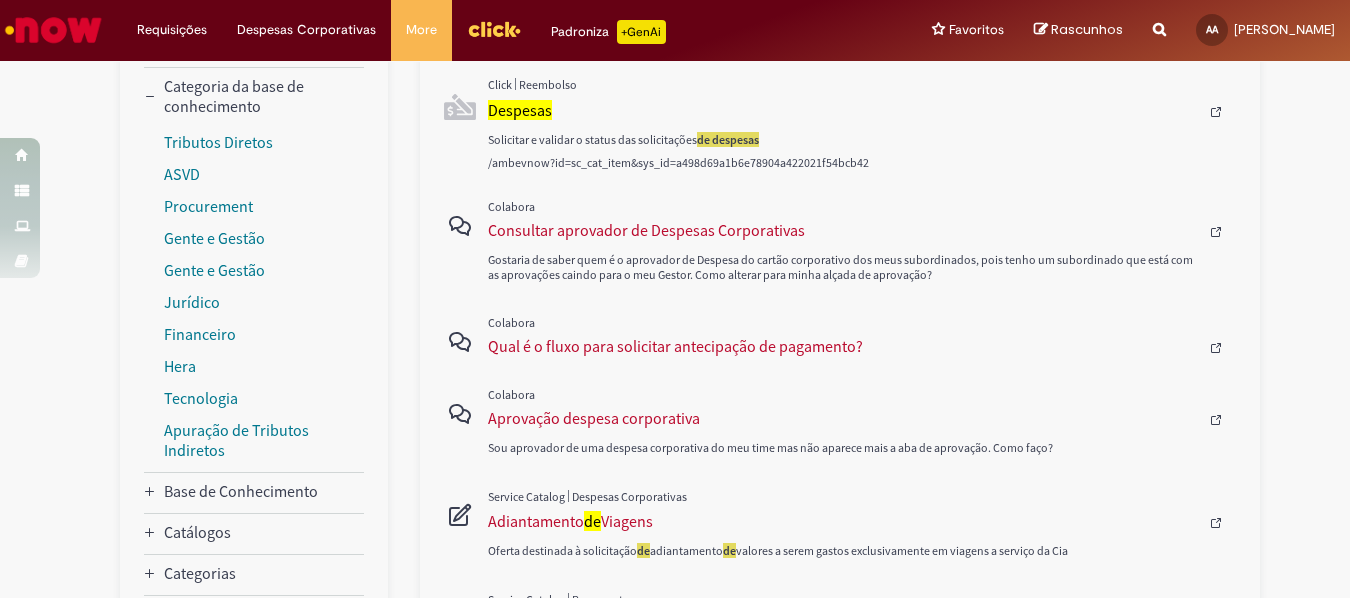 scroll, scrollTop: 400, scrollLeft: 0, axis: vertical 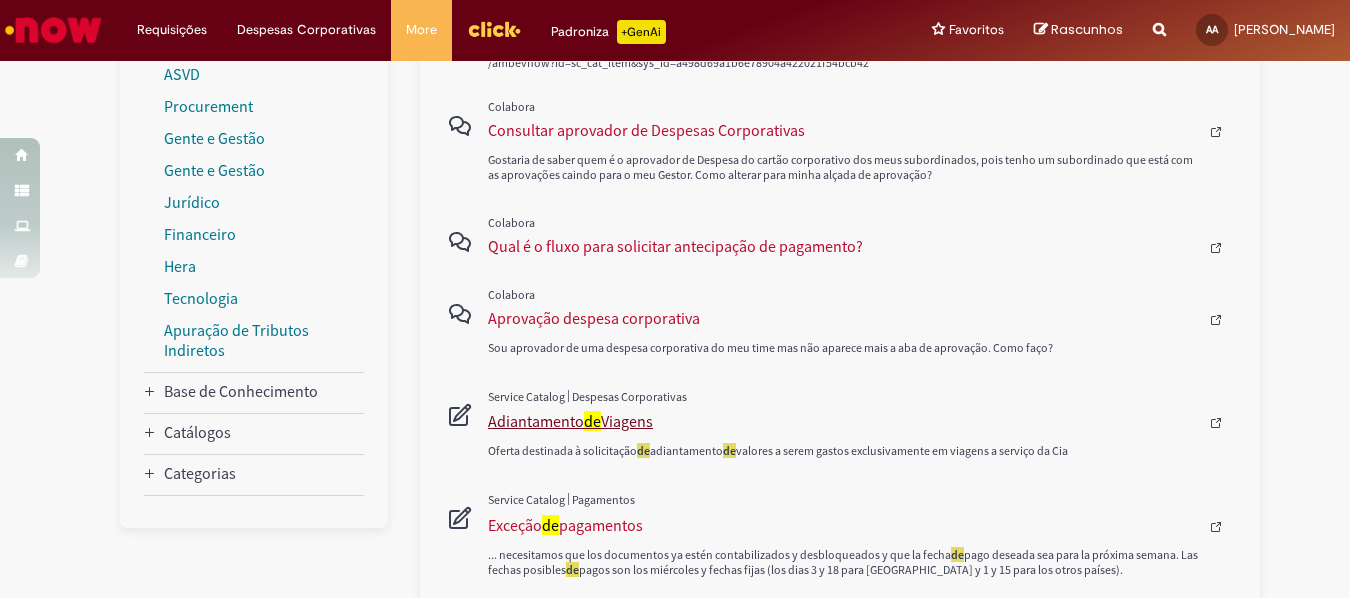 click on "de" at bounding box center [592, 421] 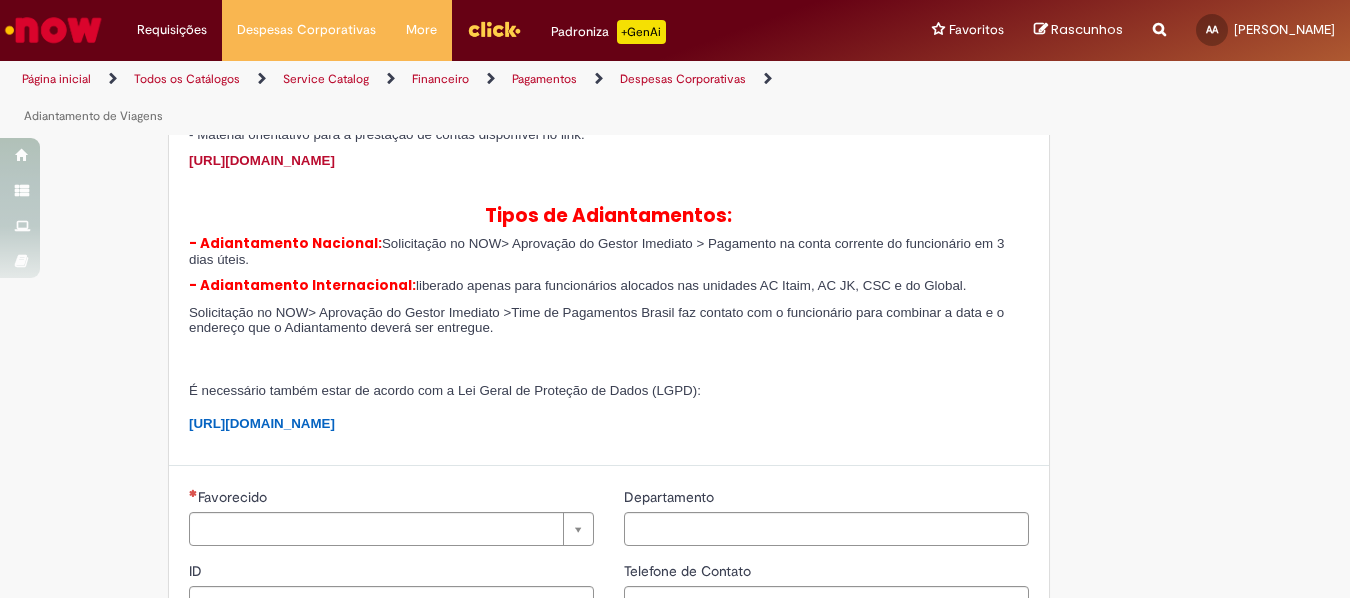 type on "********" 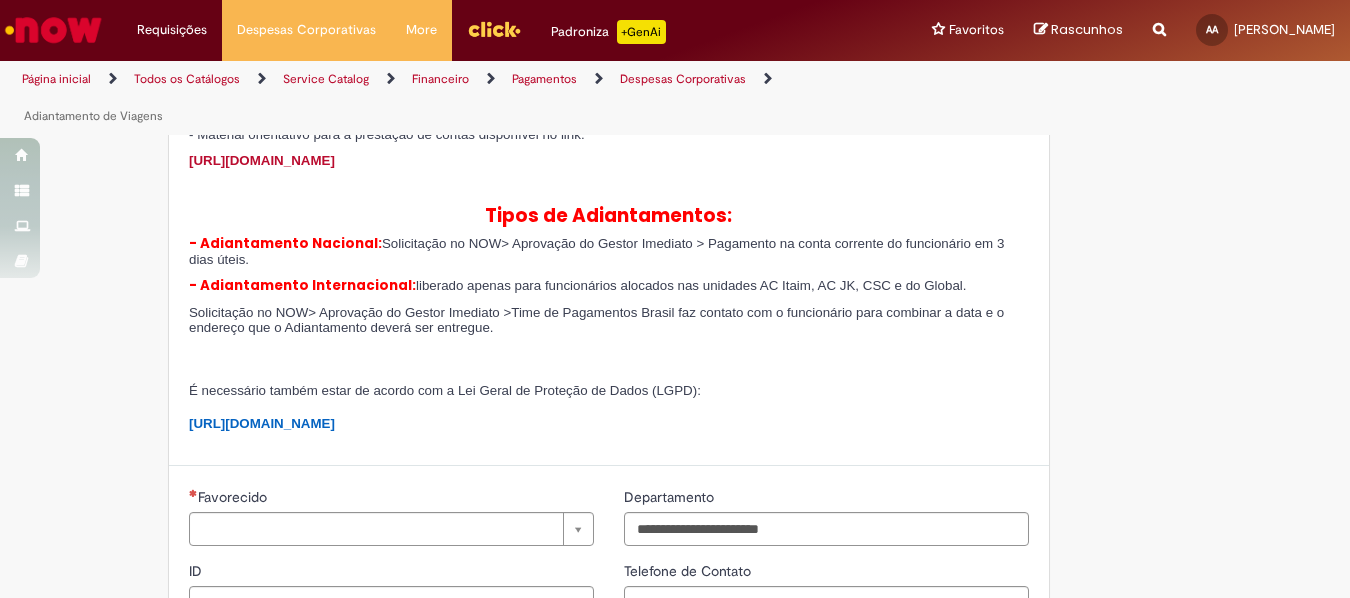 scroll, scrollTop: 0, scrollLeft: 0, axis: both 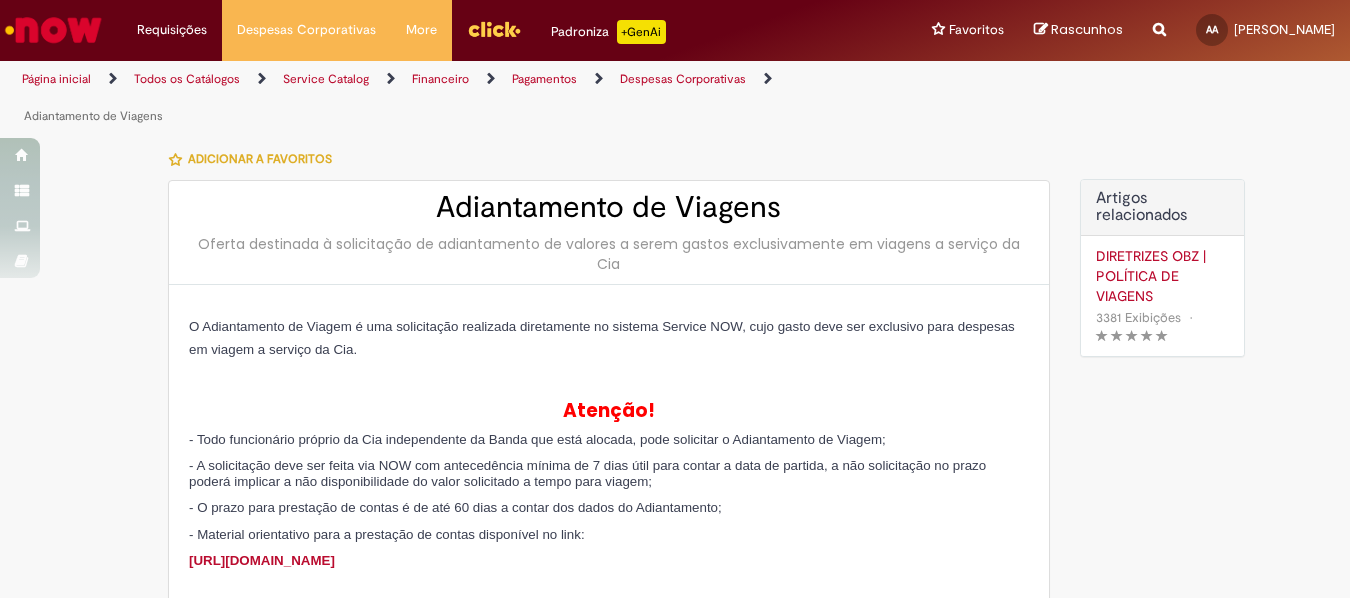 type on "**********" 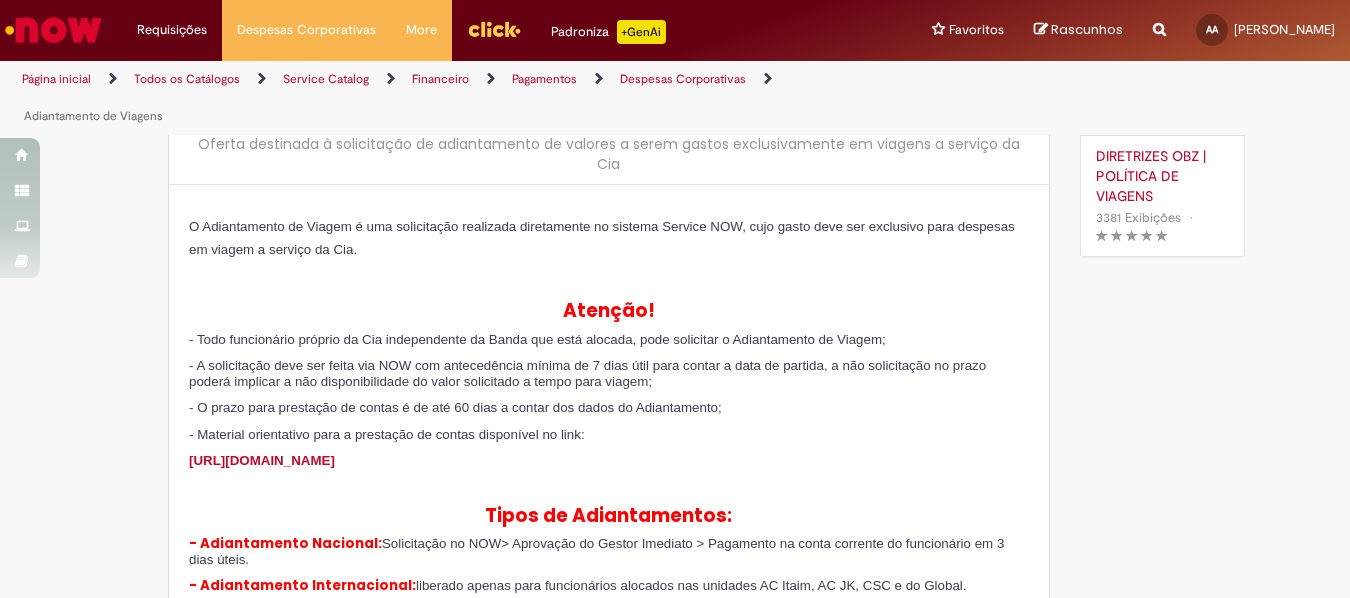 scroll, scrollTop: 0, scrollLeft: 0, axis: both 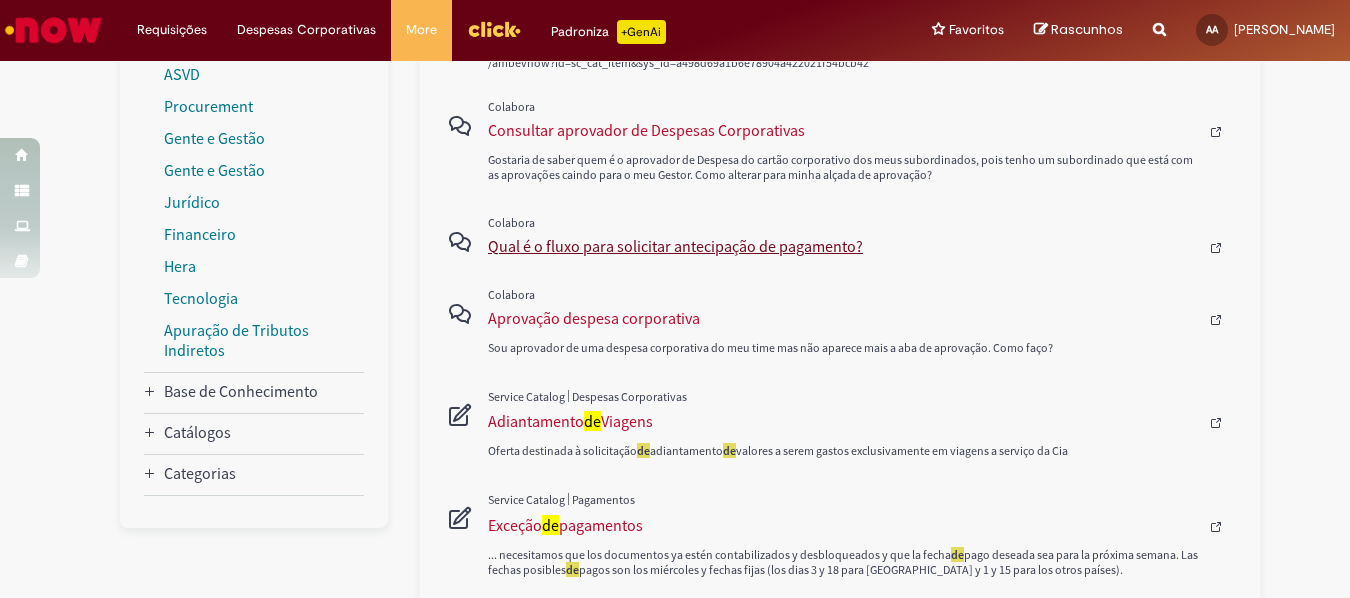 click on "Qual é o fluxo para solicitar antecipação de pagamento?" at bounding box center (843, 246) 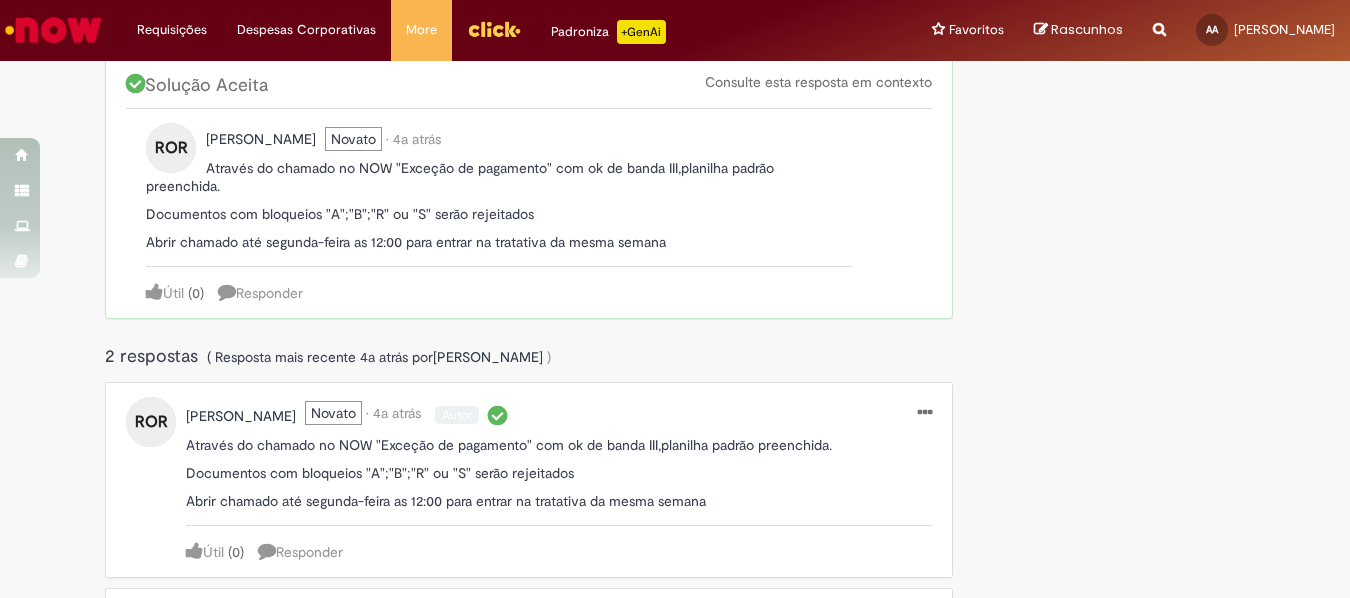 scroll, scrollTop: 0, scrollLeft: 0, axis: both 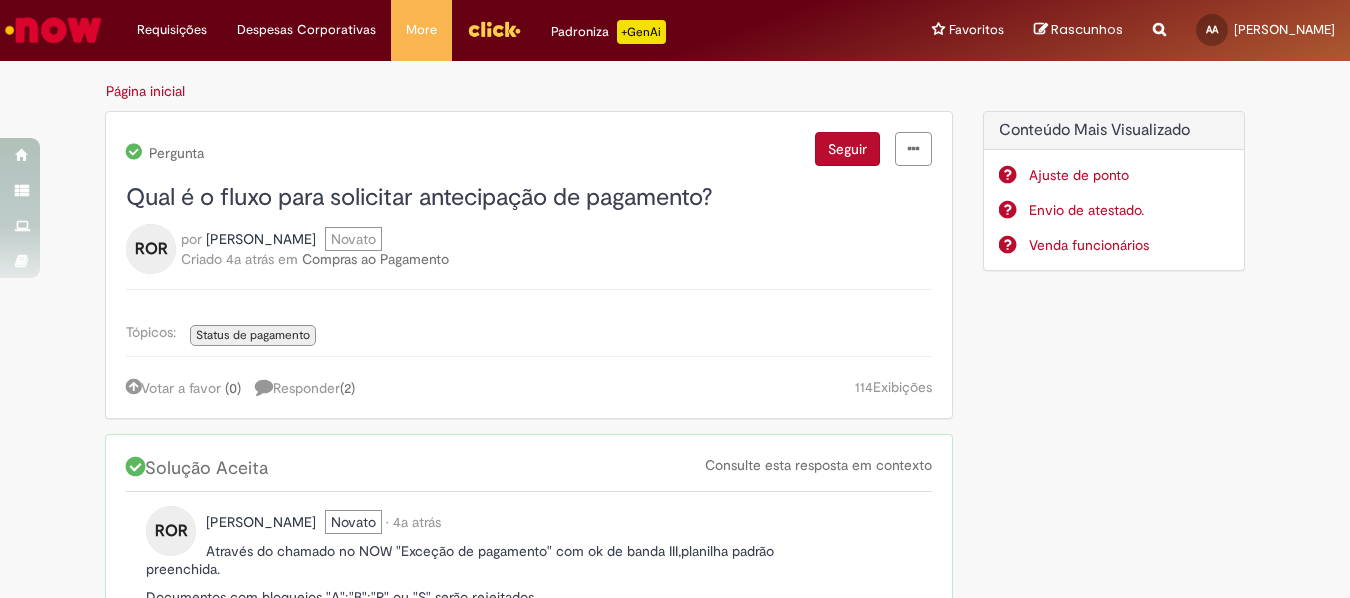 click on "Página inicial" at bounding box center (145, 91) 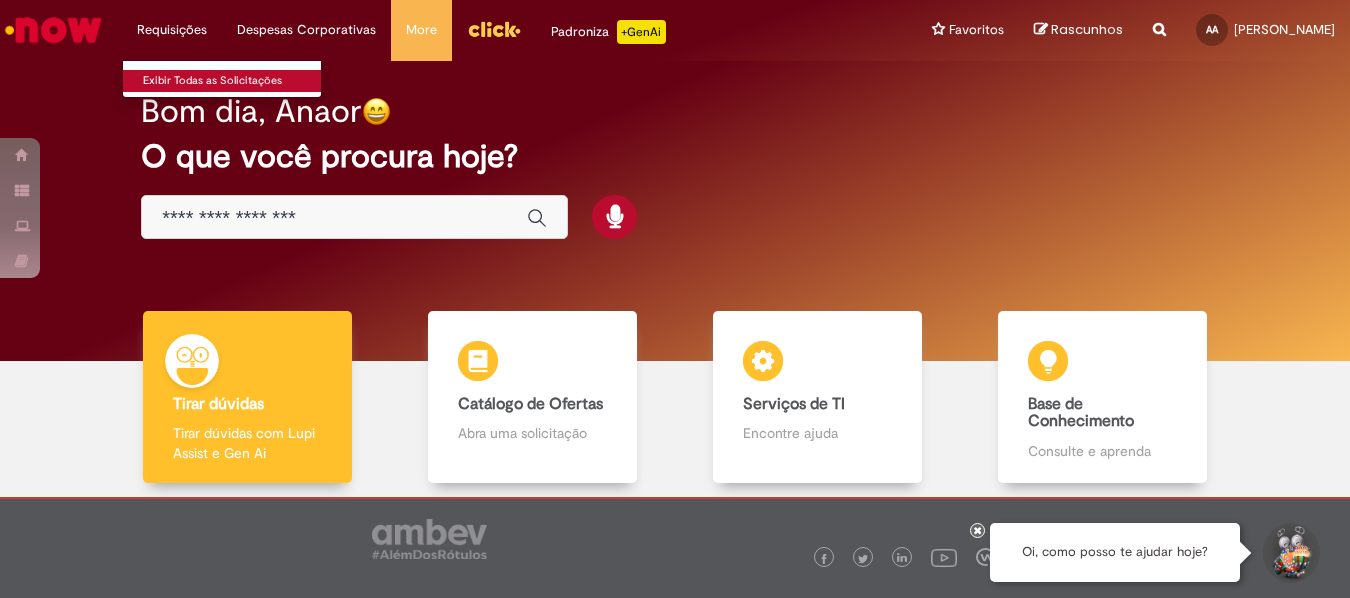 click on "Exibir Todas as Solicitações" at bounding box center (233, 81) 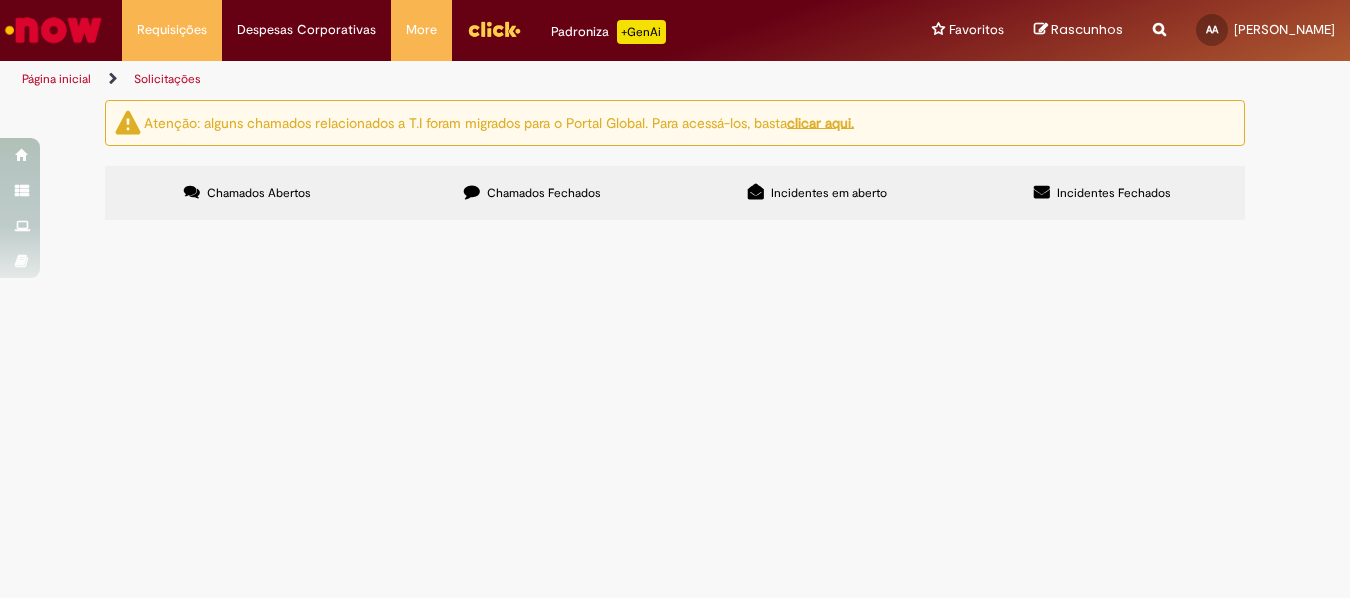 click at bounding box center (0, 0) 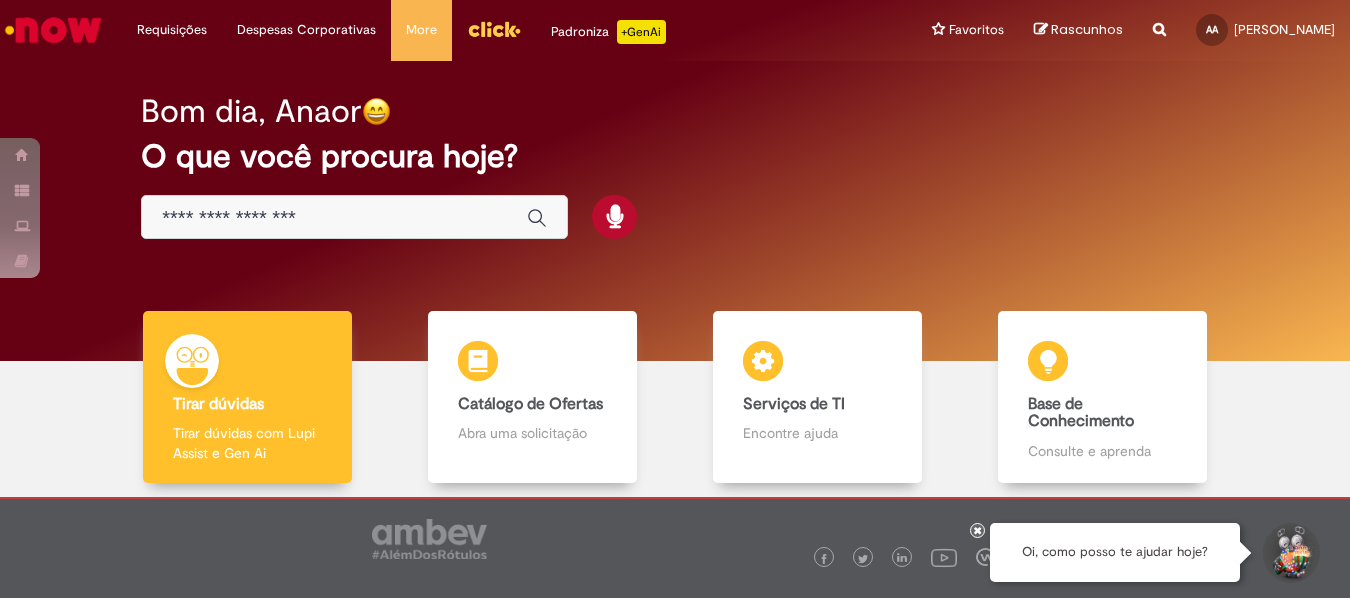click at bounding box center (334, 218) 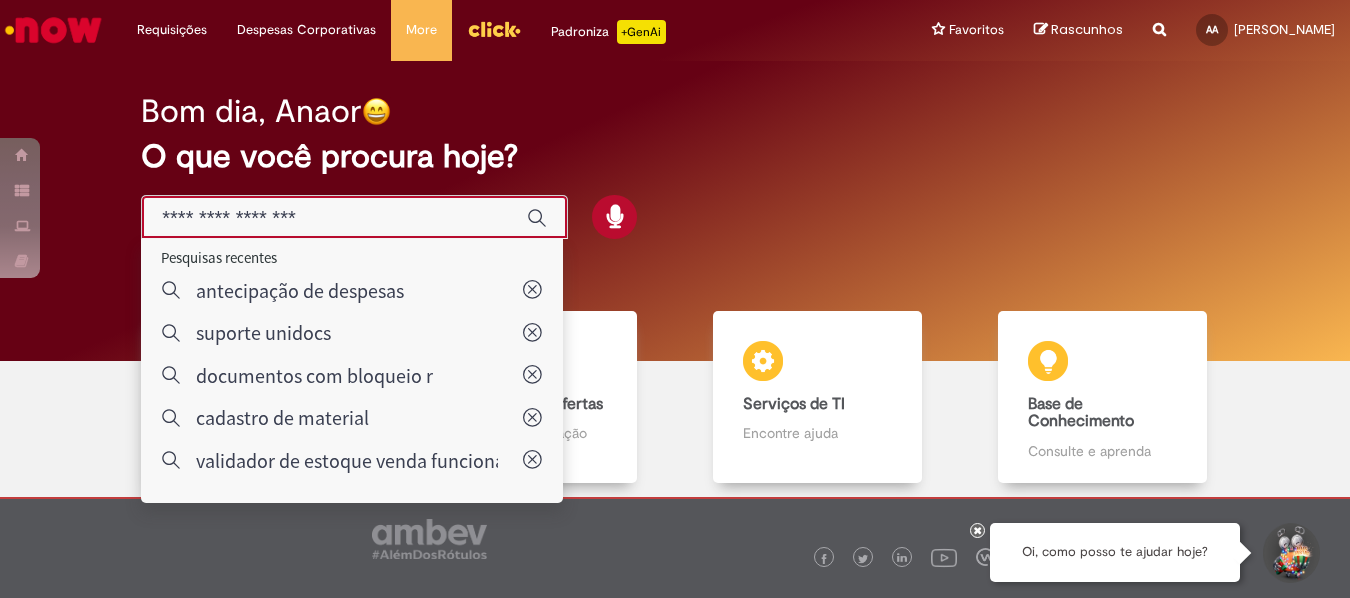 type on "*" 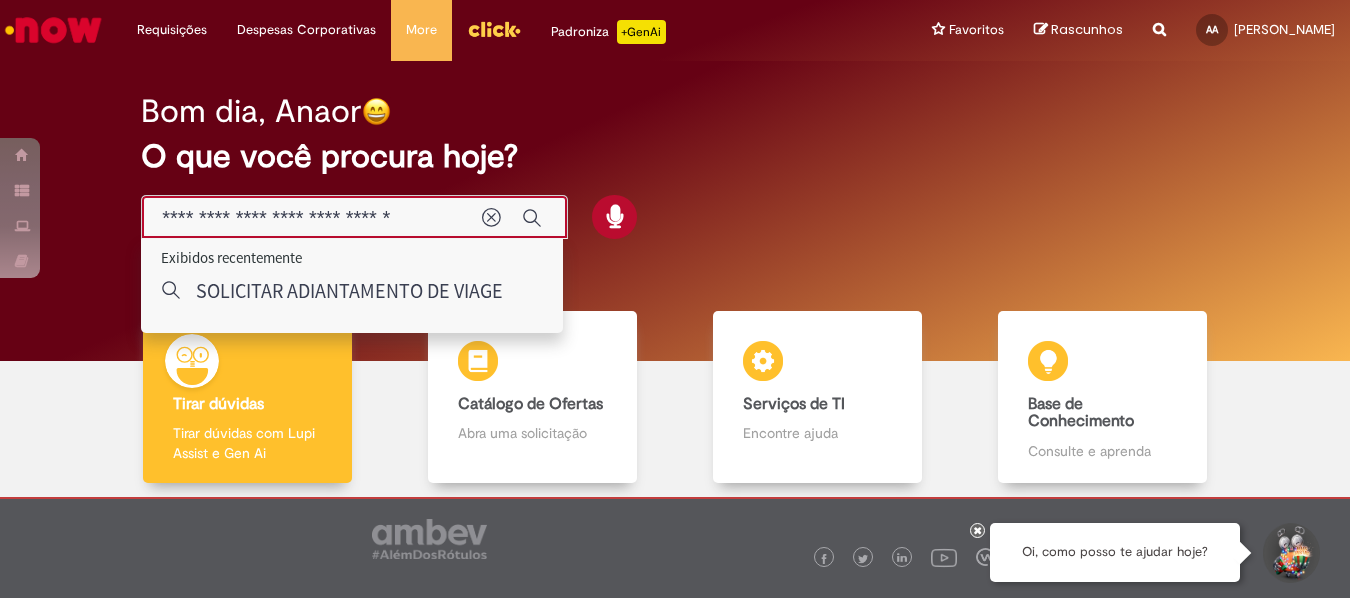 type on "**********" 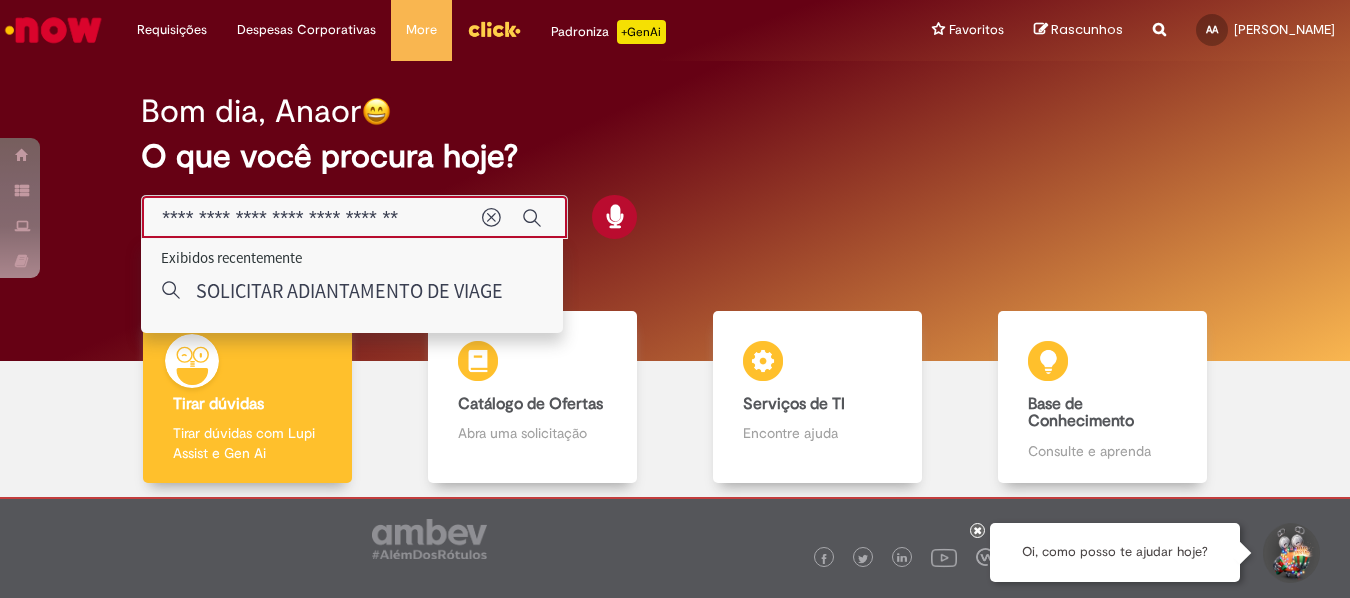 scroll, scrollTop: 0, scrollLeft: 82, axis: horizontal 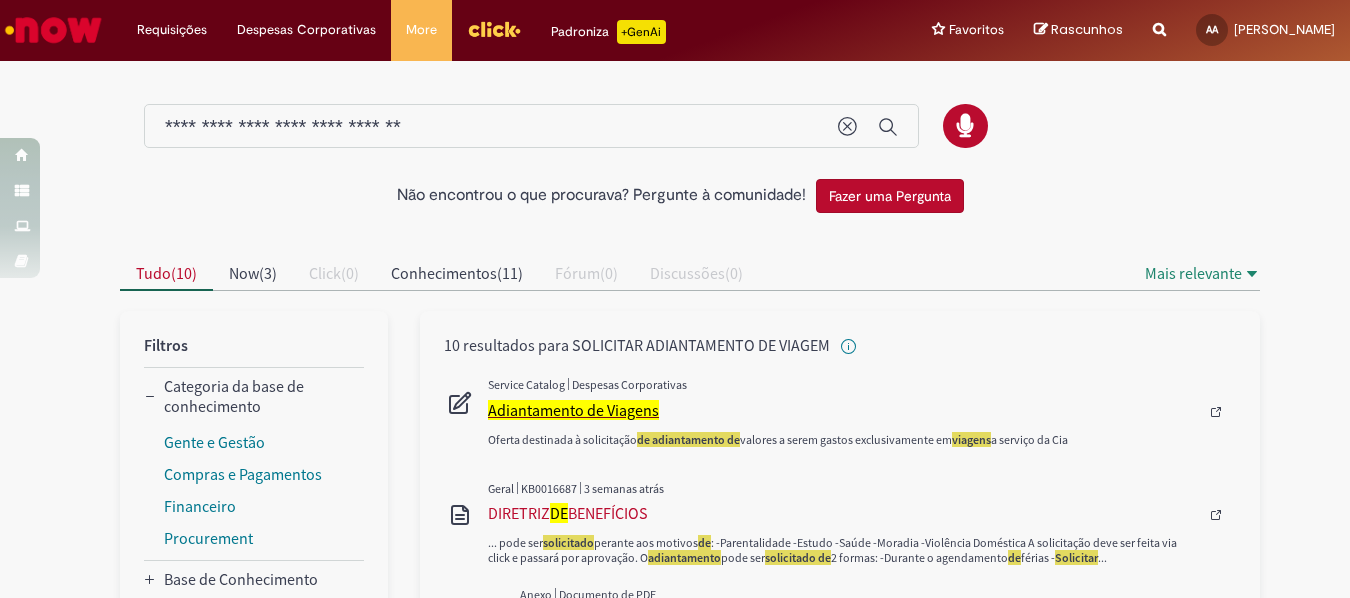 click on "Adiantamento de Viagens" at bounding box center (573, 410) 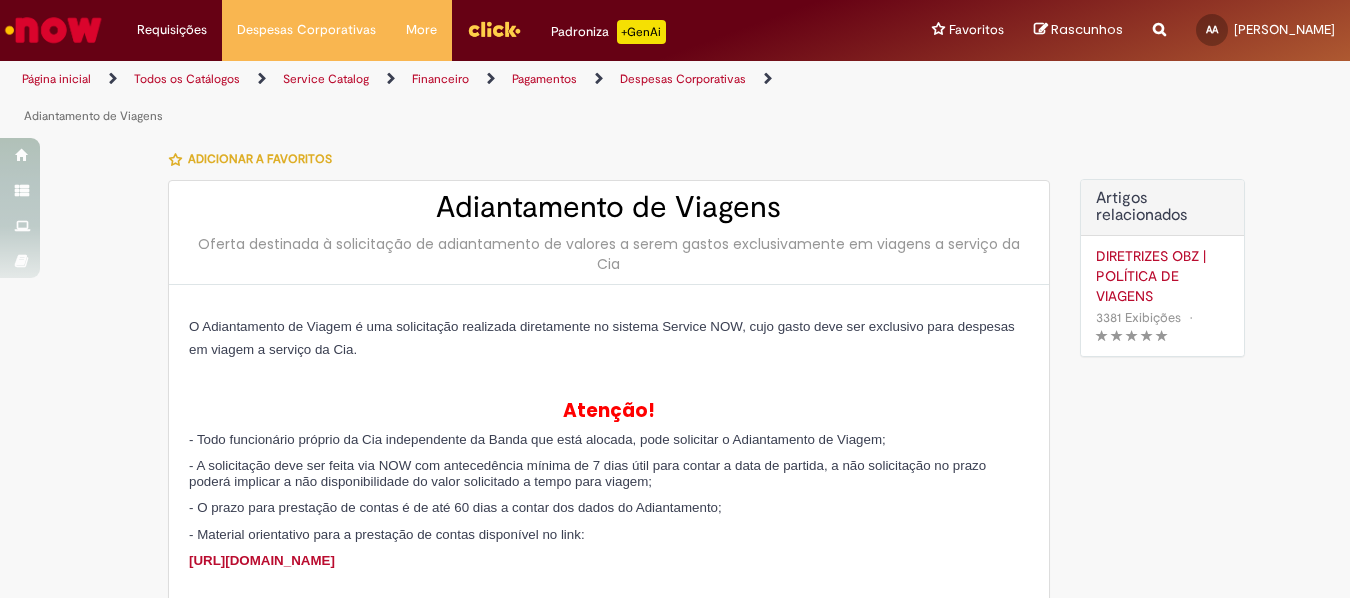 type on "********" 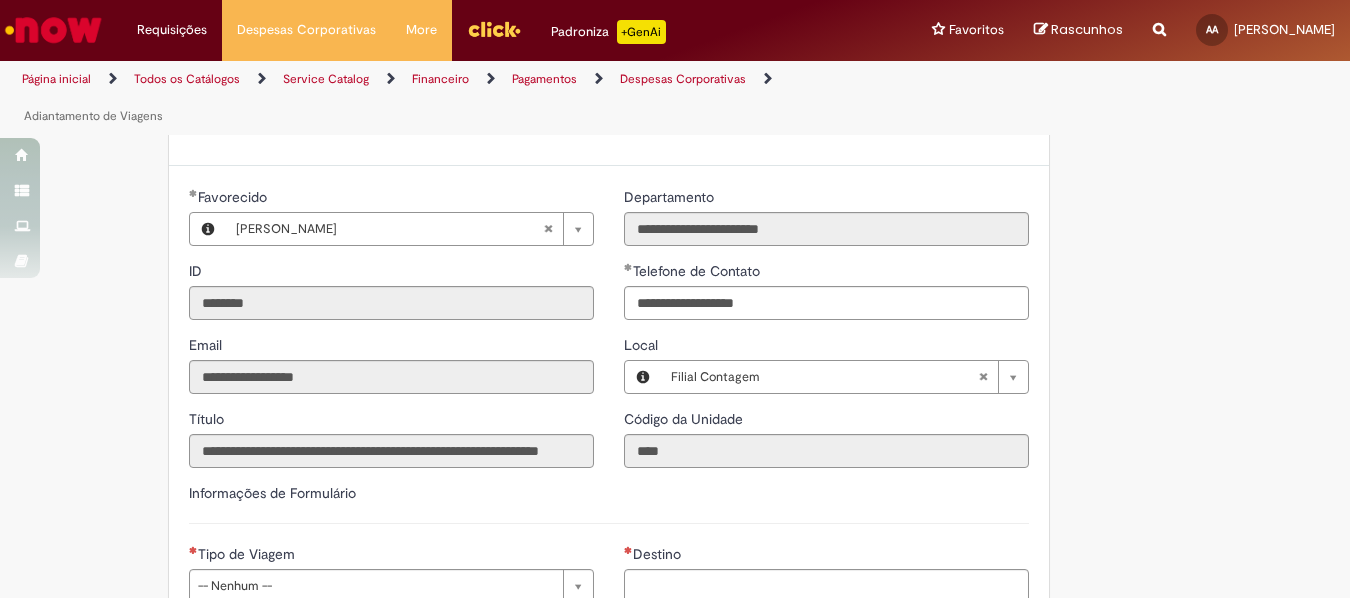 scroll, scrollTop: 900, scrollLeft: 0, axis: vertical 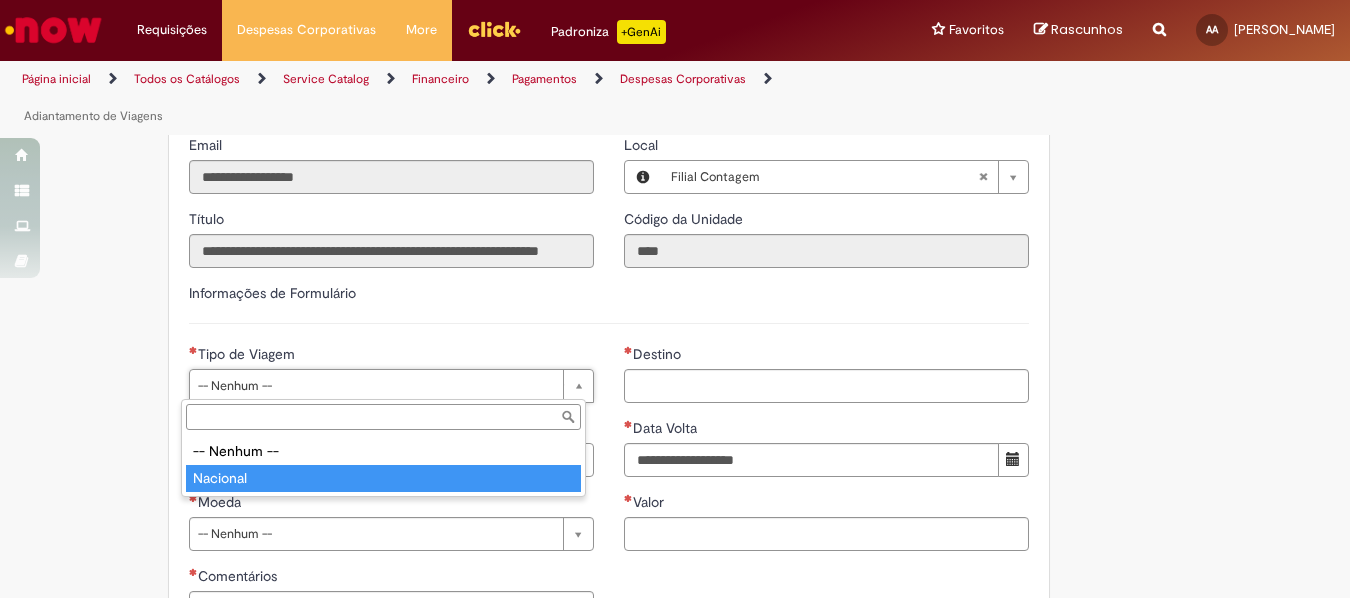 type on "********" 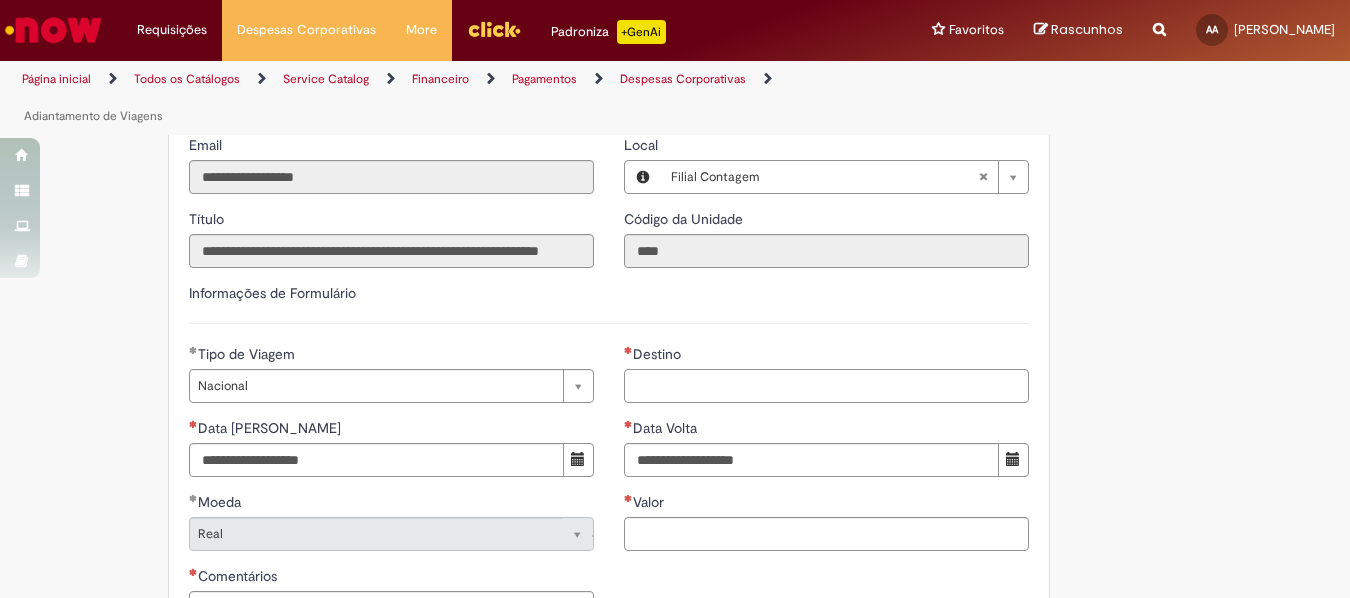 click on "Destino" at bounding box center (826, 386) 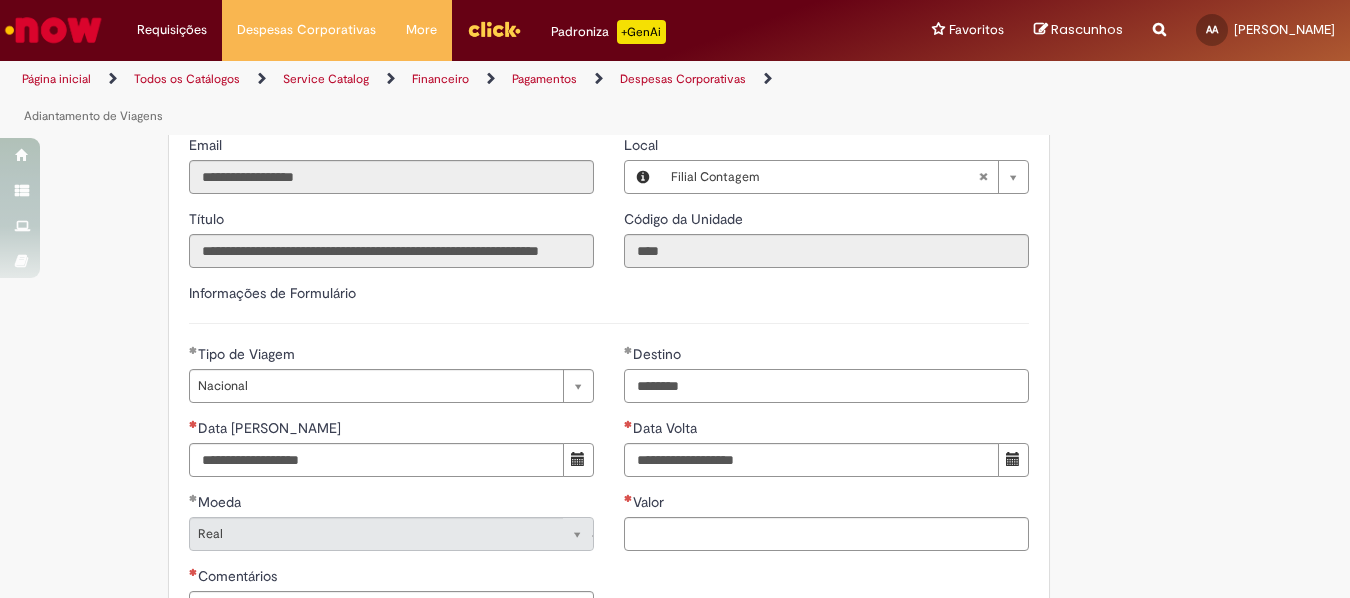 type on "********" 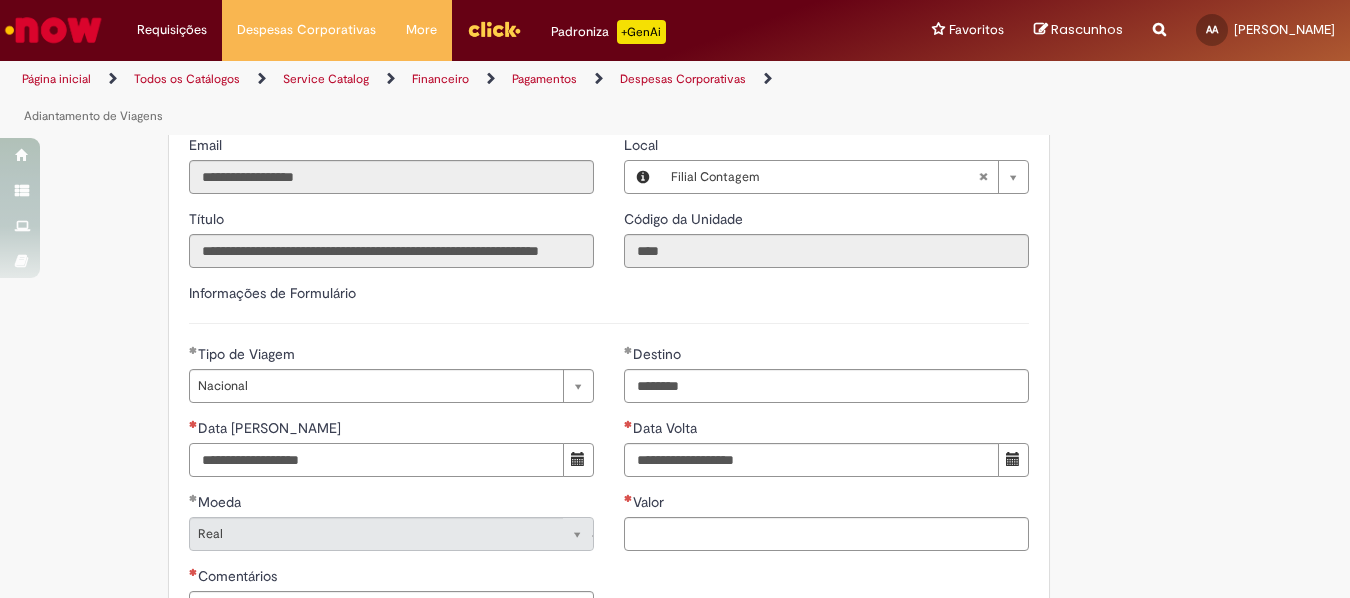click on "Data [PERSON_NAME]" at bounding box center (376, 460) 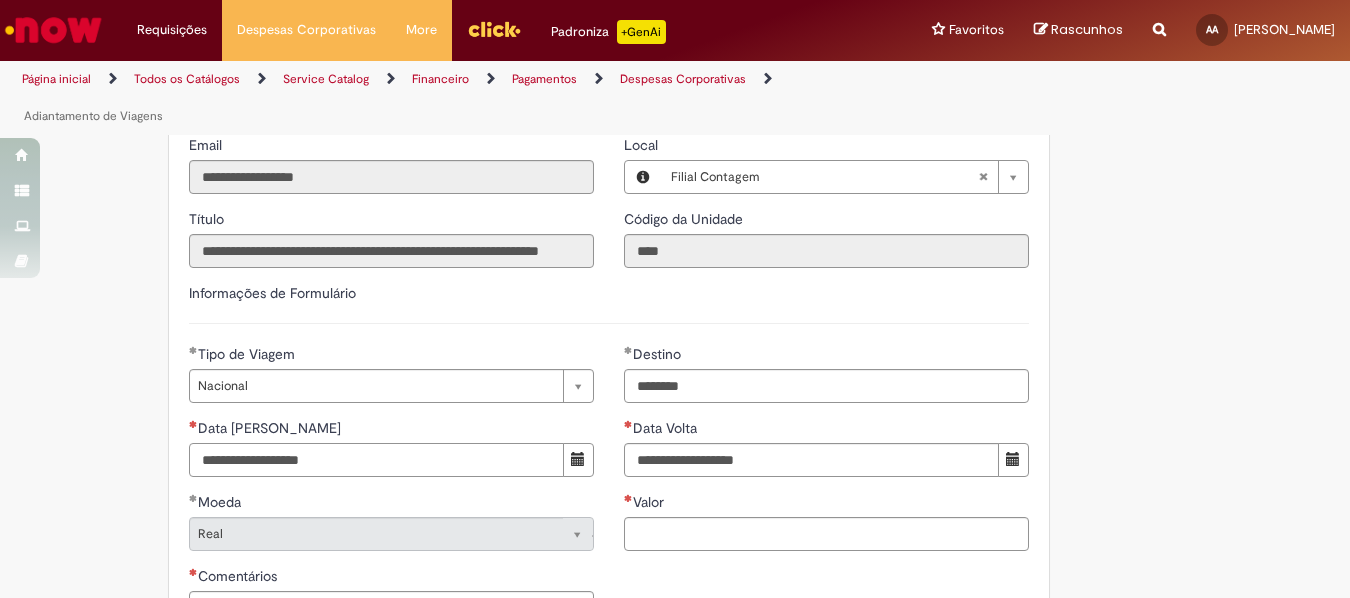 type on "**********" 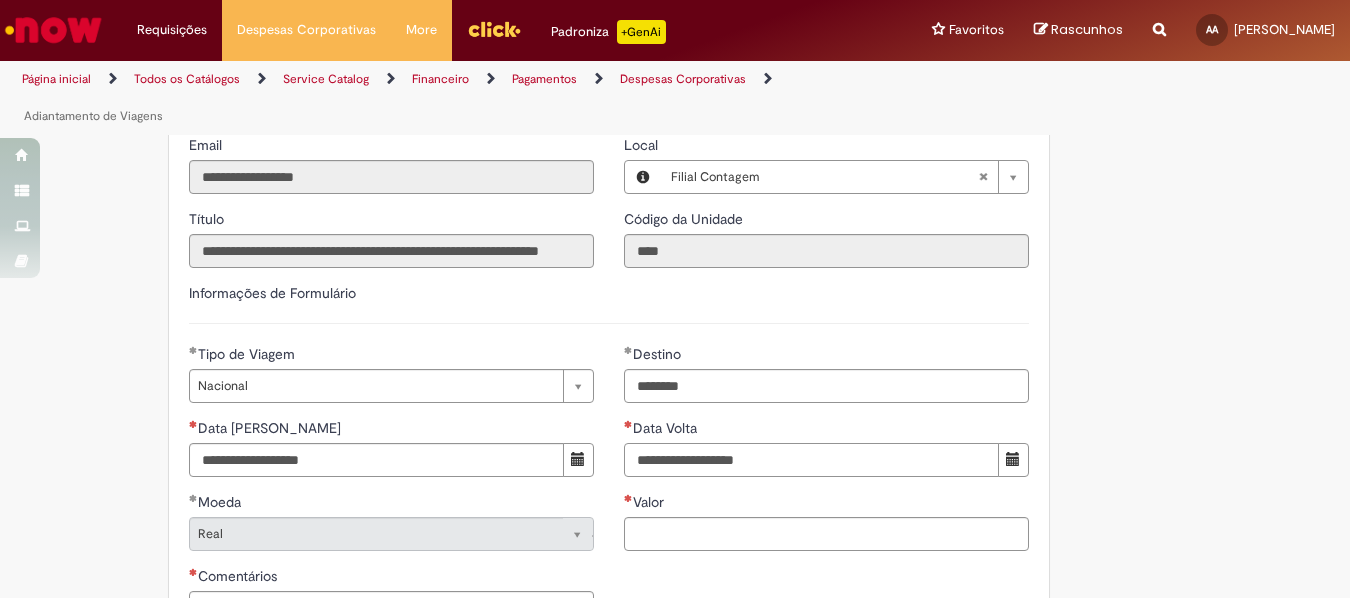 click on "Data Volta" at bounding box center (811, 460) 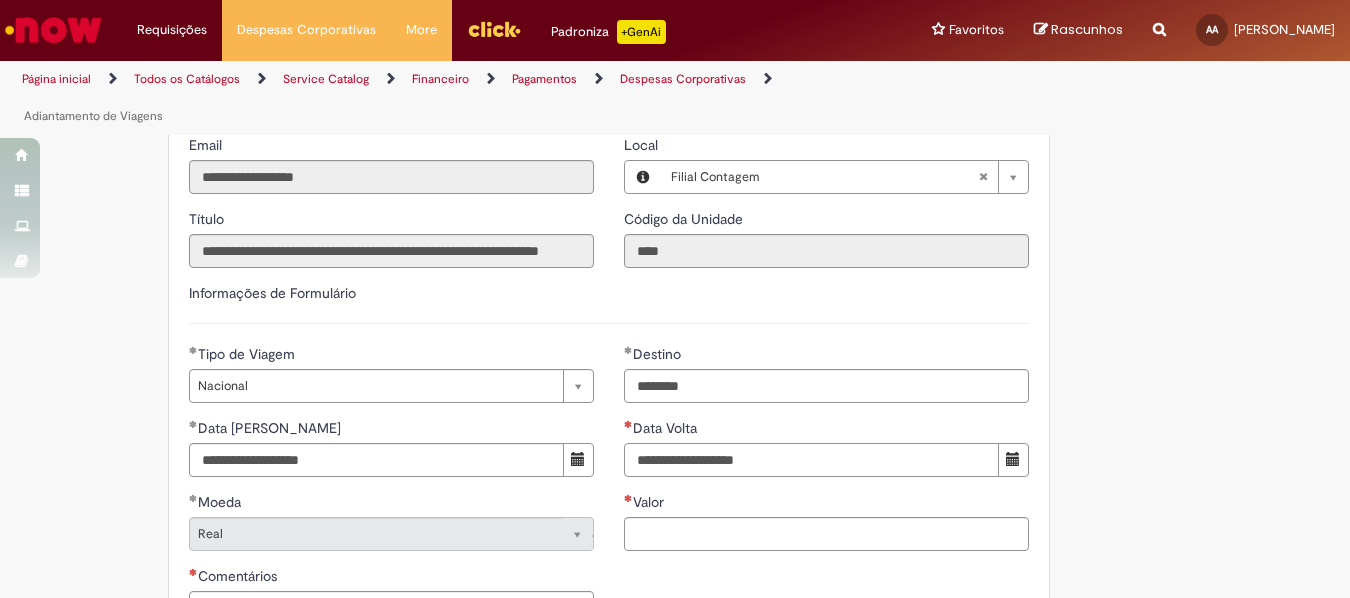 type on "**********" 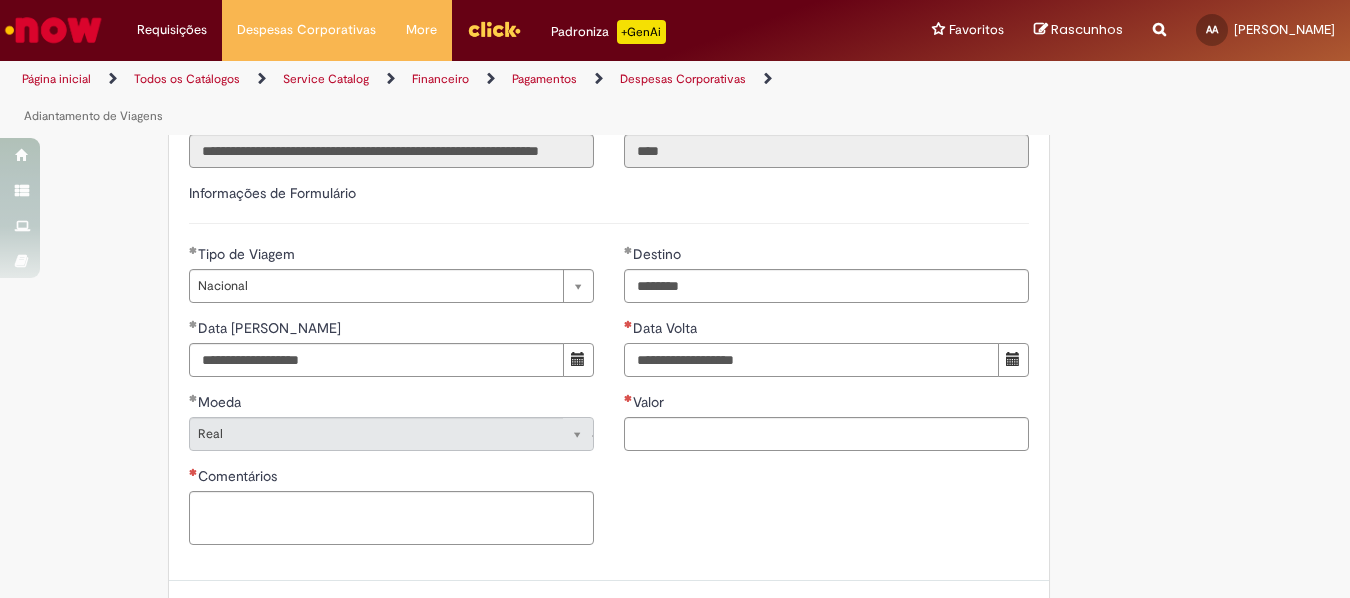 scroll, scrollTop: 1100, scrollLeft: 0, axis: vertical 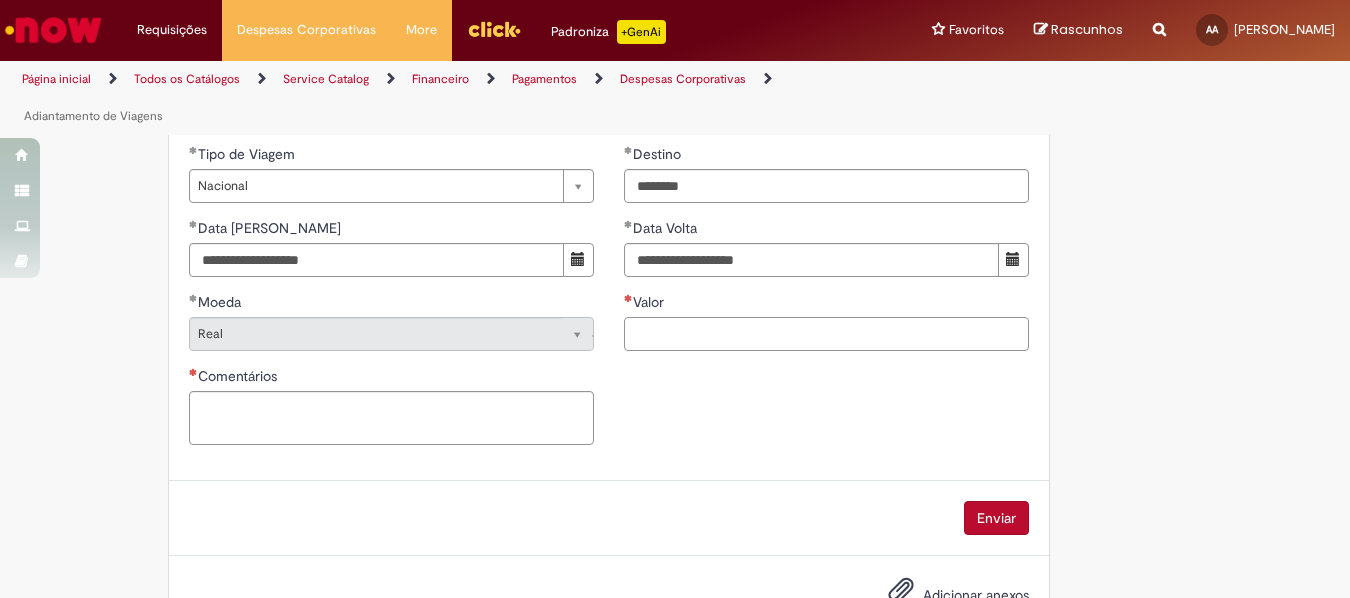 click on "Valor" at bounding box center [826, 334] 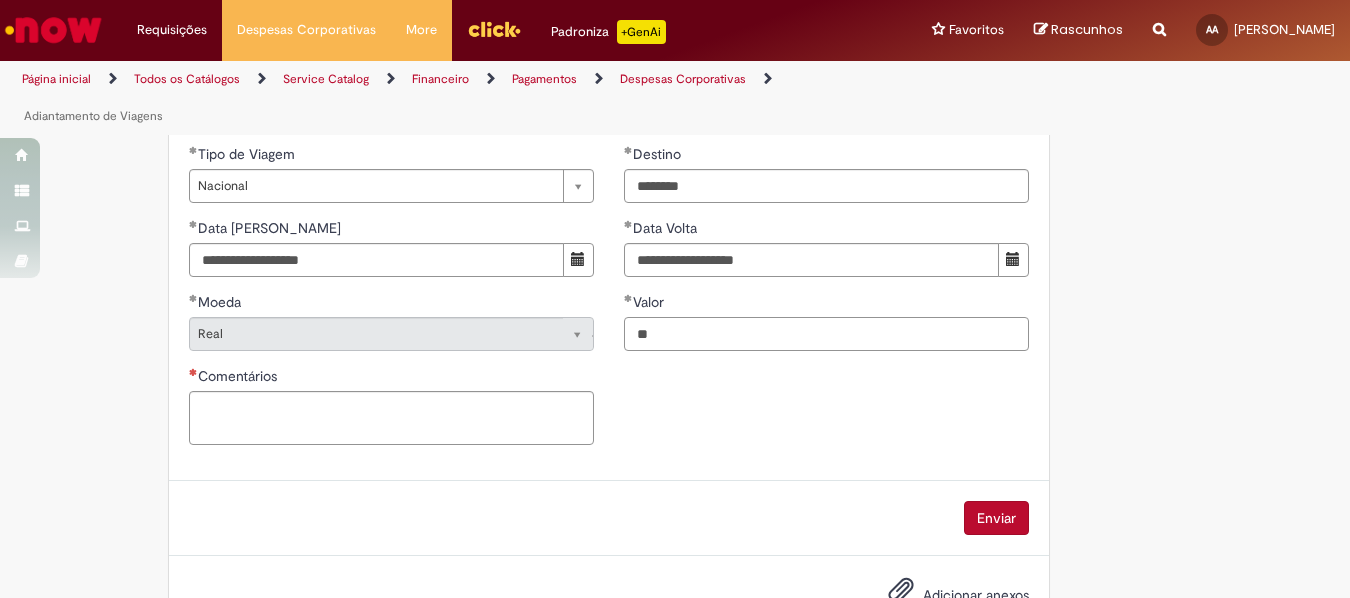 type on "*" 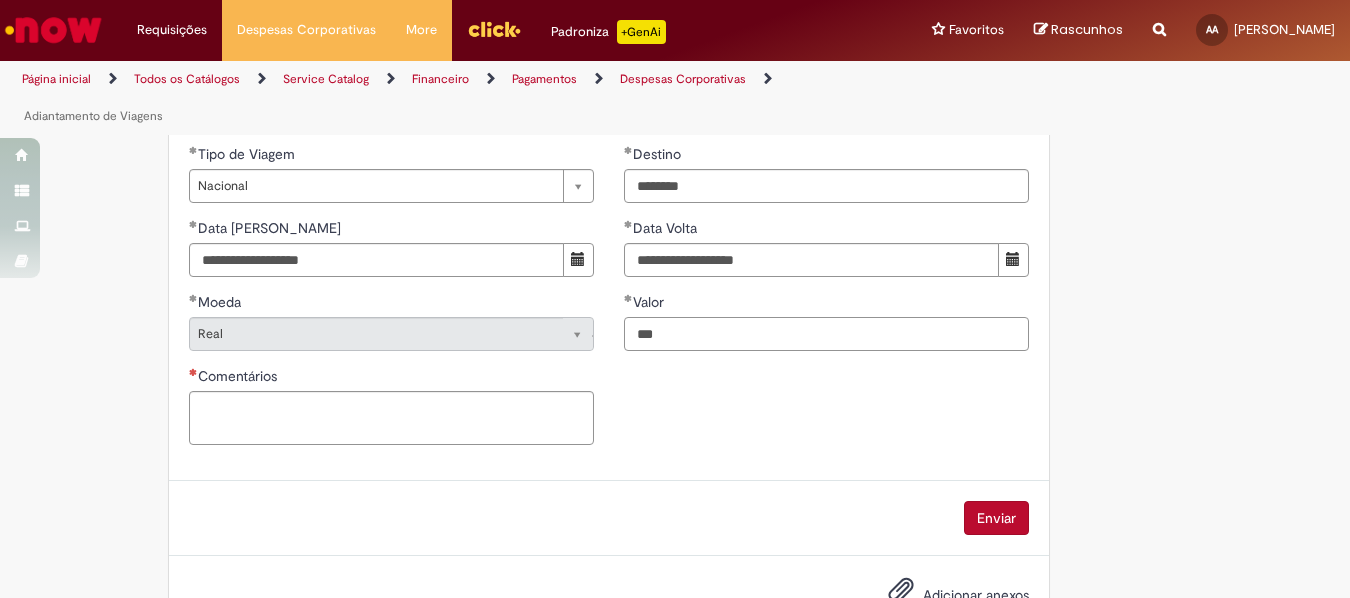 type on "***" 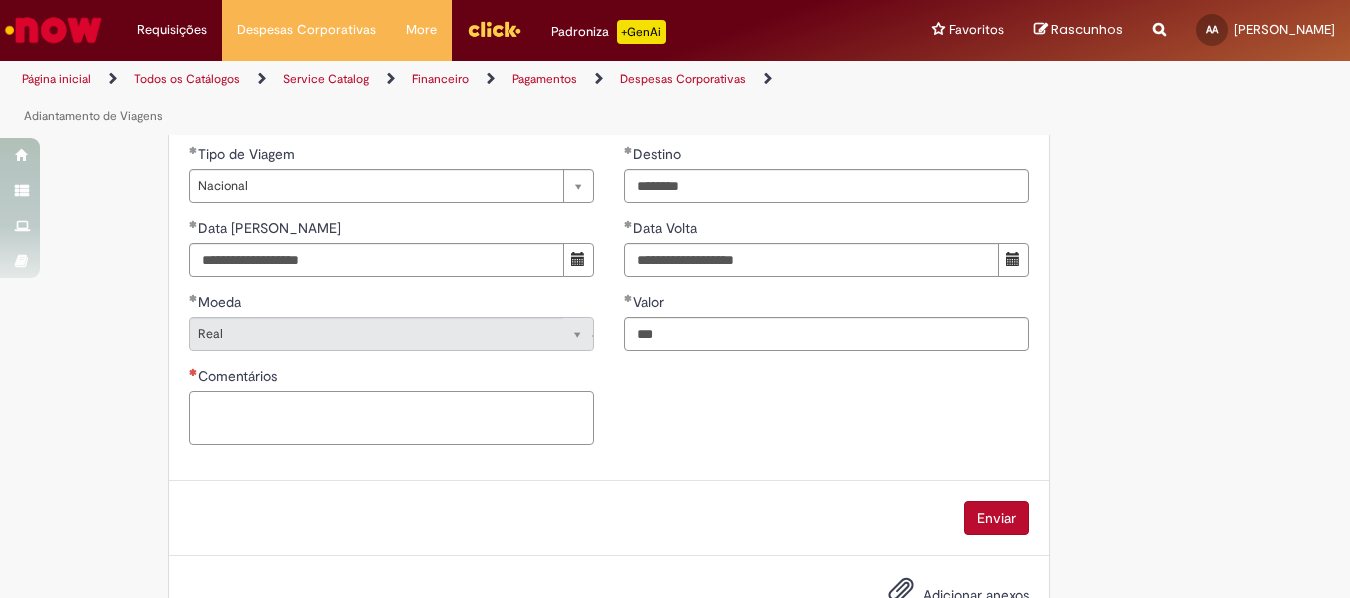 click on "Comentários" at bounding box center [391, 418] 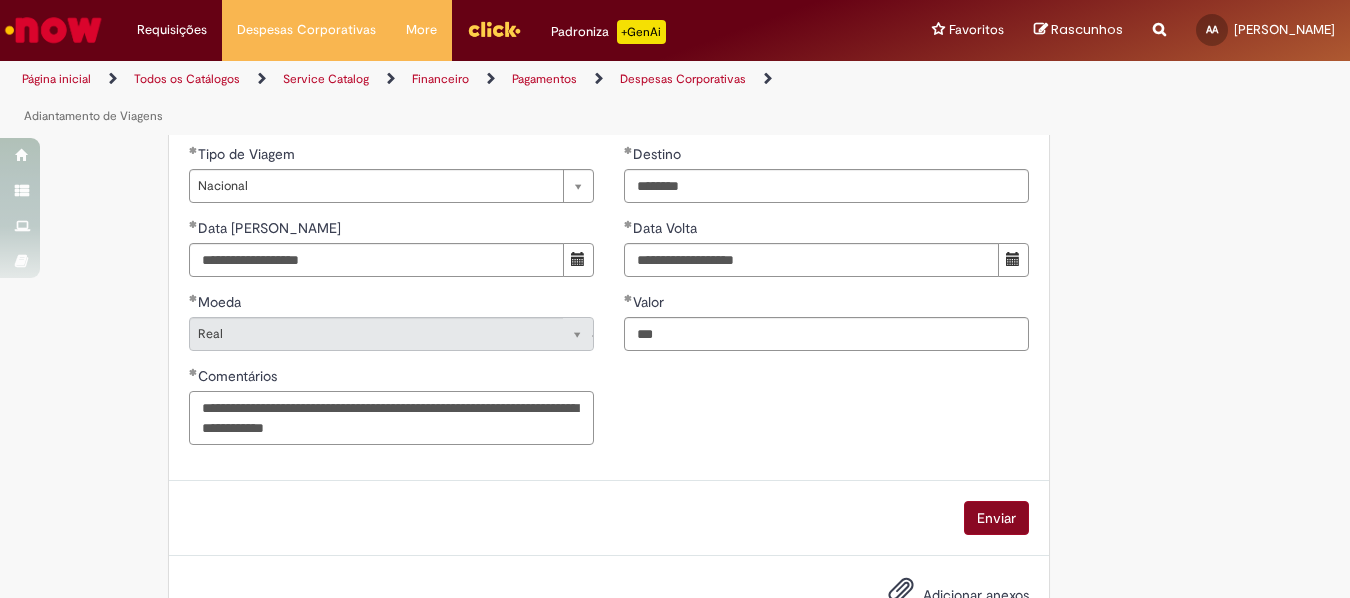 type on "**********" 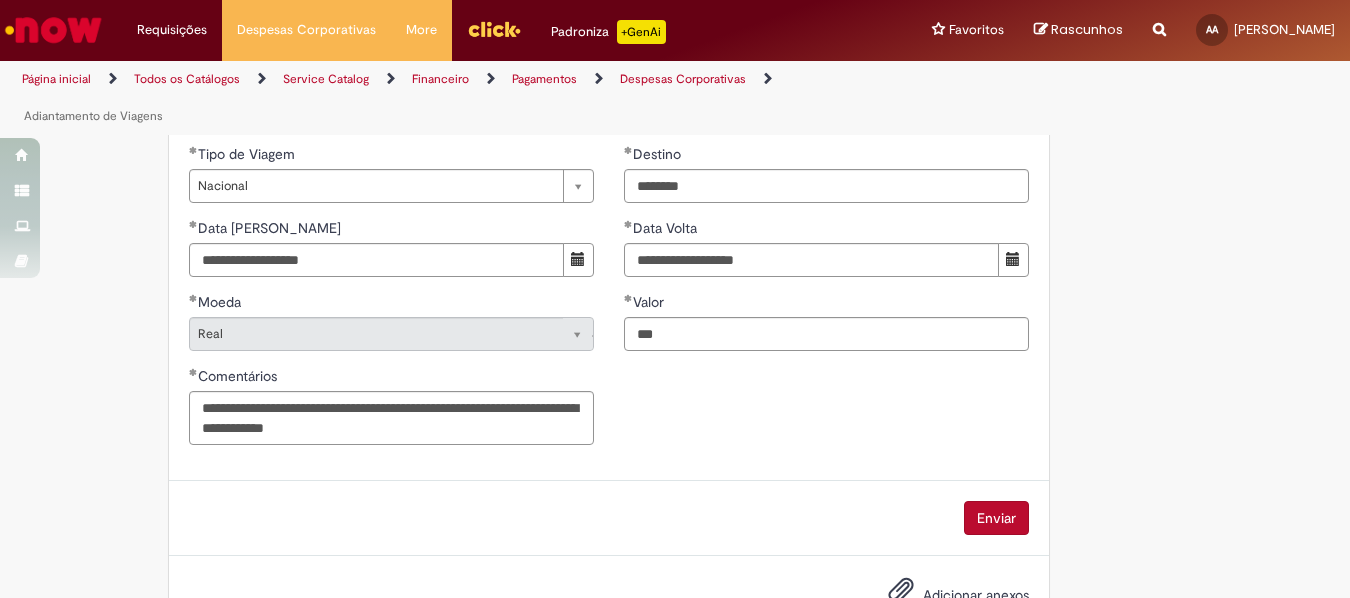 click on "Enviar" at bounding box center [996, 518] 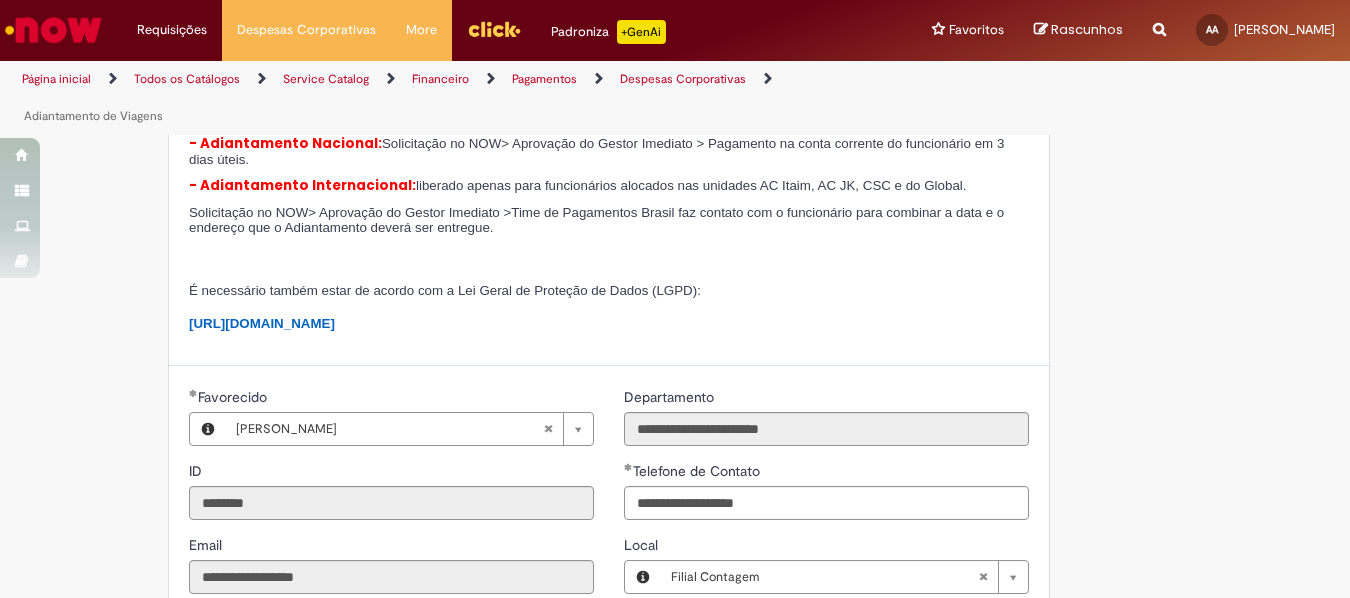 scroll, scrollTop: 0, scrollLeft: 0, axis: both 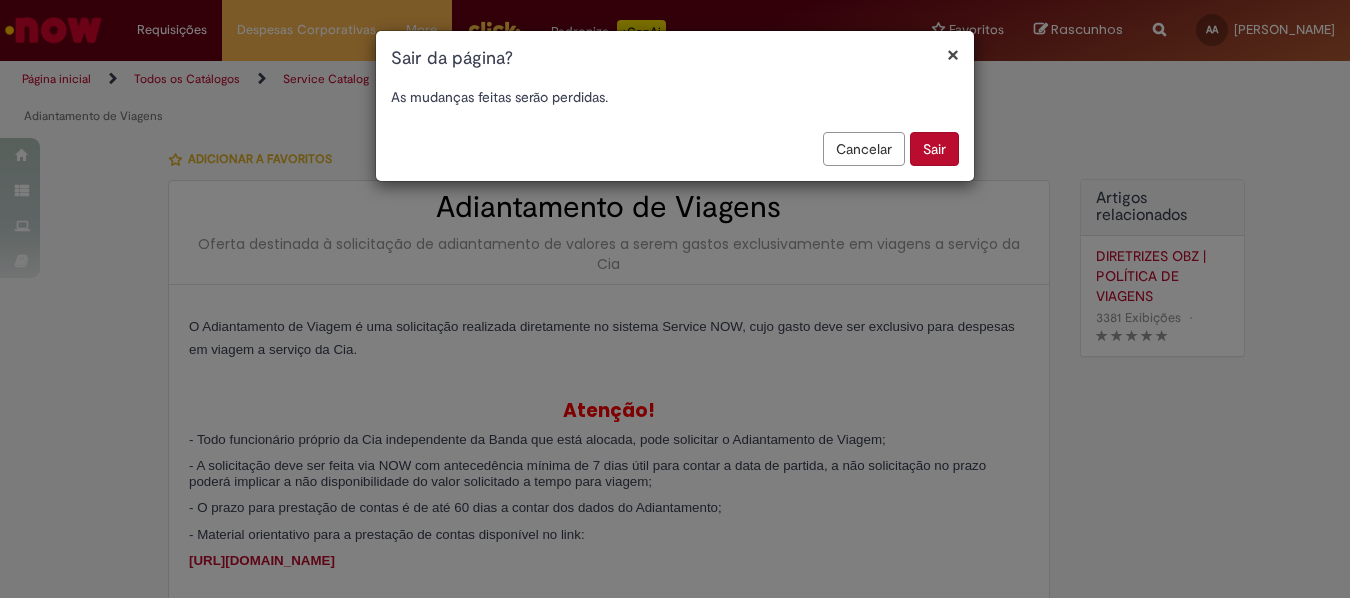 click on "Sair" at bounding box center (934, 149) 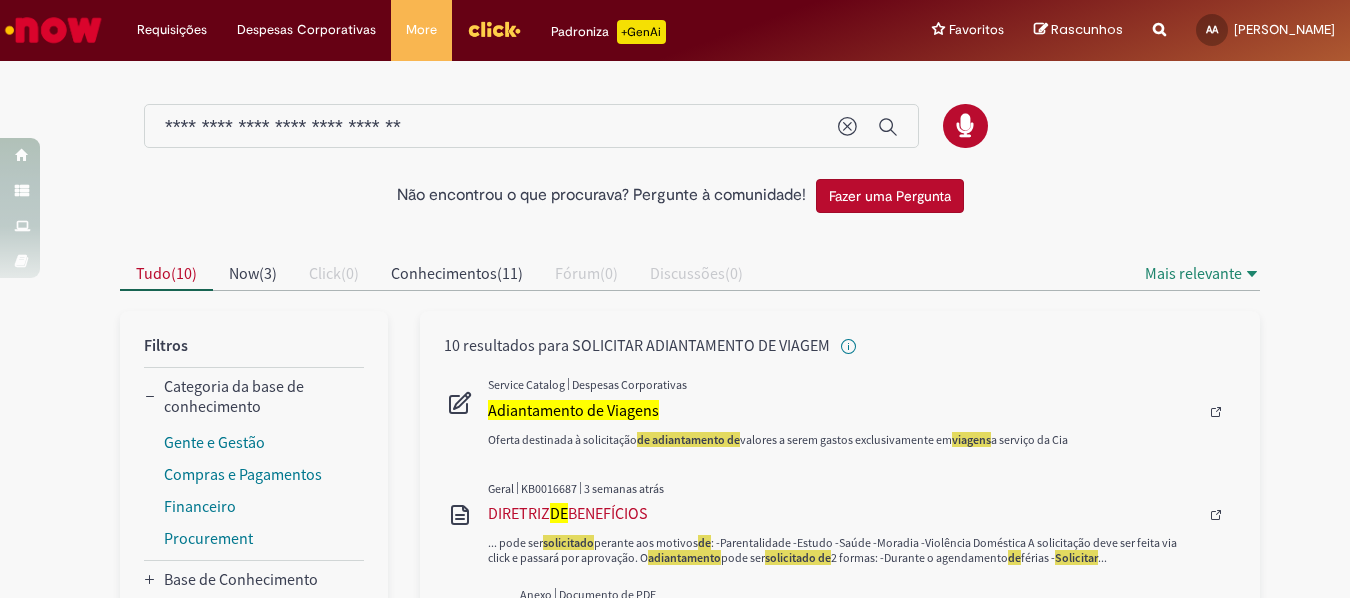 scroll, scrollTop: 0, scrollLeft: 0, axis: both 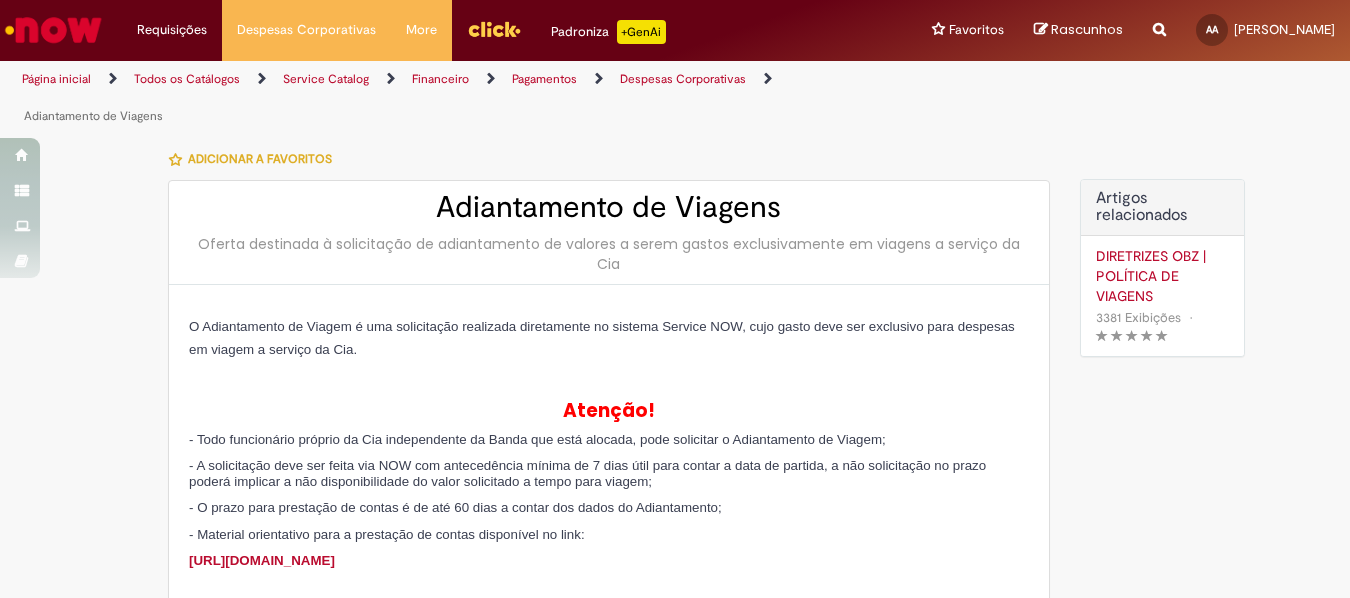 type on "********" 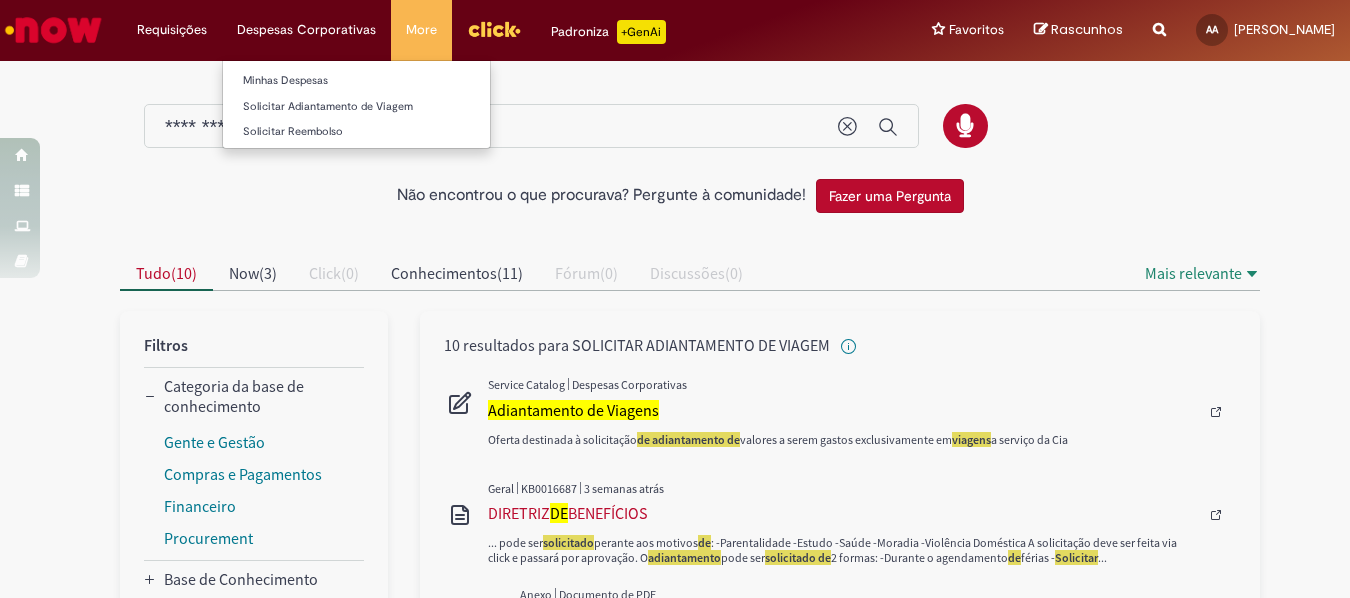 type 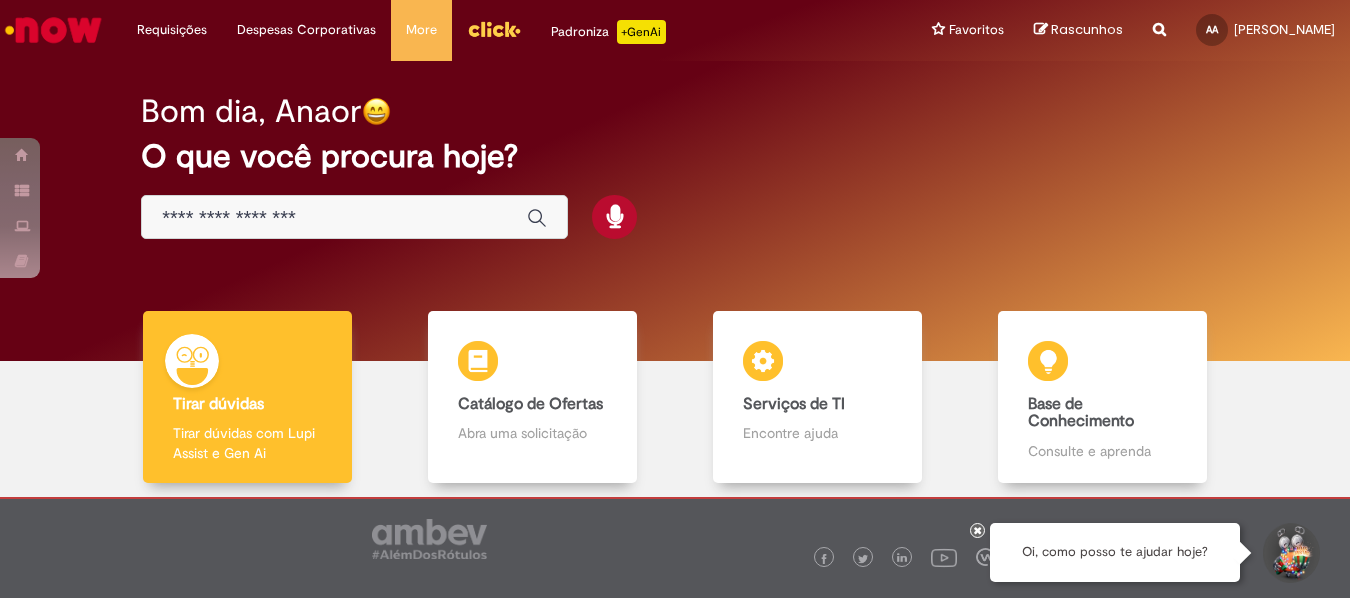 click at bounding box center (334, 218) 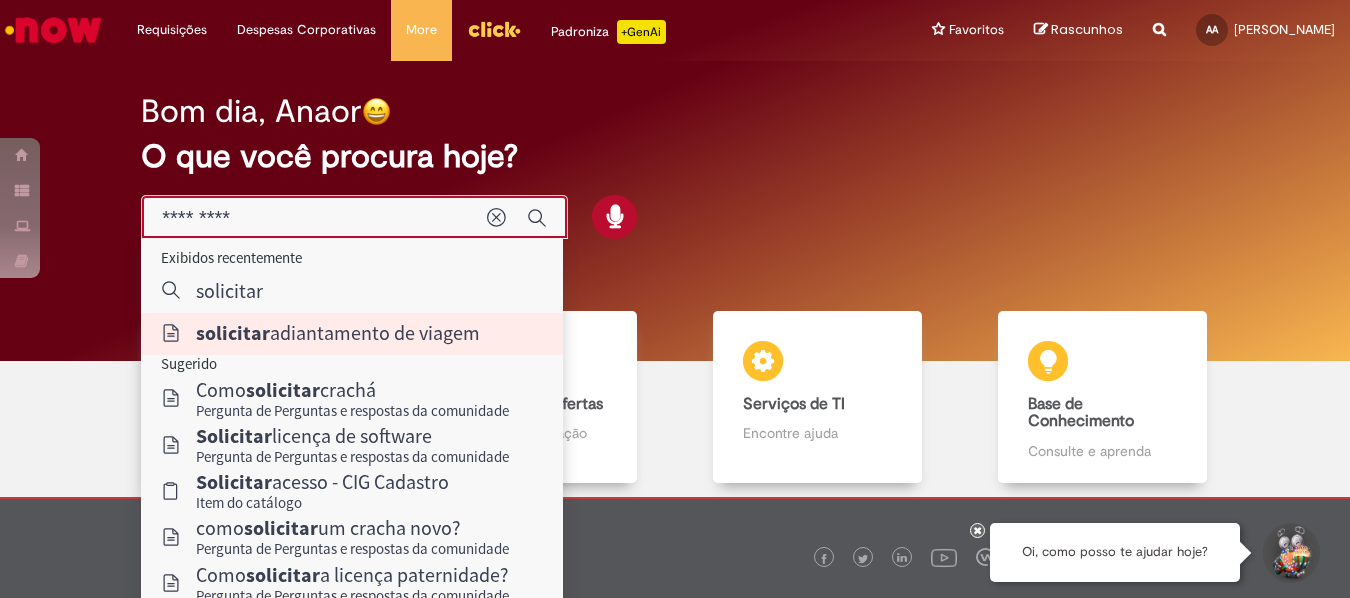 type on "**********" 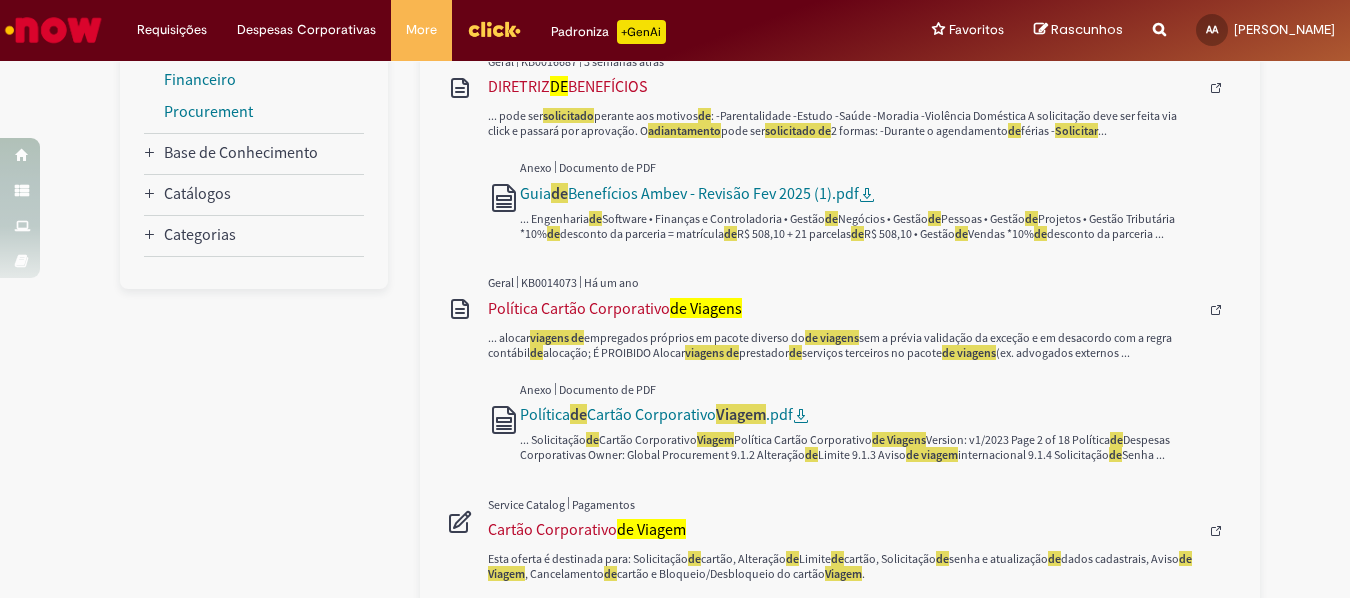 scroll, scrollTop: 0, scrollLeft: 0, axis: both 